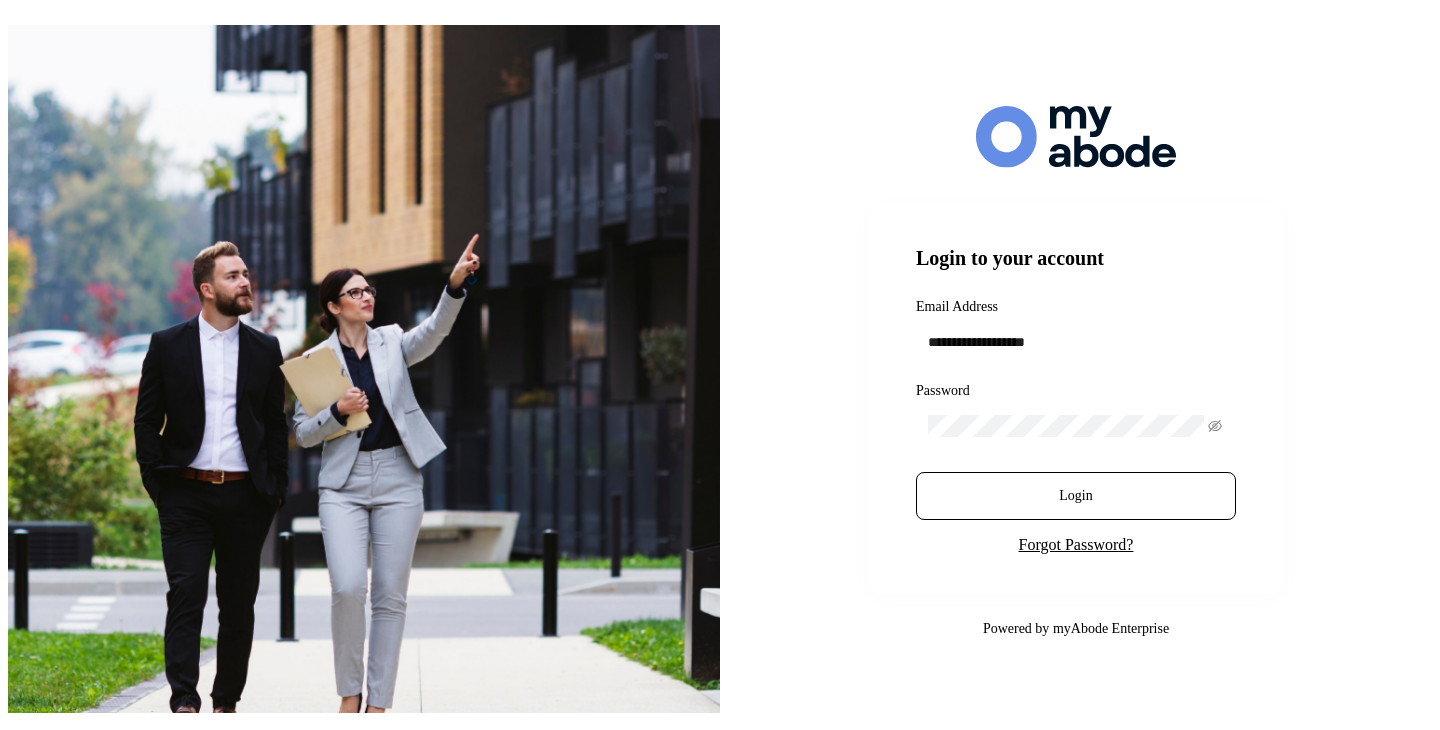 scroll, scrollTop: 0, scrollLeft: 0, axis: both 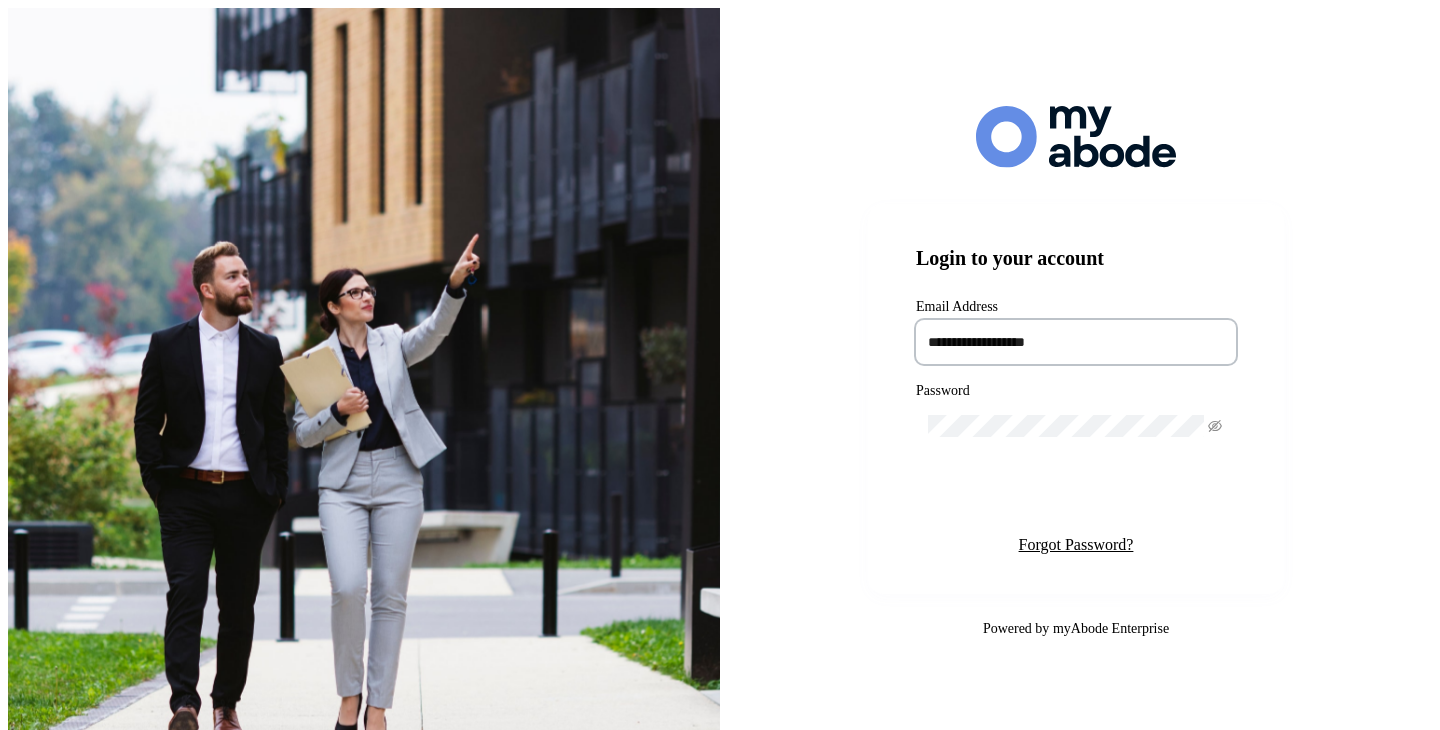 type on "**********" 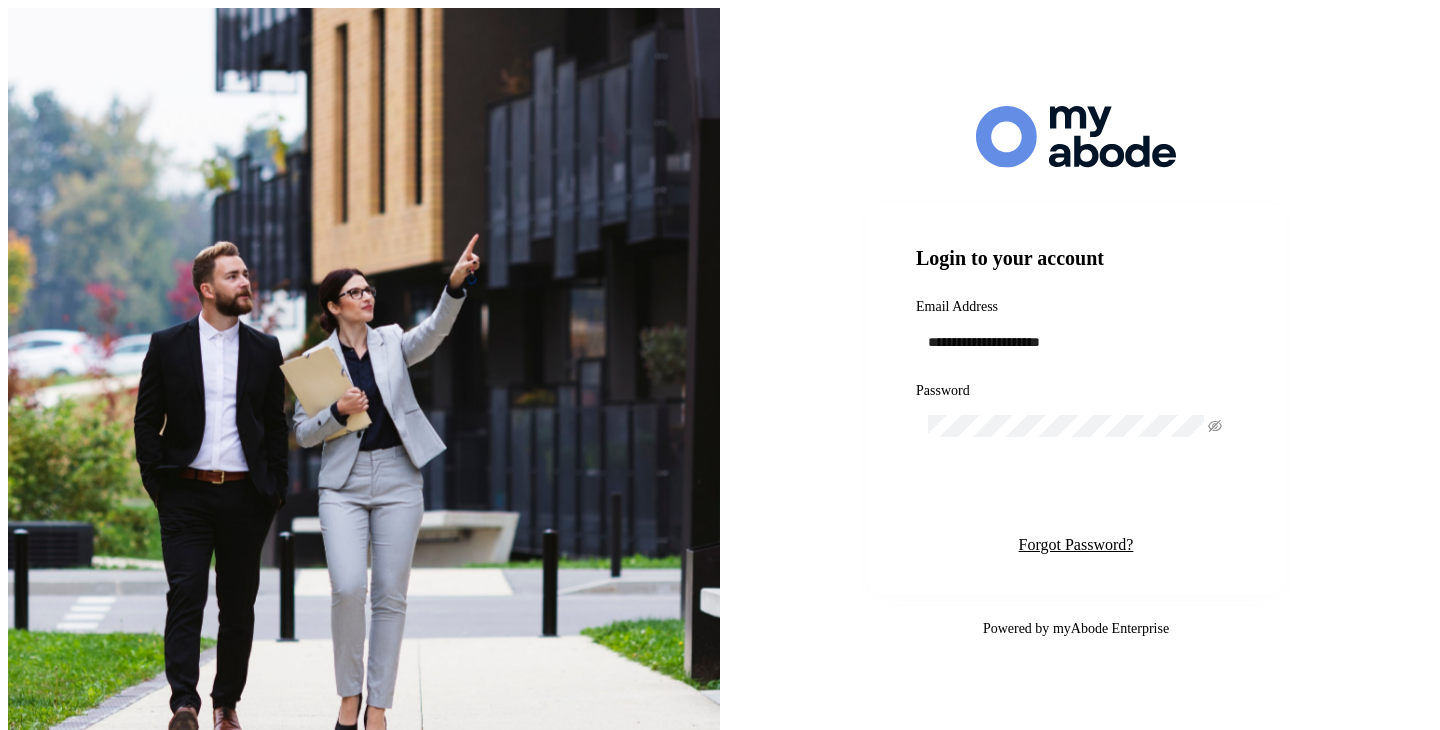click on "Login" at bounding box center (1076, 496) 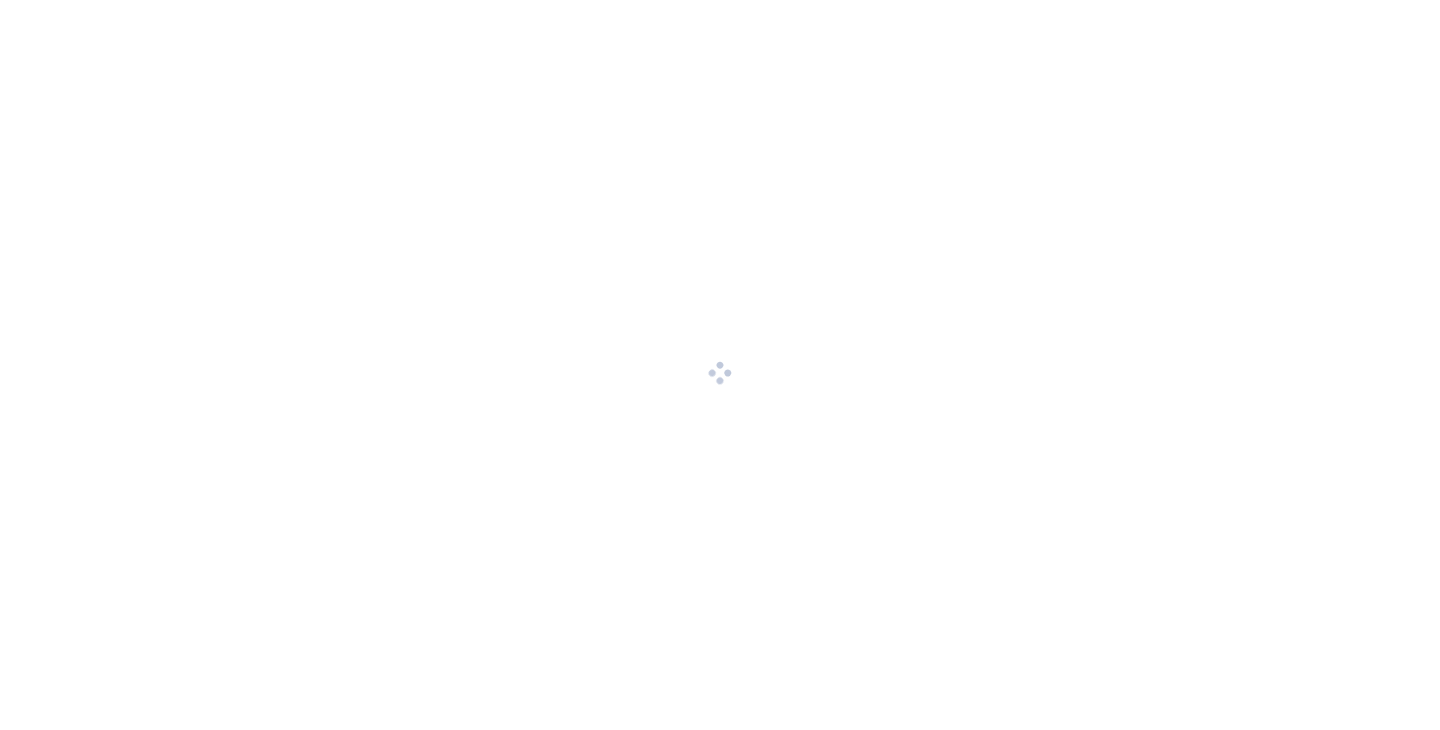 scroll, scrollTop: 0, scrollLeft: 0, axis: both 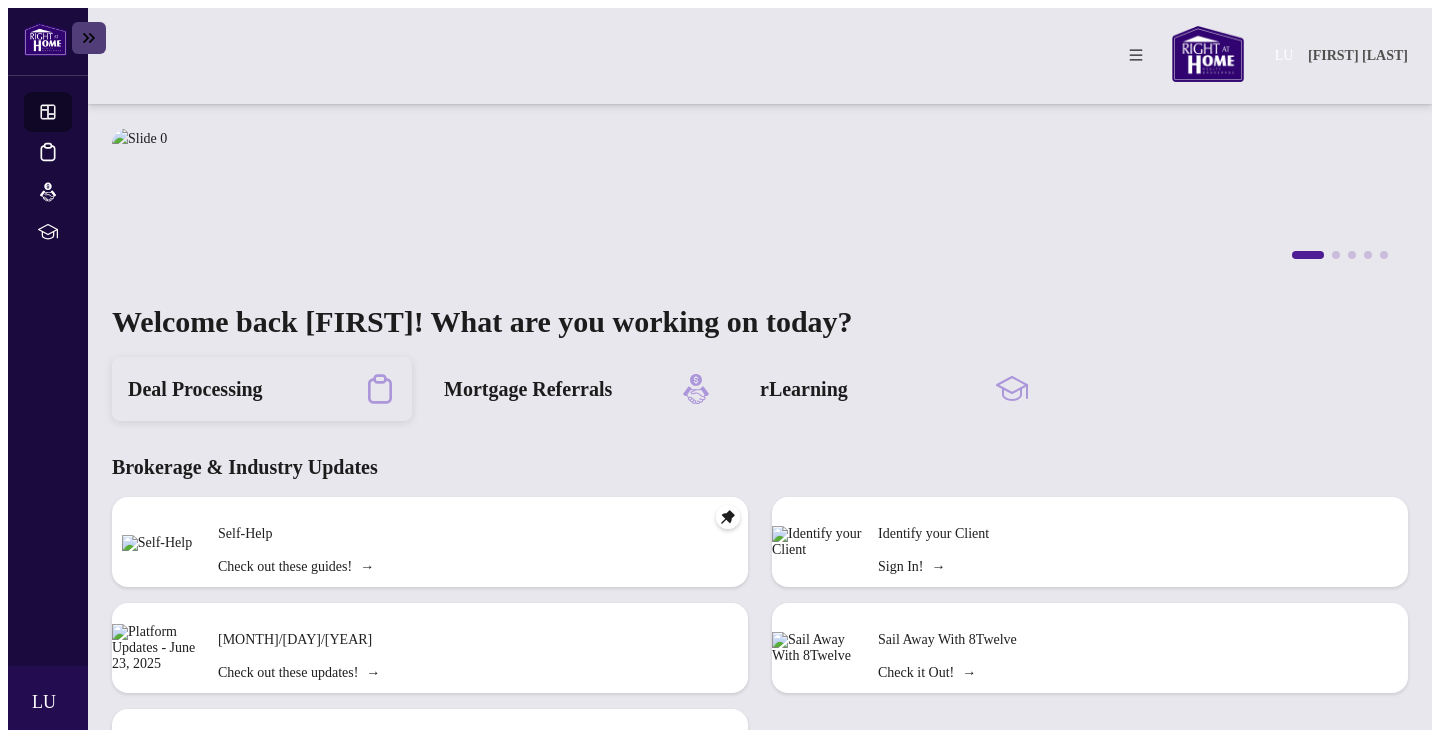 click on "Deal Processing" at bounding box center (195, 389) 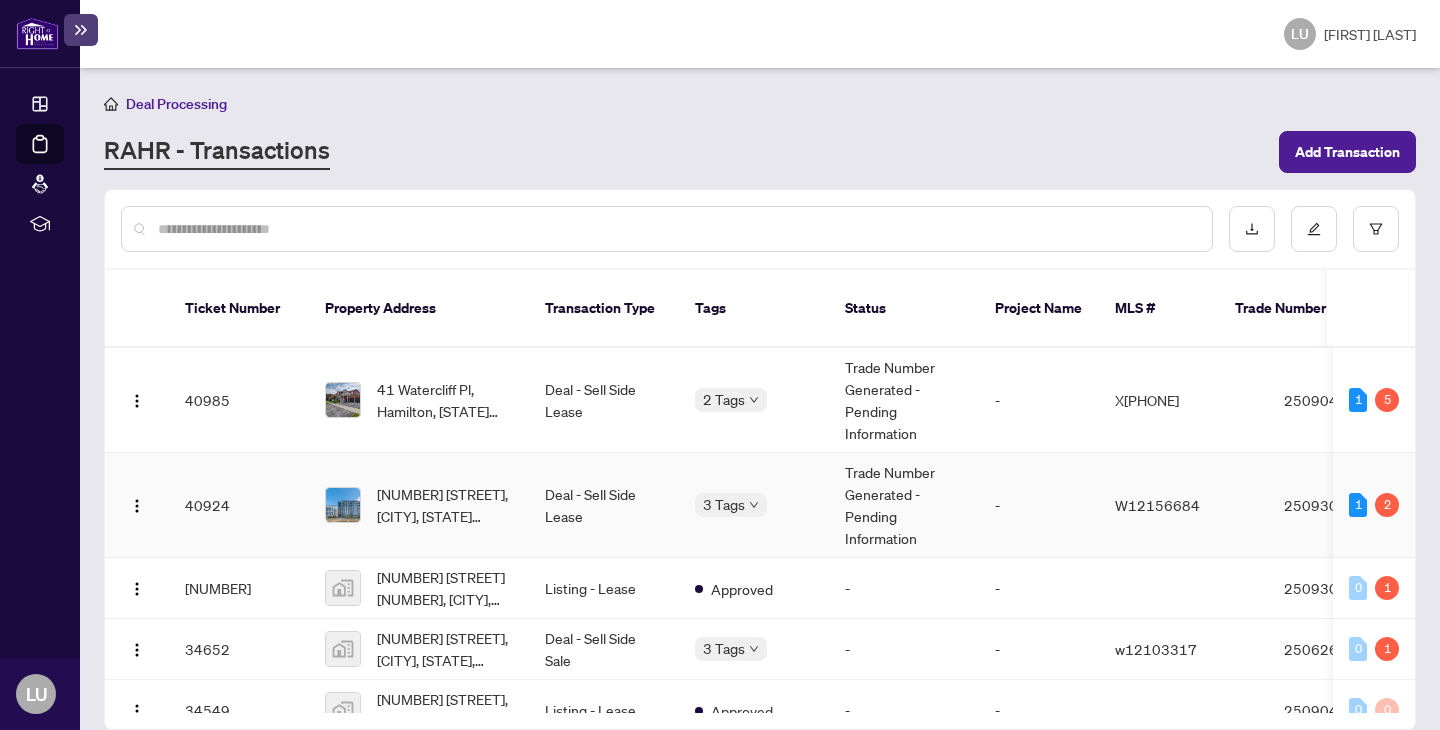 click on "Trade Number Generated - Pending Information" at bounding box center [904, 505] 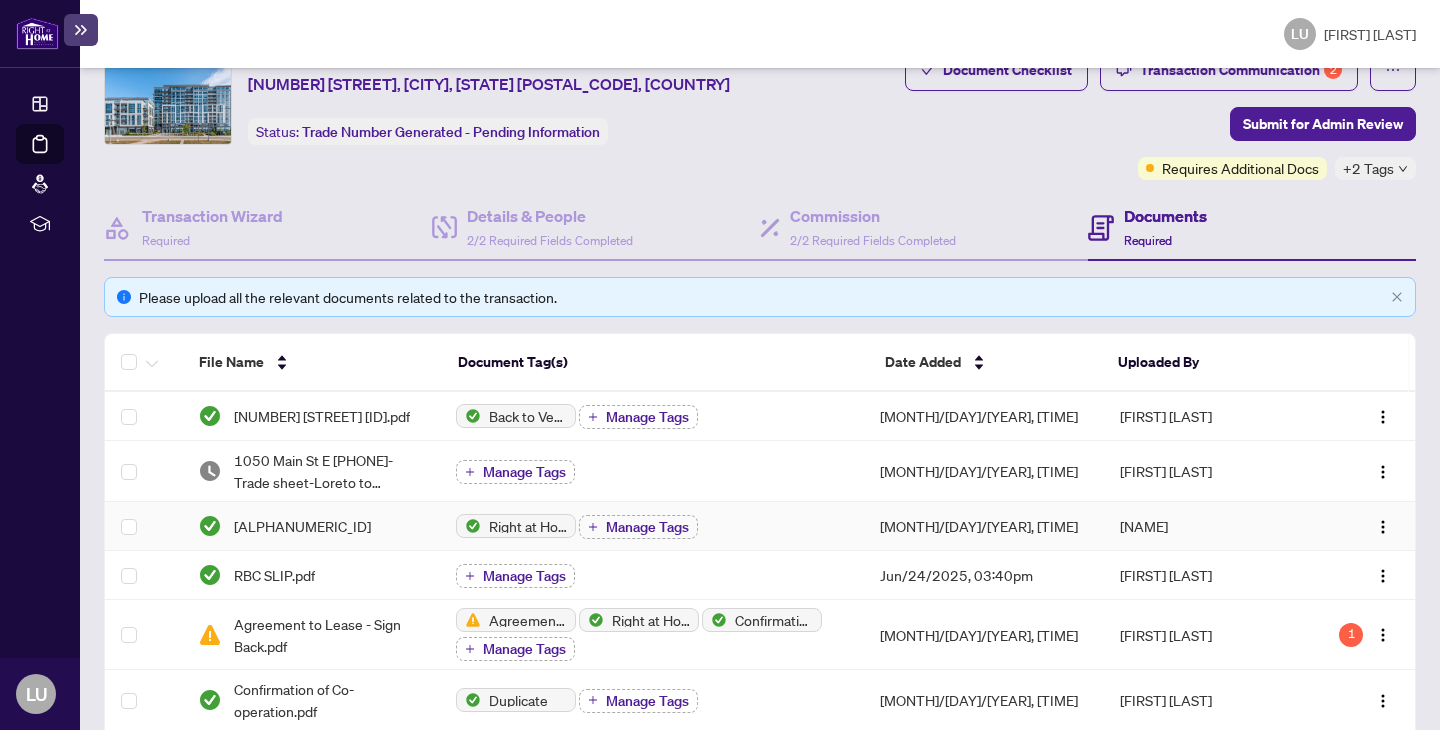 scroll, scrollTop: 0, scrollLeft: 0, axis: both 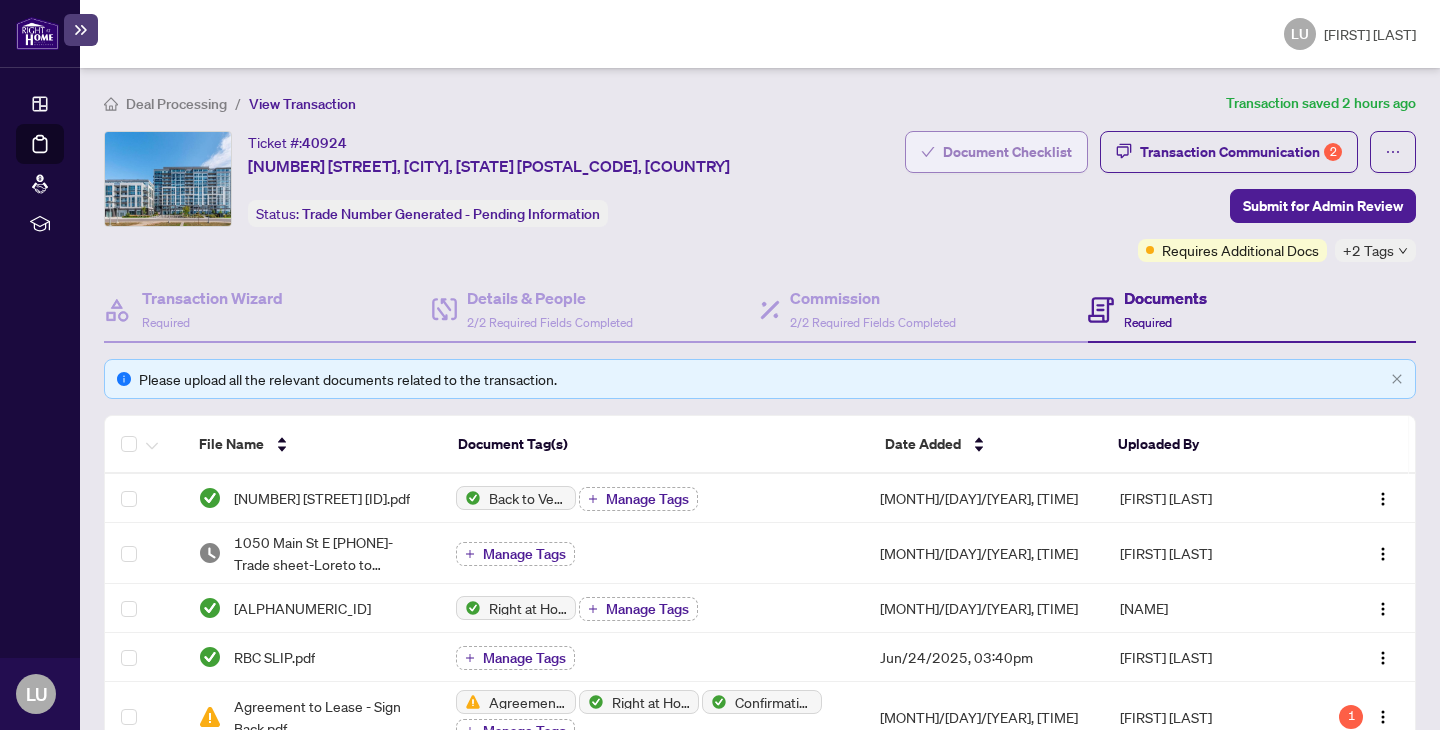 click on "Document Checklist" at bounding box center (1007, 152) 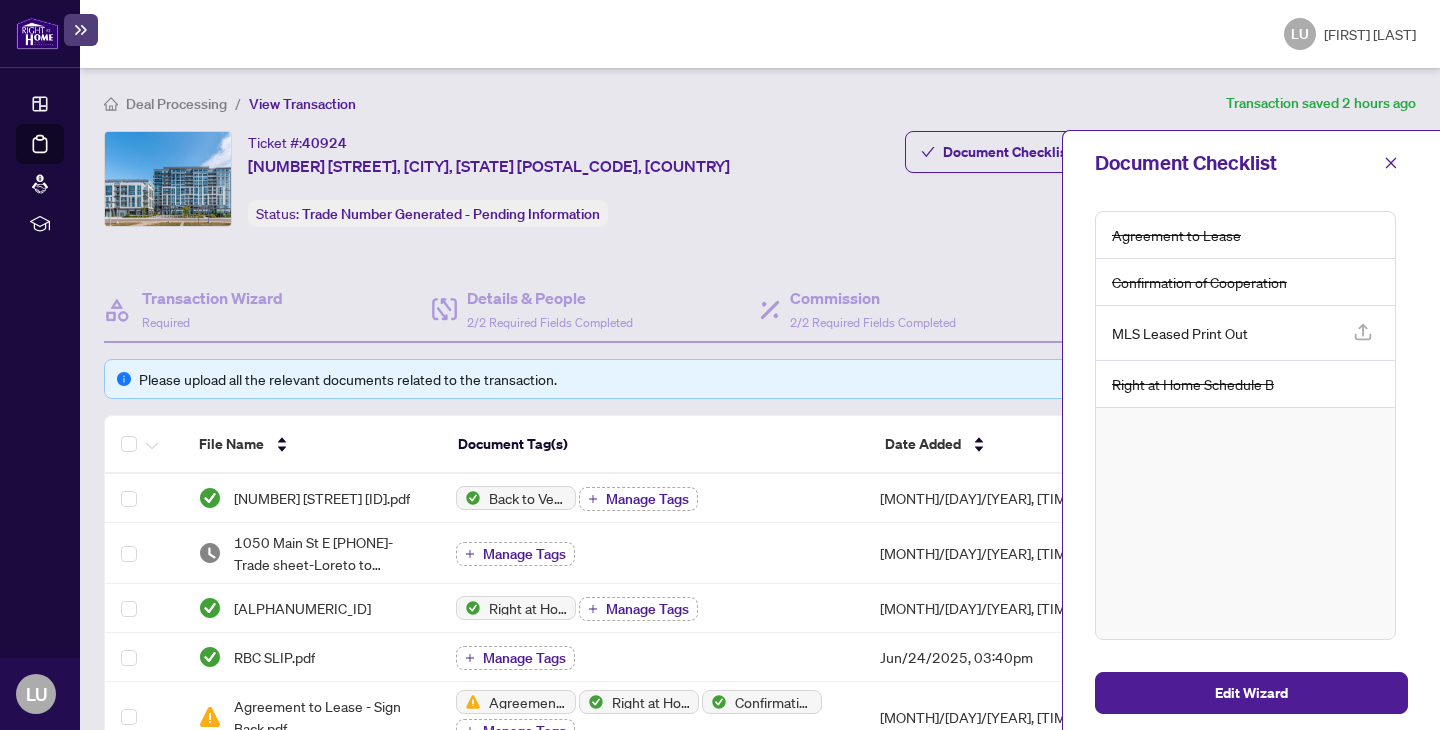 click on "Document Checklist Transaction Communication 2 Submit for Admin Review Requires Additional Docs +2 Tags" at bounding box center (1160, 196) 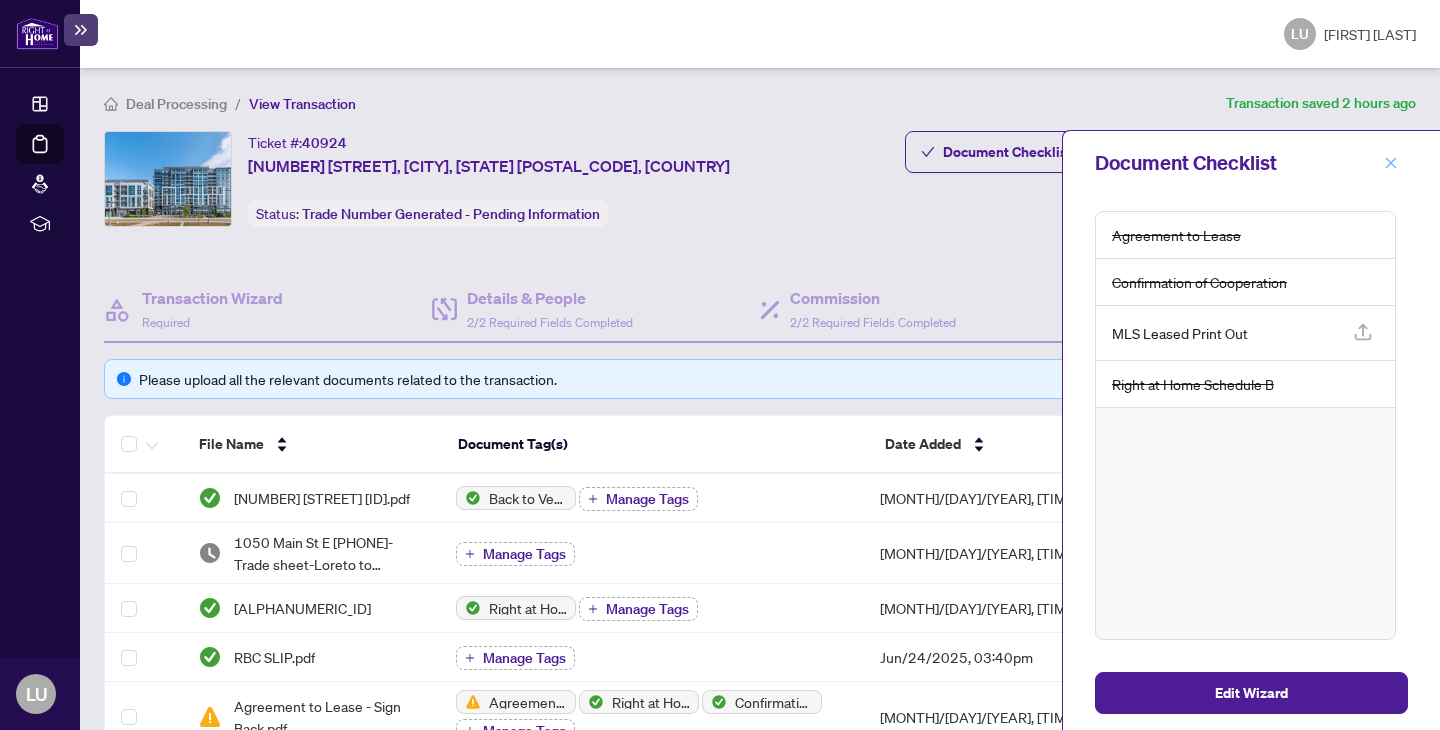 click at bounding box center [1391, 163] 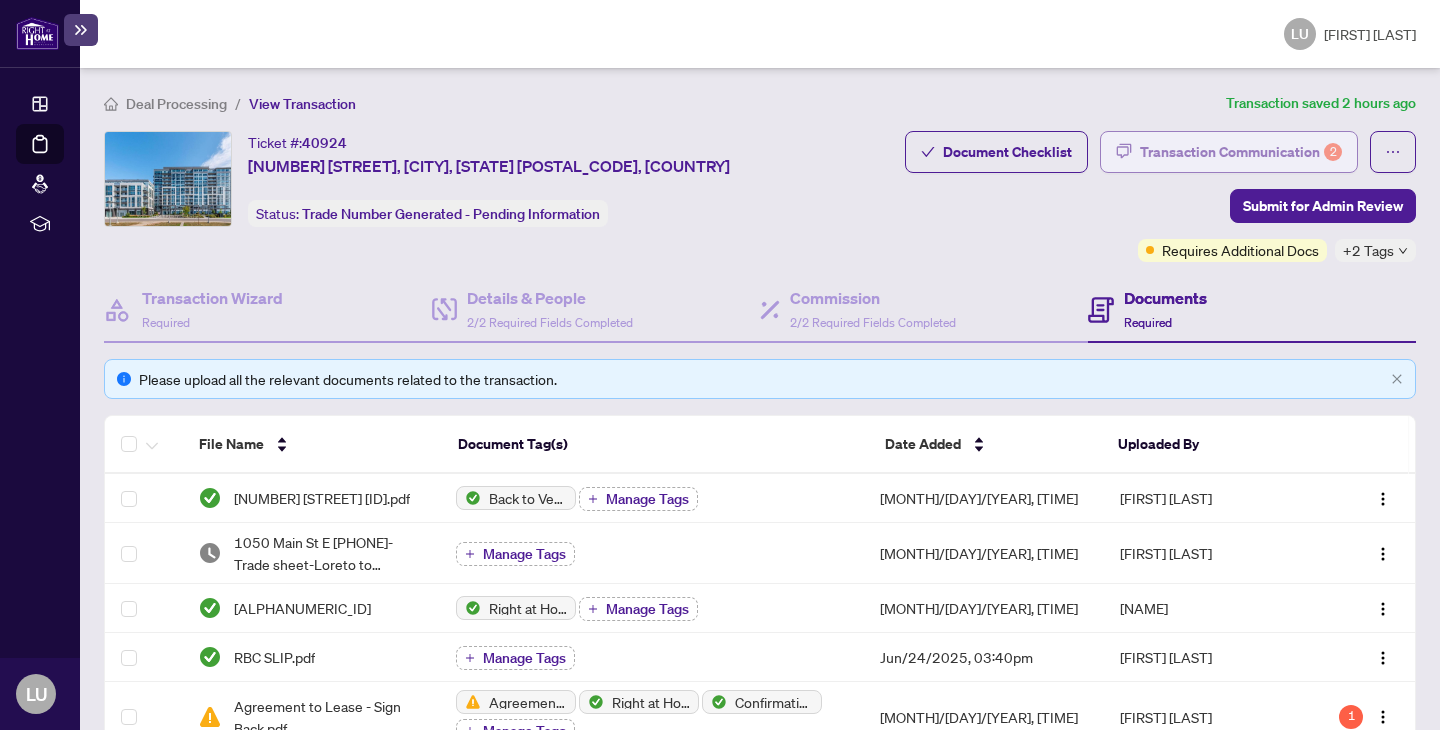 click on "Transaction Communication 2" at bounding box center [1241, 152] 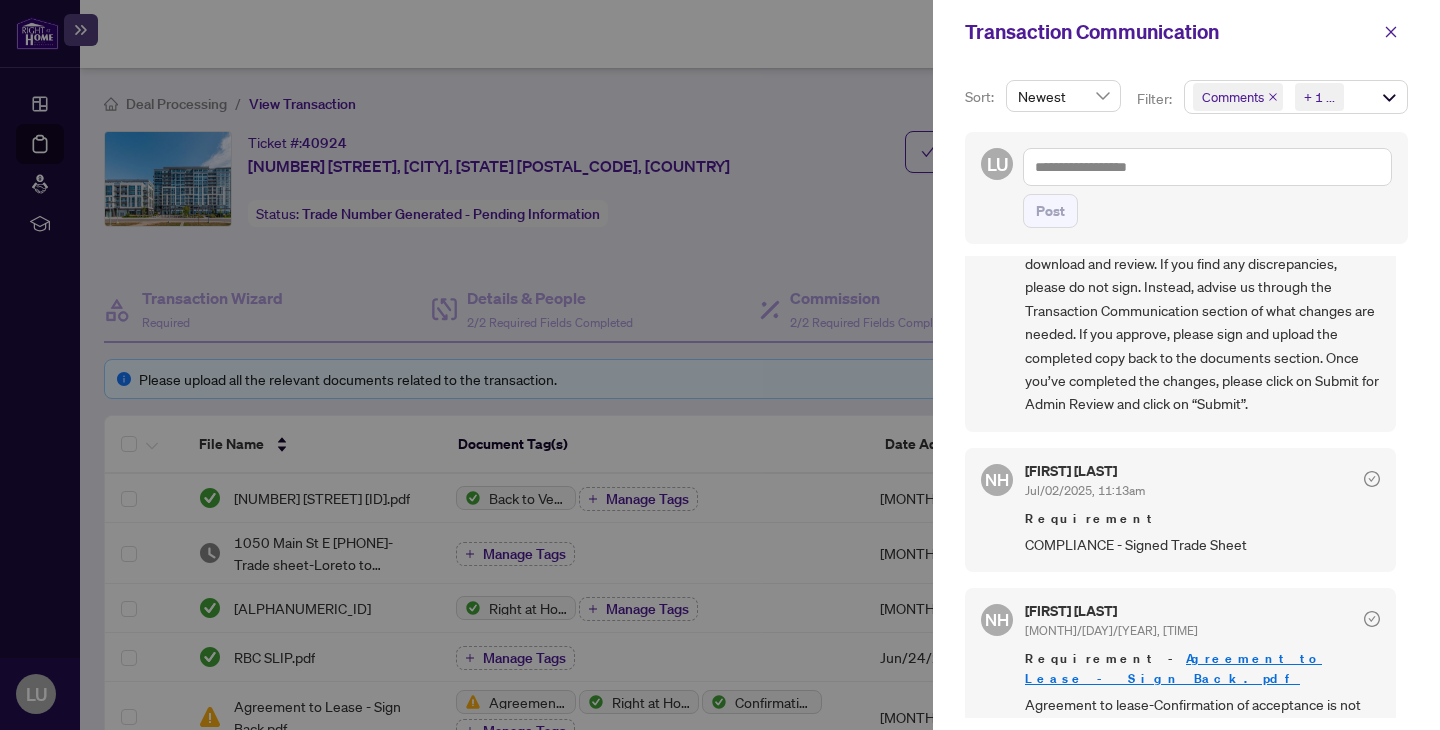 scroll, scrollTop: 349, scrollLeft: 0, axis: vertical 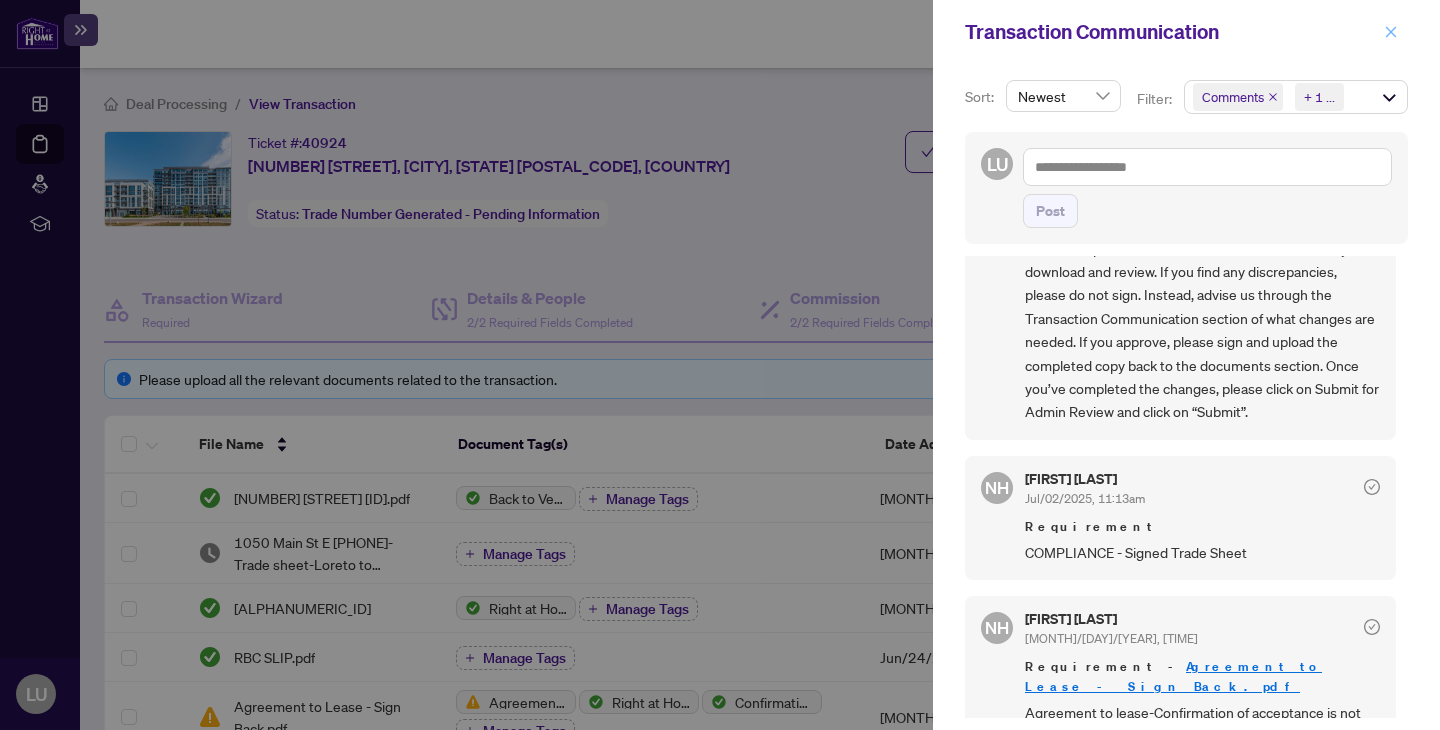 click at bounding box center (1391, 32) 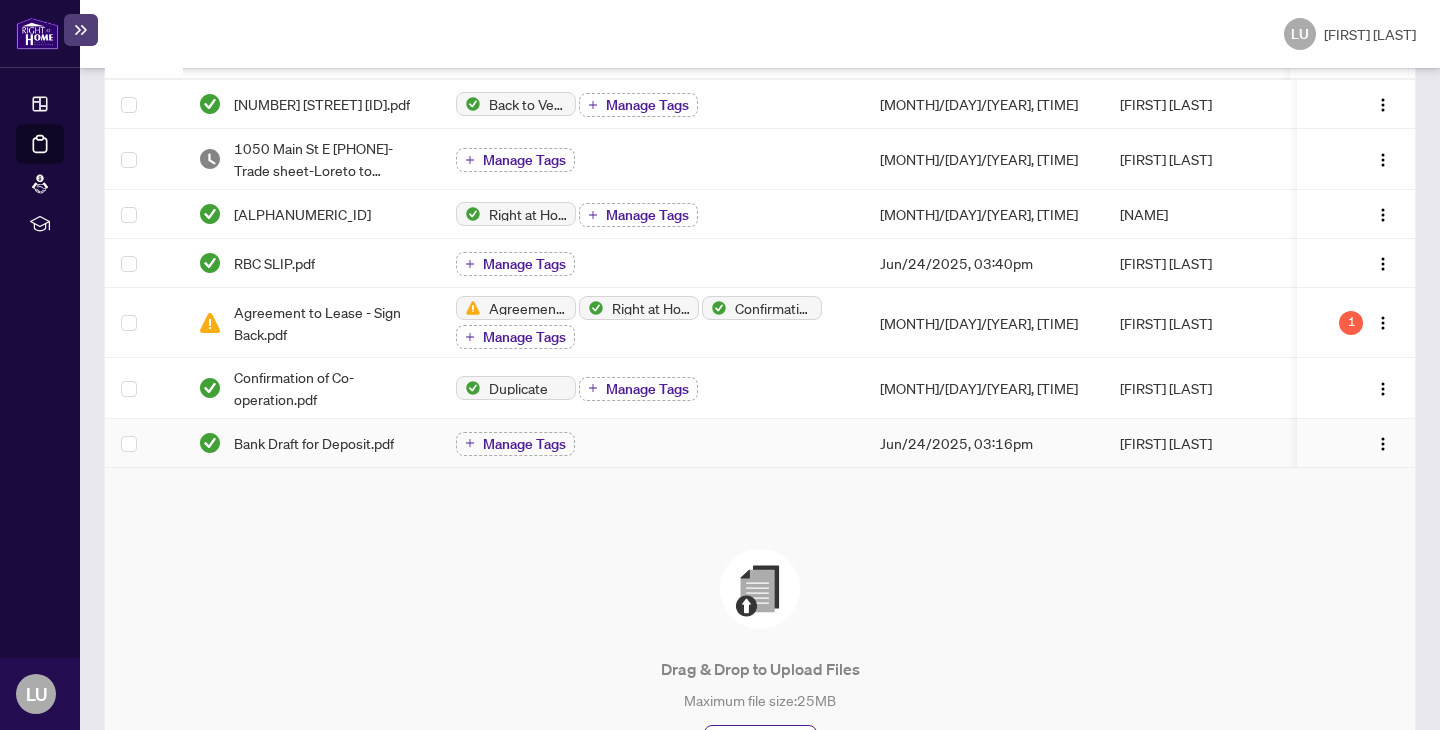 scroll, scrollTop: 365, scrollLeft: 0, axis: vertical 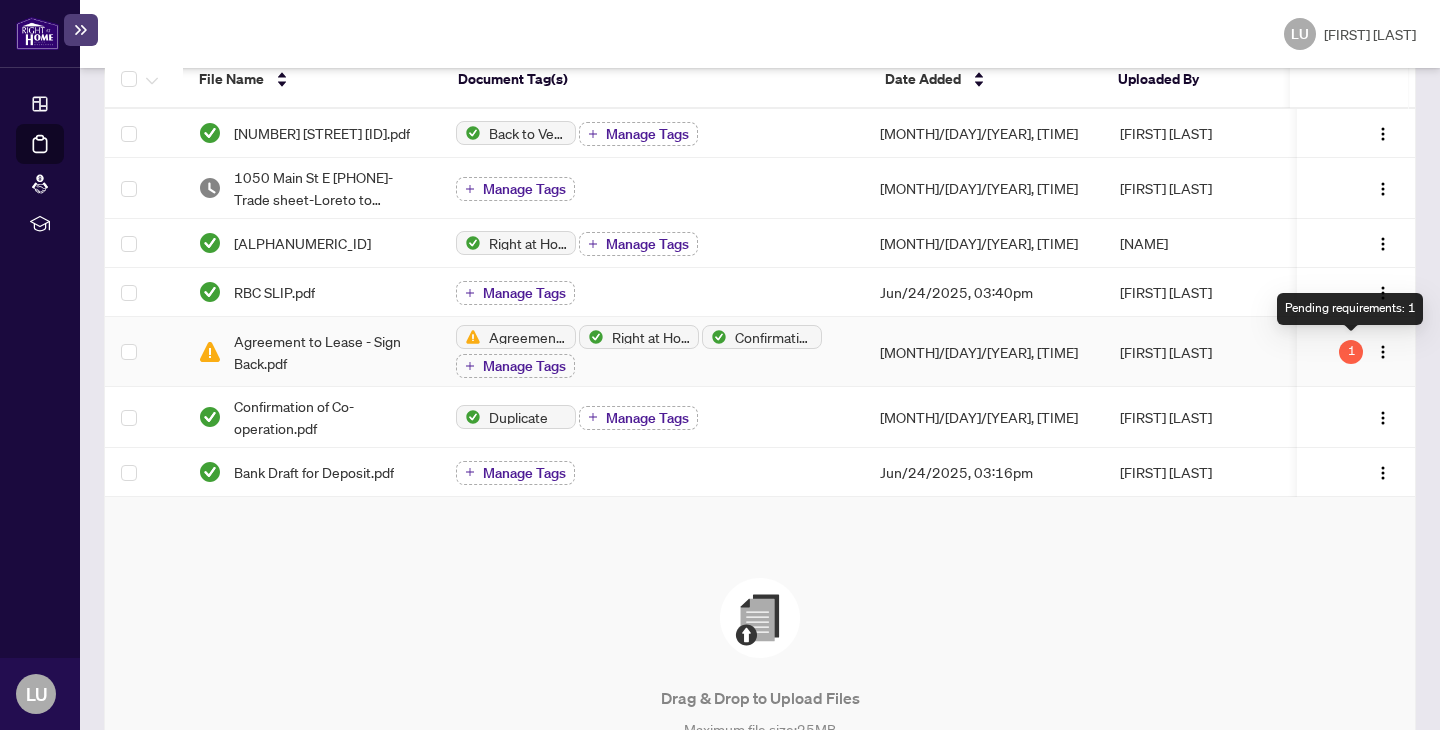 click on "1" at bounding box center [1351, 352] 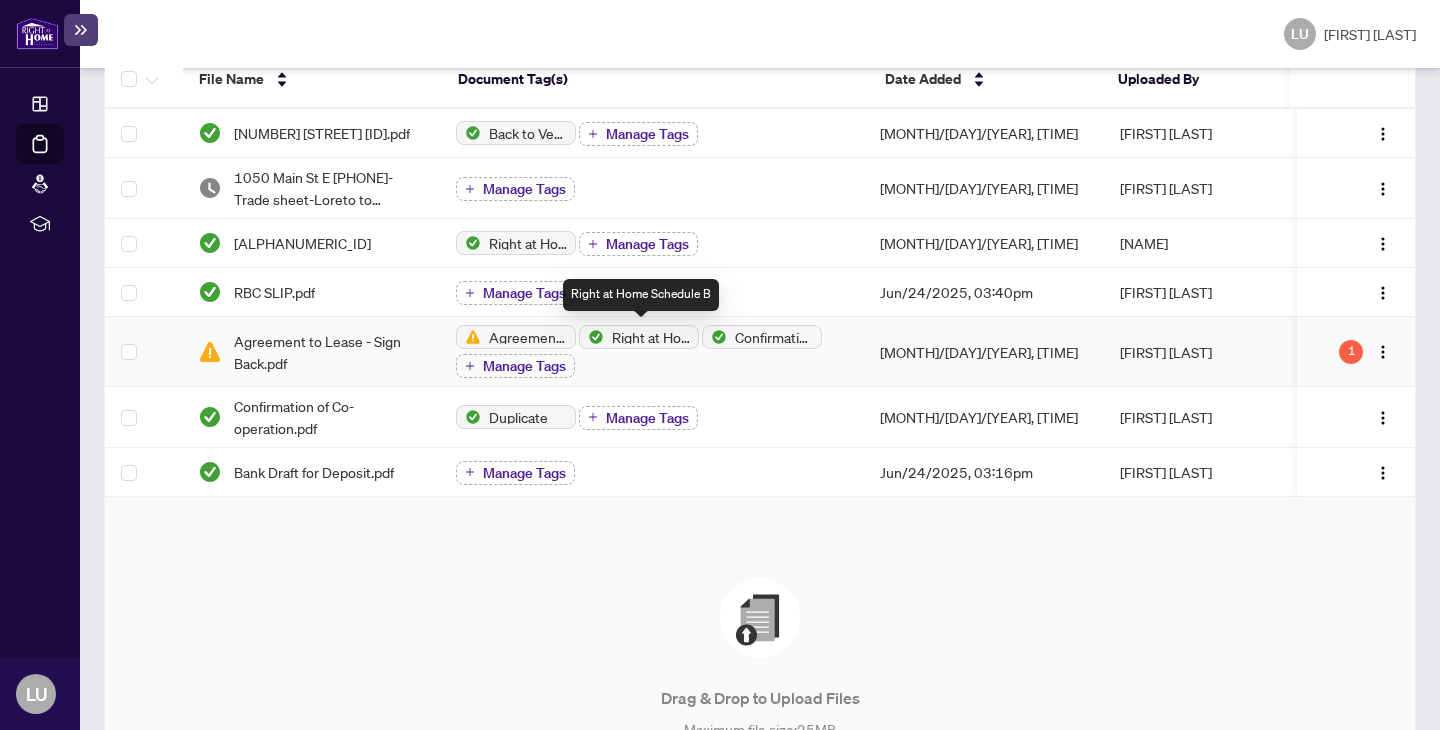 click on "Right at Home Schedule B" at bounding box center [639, 337] 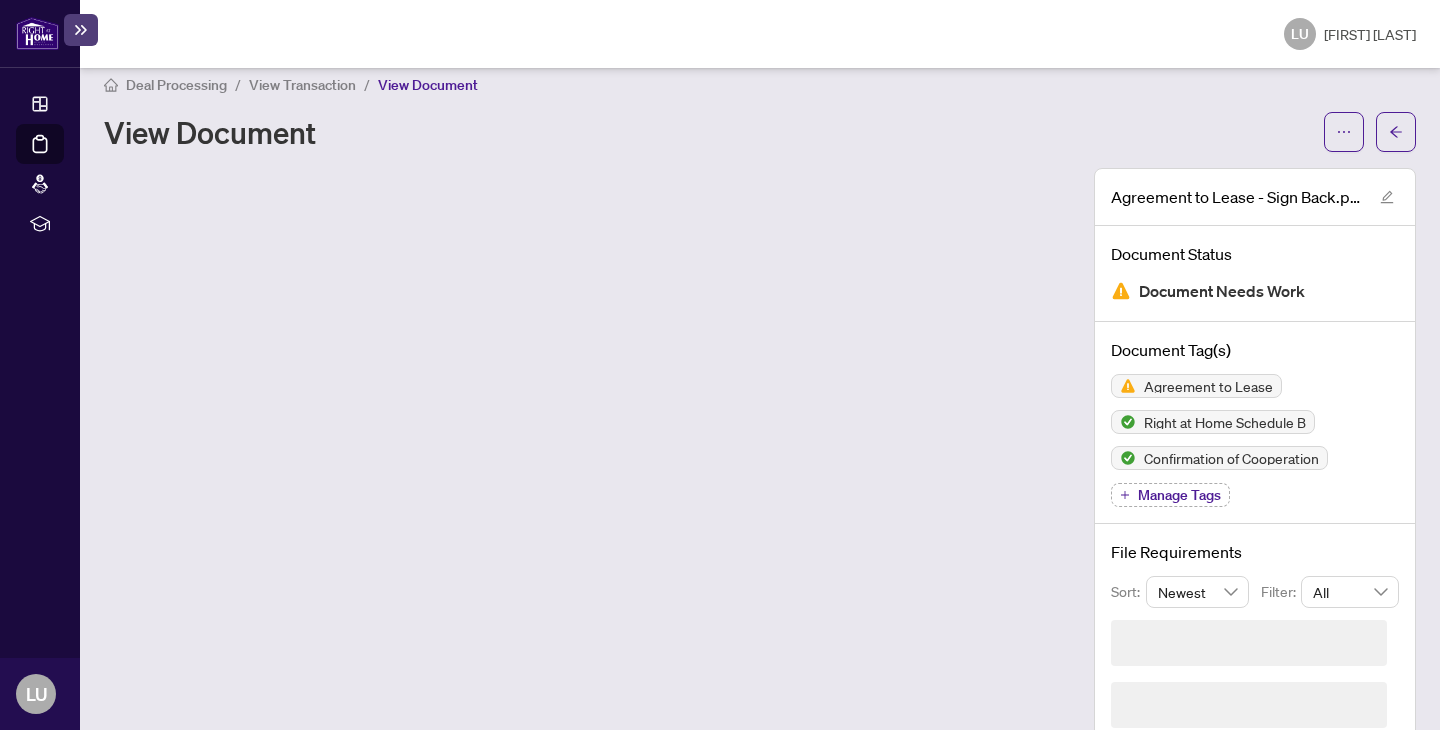 scroll, scrollTop: 0, scrollLeft: 0, axis: both 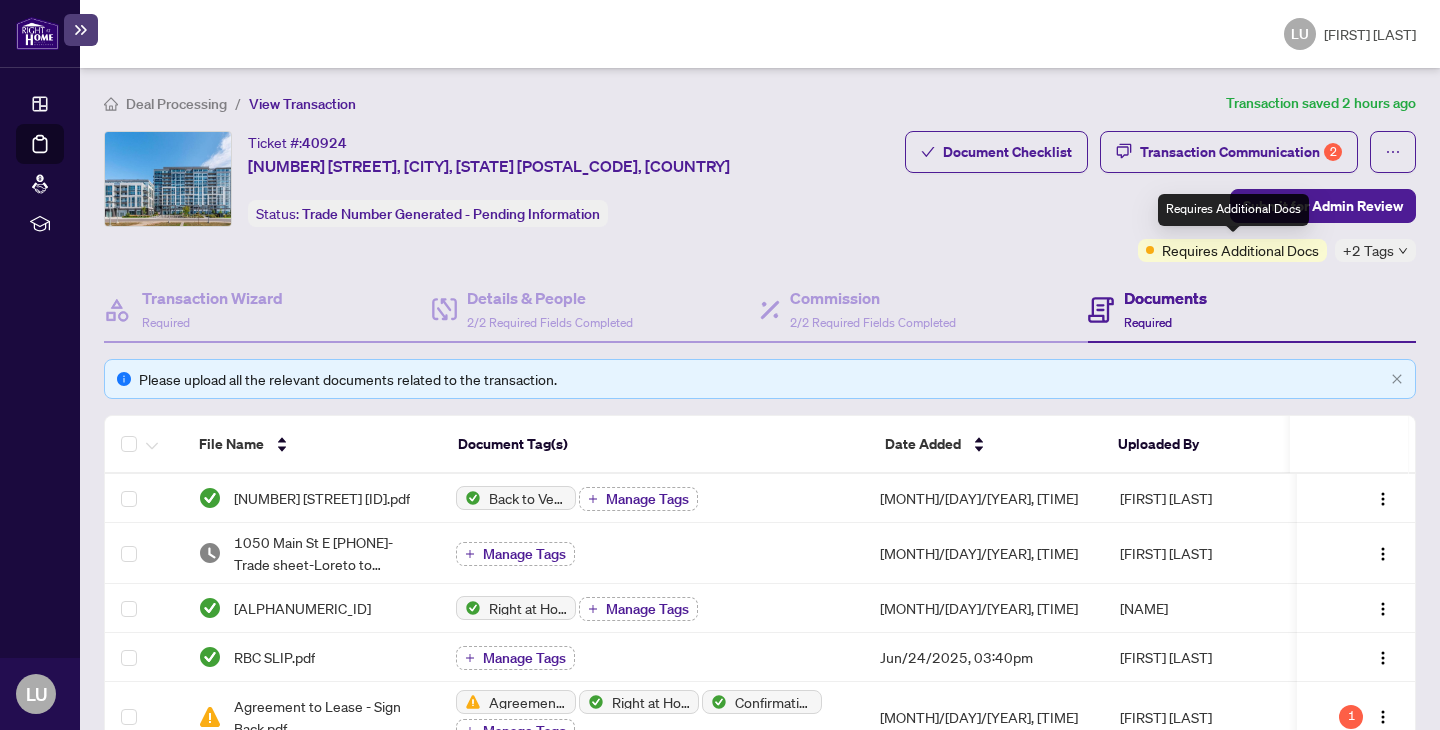 click on "Requires Additional Docs" at bounding box center [1240, 250] 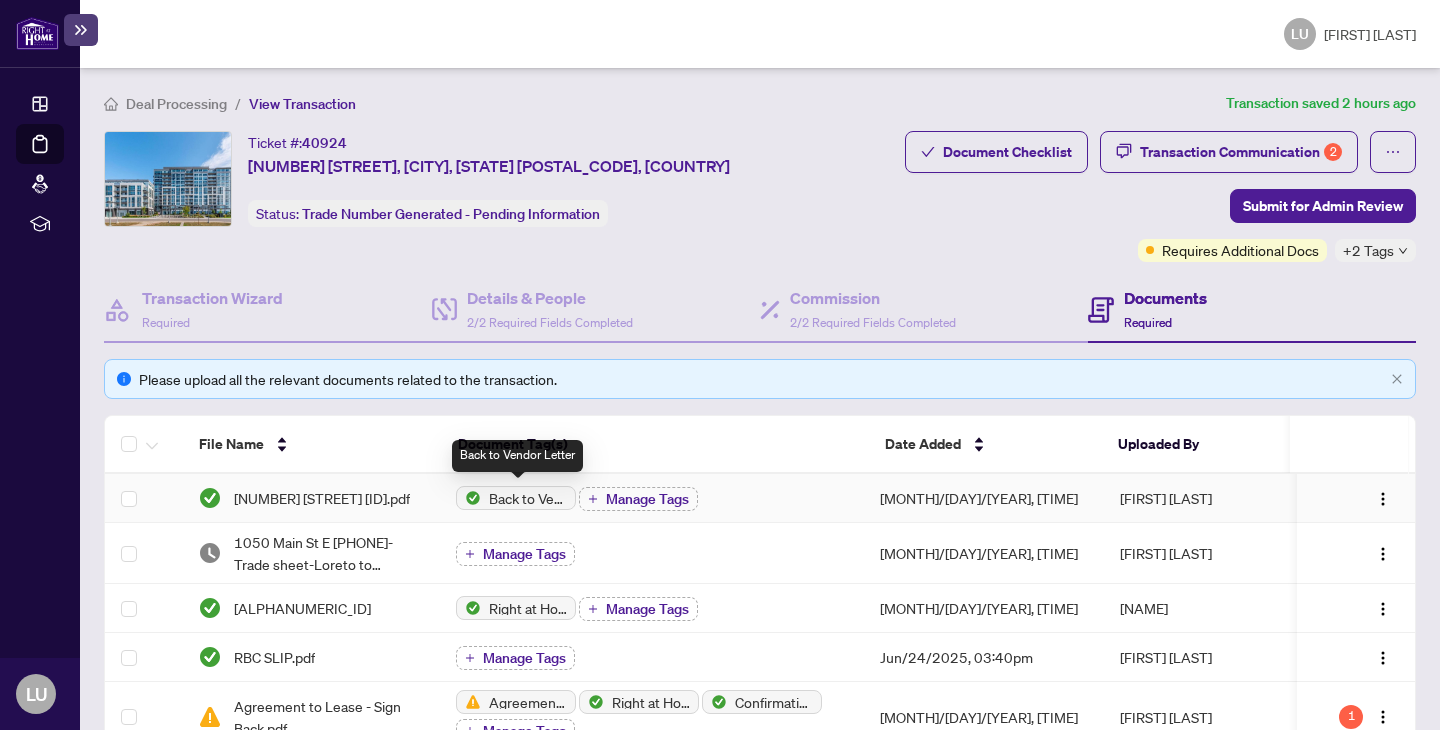 click on "Back to Vendor Letter" at bounding box center (528, 498) 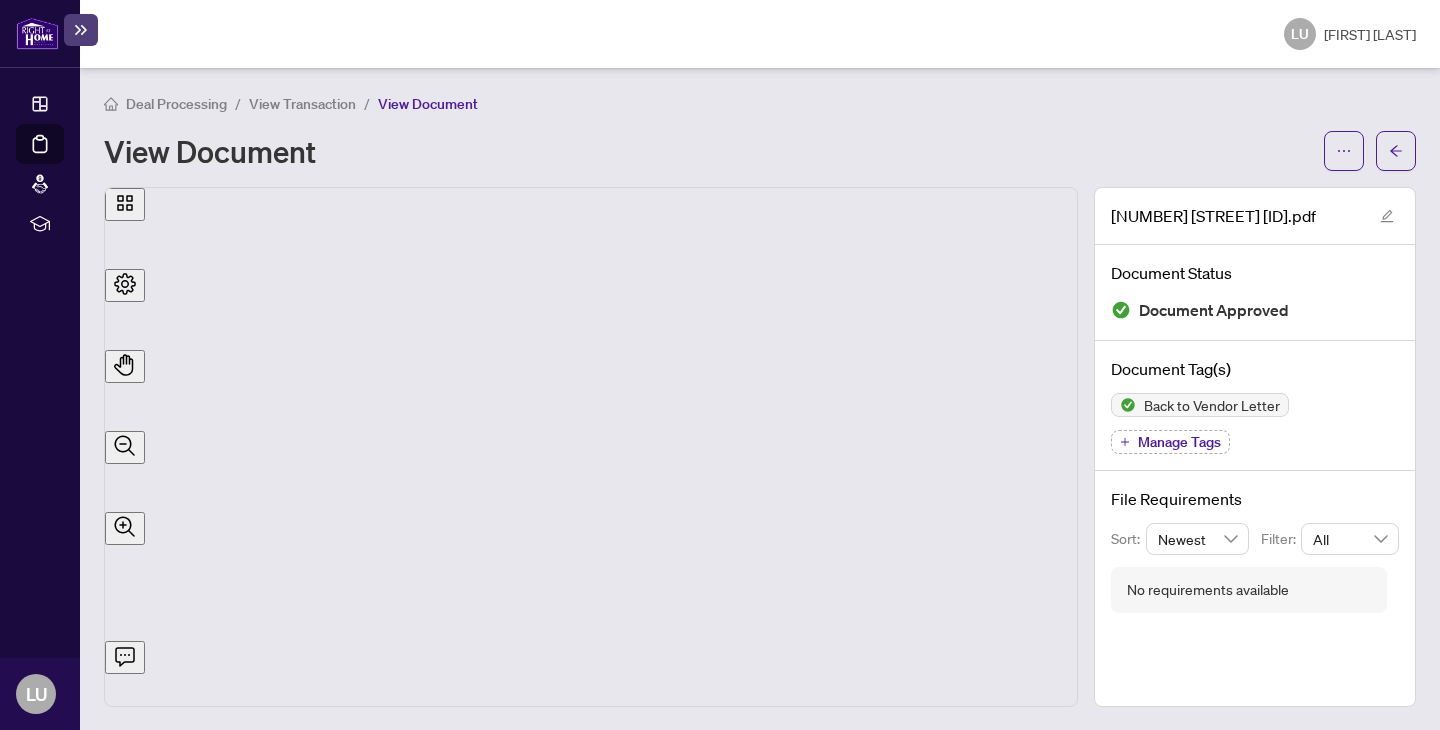scroll, scrollTop: 0, scrollLeft: 0, axis: both 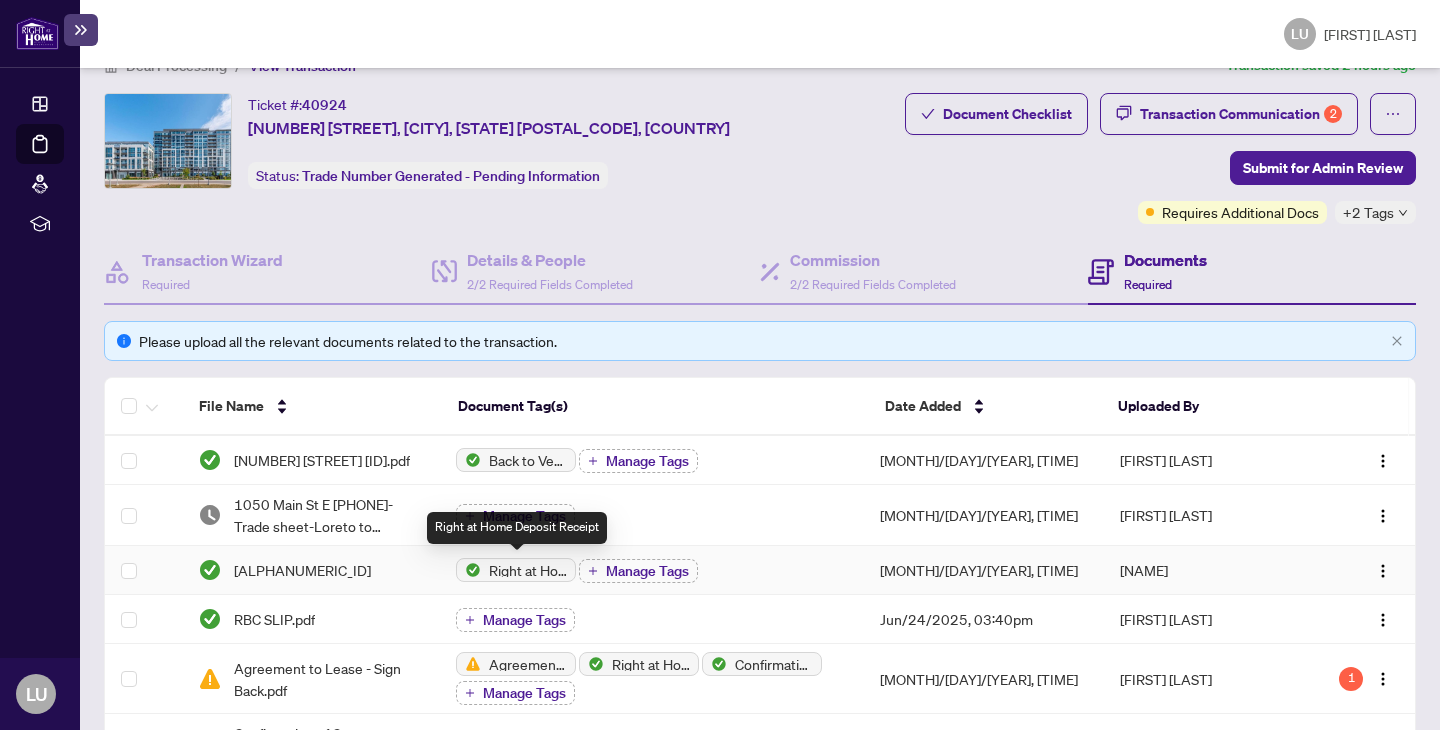 click on "Right at Home Deposit Receipt" at bounding box center (528, 570) 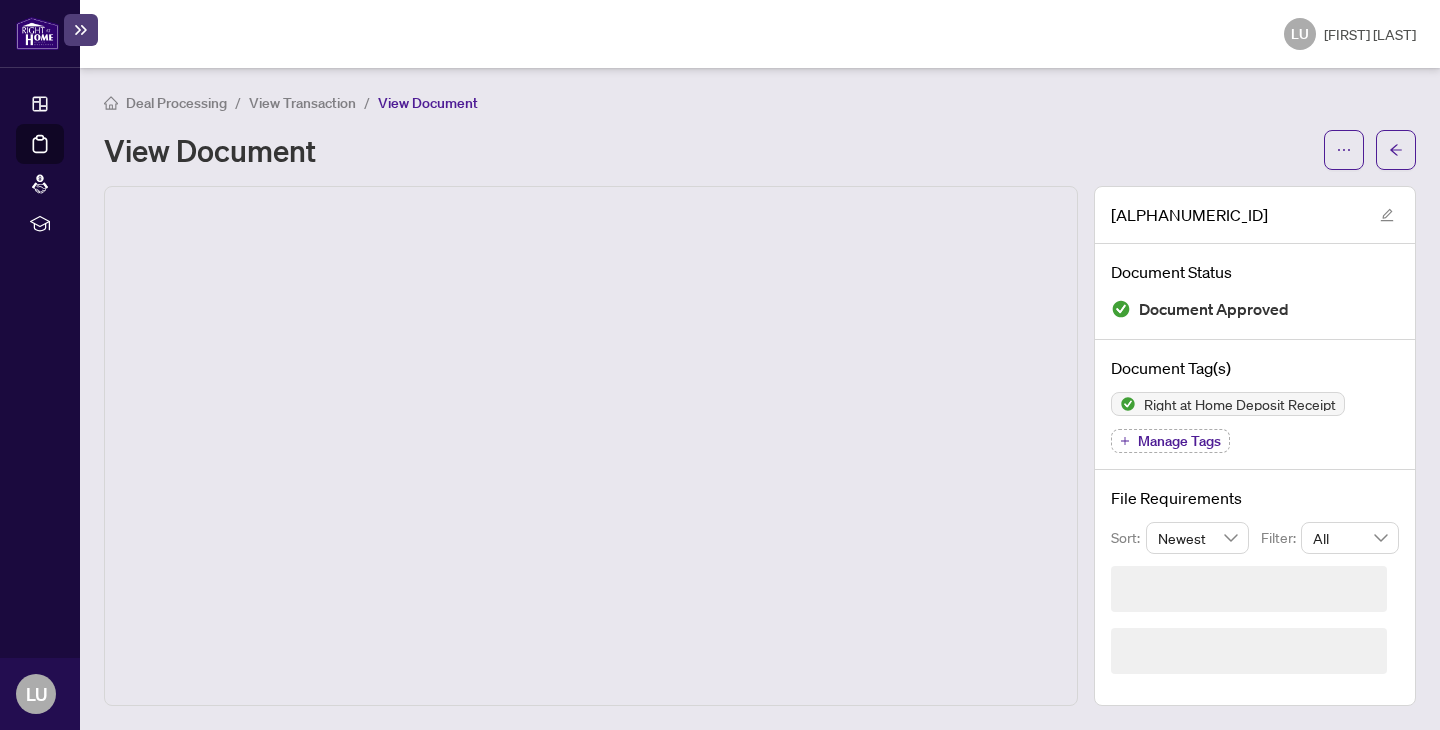 scroll, scrollTop: 0, scrollLeft: 0, axis: both 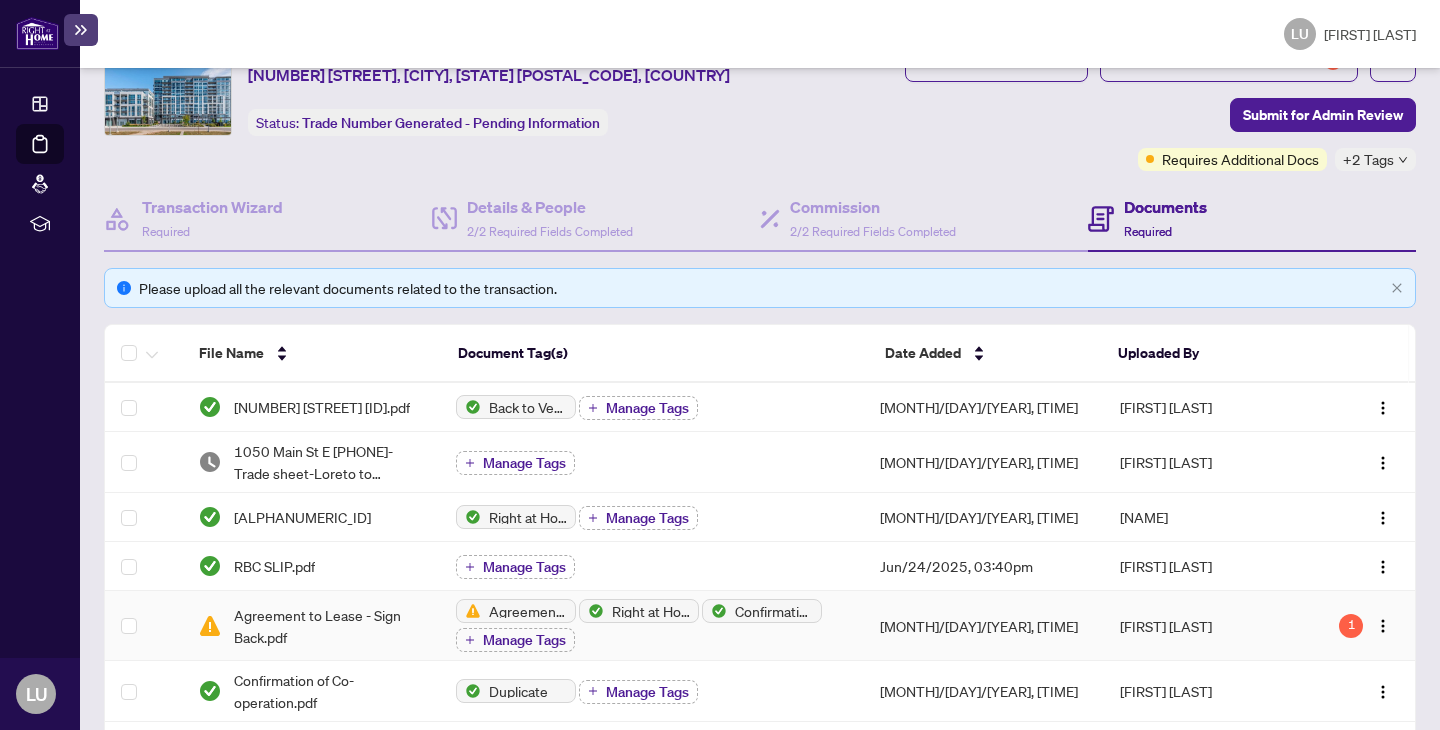 click on "Agreement to Lease Right at Home Schedule B Confirmation of Cooperation Manage Tags" at bounding box center [310, 626] 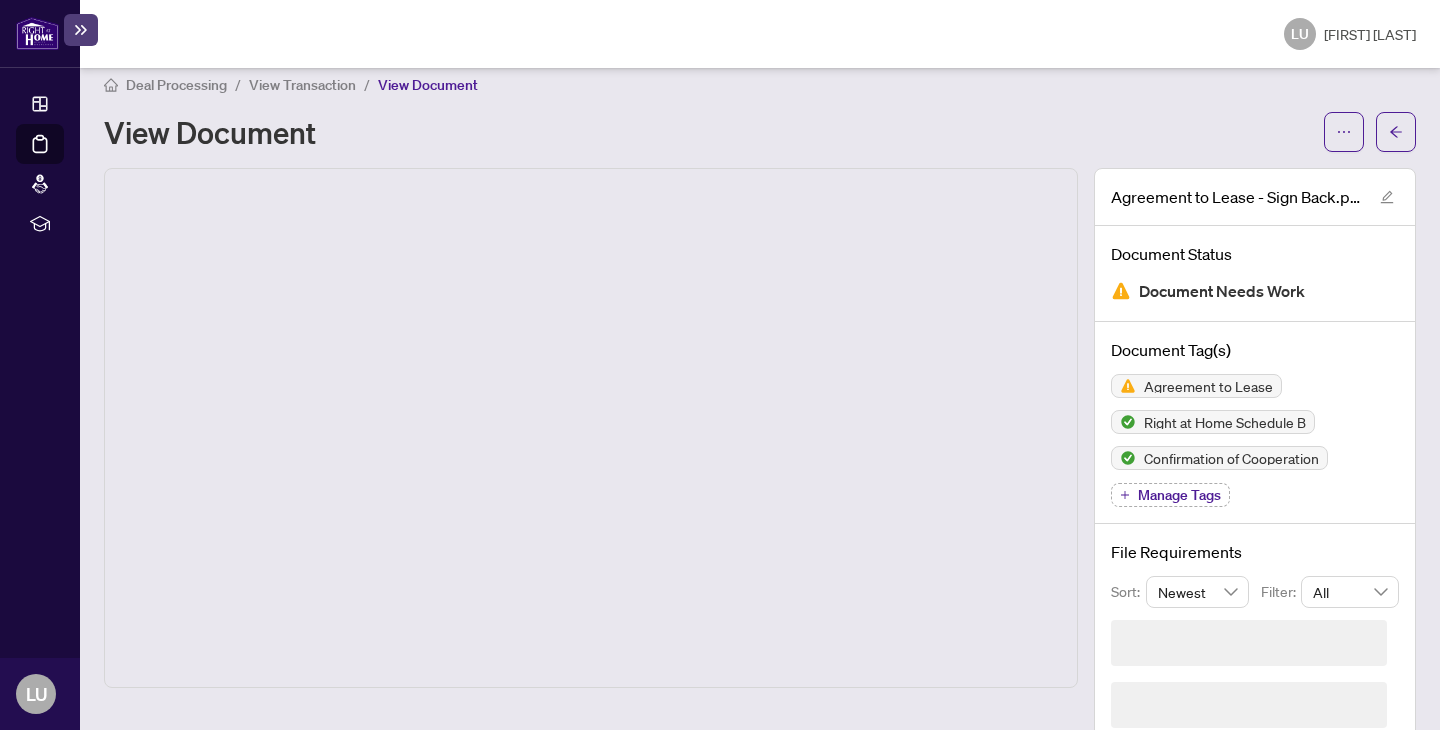 scroll, scrollTop: 0, scrollLeft: 0, axis: both 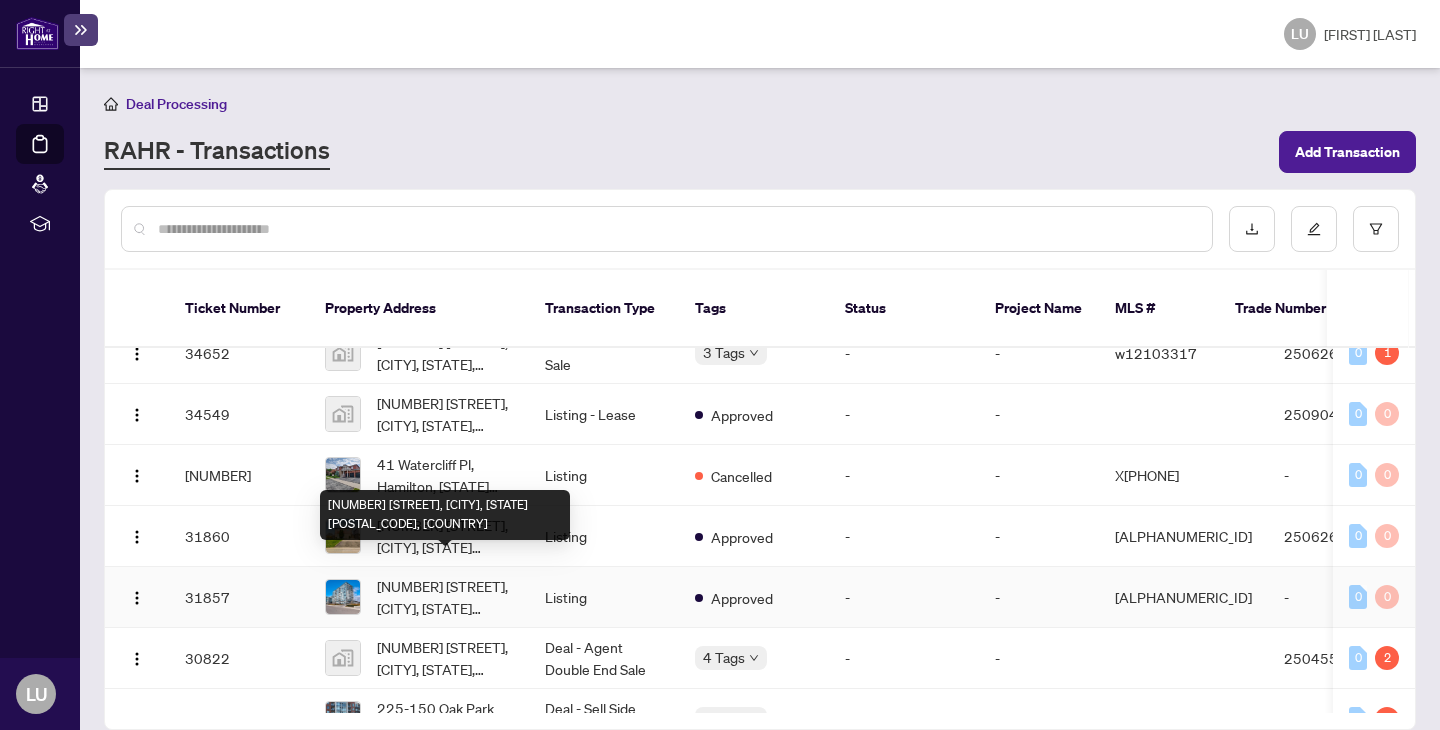 click on "[NUMBER] [STREET], [CITY], [STATE] [POSTAL_CODE], [COUNTRY]" at bounding box center [445, 597] 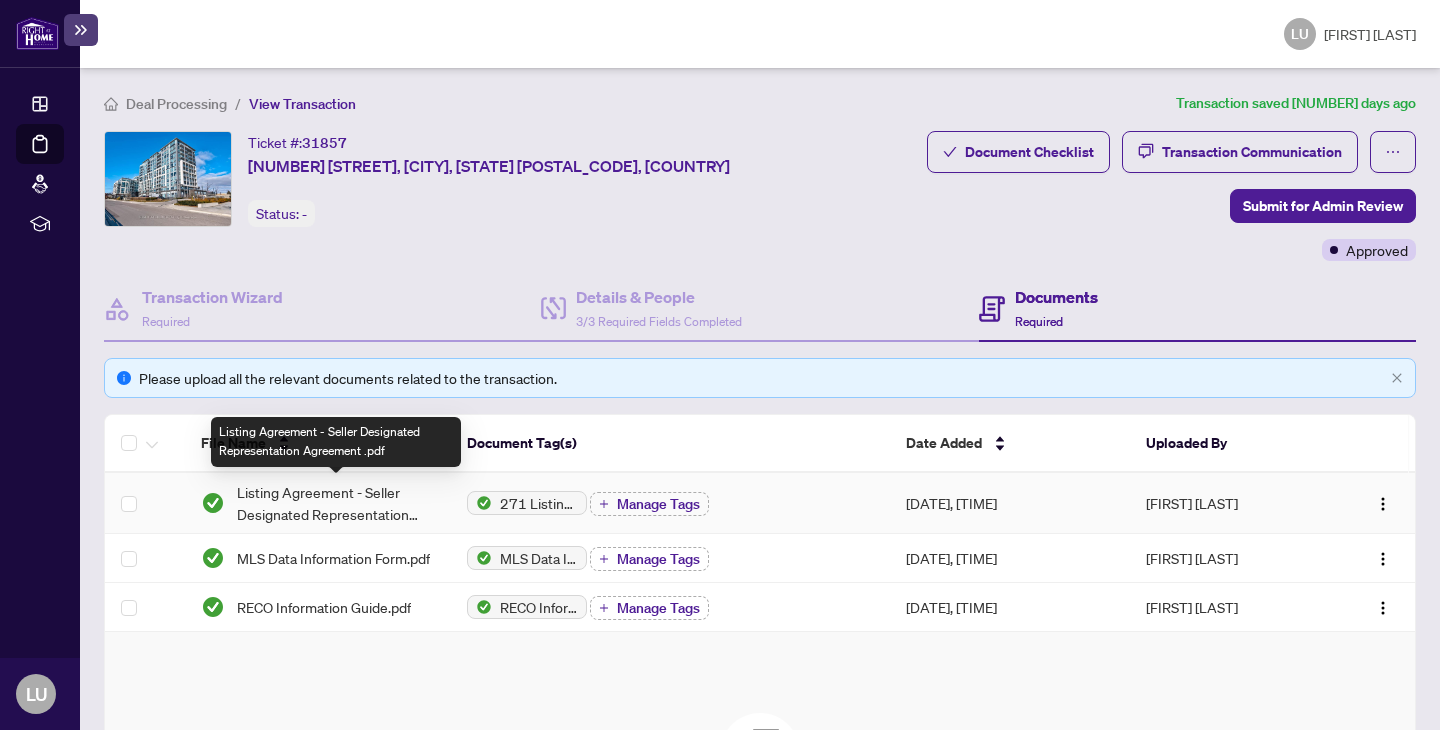 click on "Listing Agreement - Seller Designated Representation Agreement .pdf" at bounding box center [336, 503] 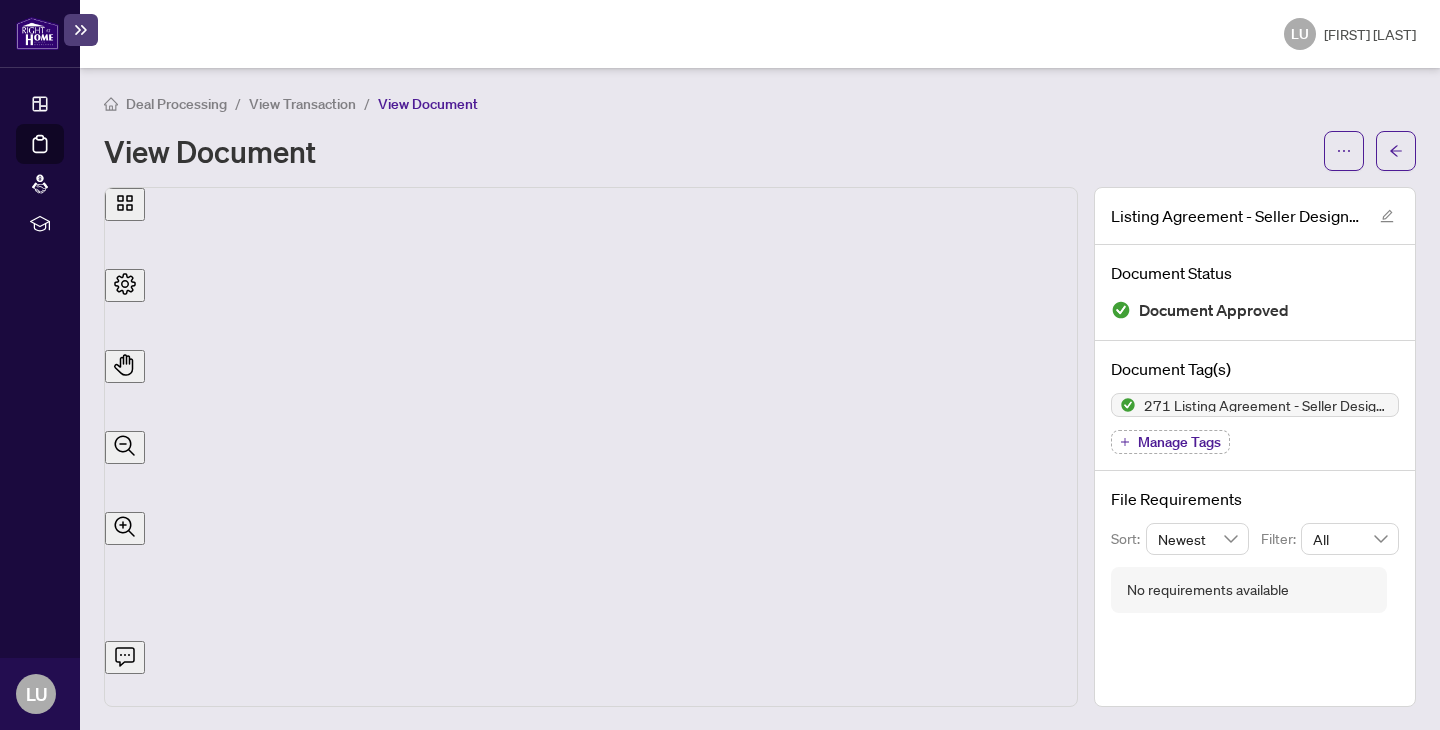 scroll, scrollTop: 113, scrollLeft: 0, axis: vertical 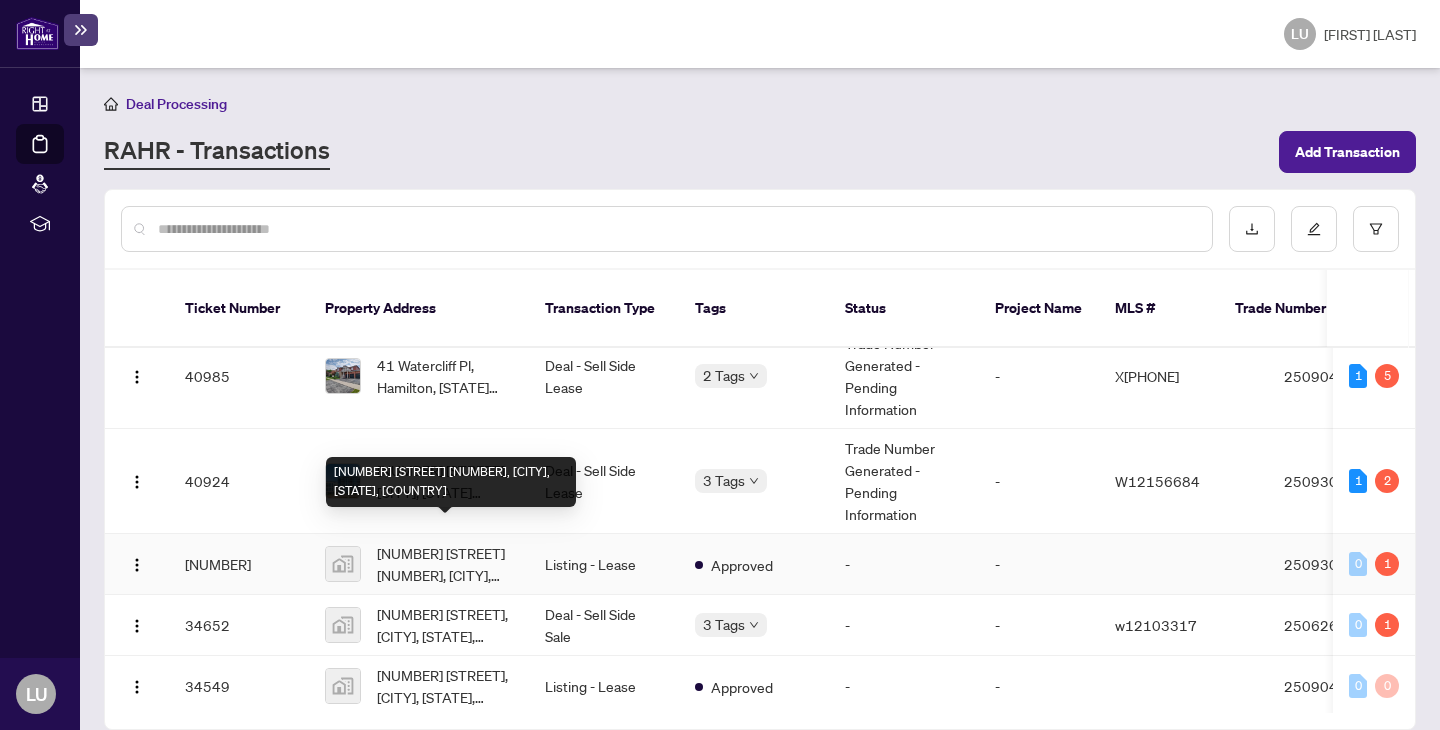 click on "1050 Main St E #312, Milton, ON, Canada" at bounding box center [445, 564] 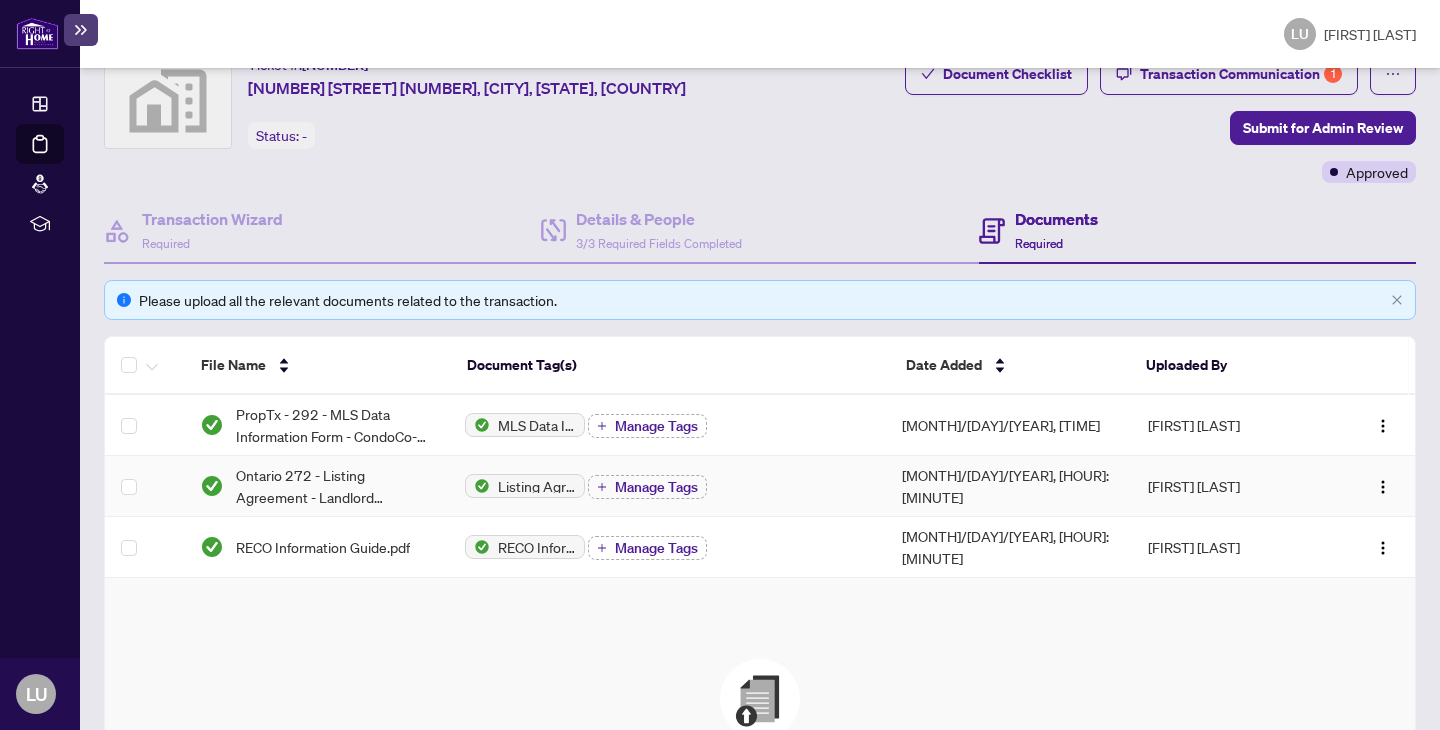 scroll, scrollTop: 70, scrollLeft: 0, axis: vertical 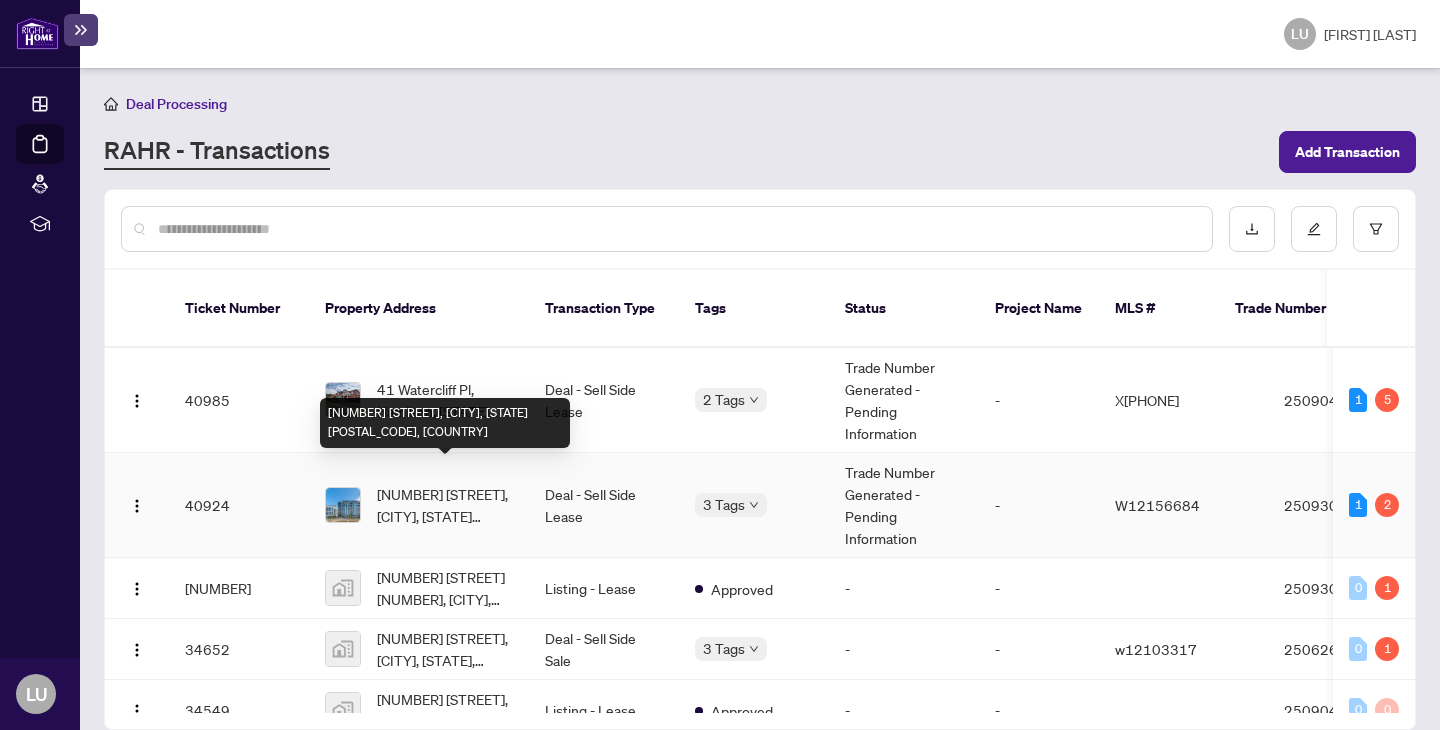 click on "[NUMBER] [STREET], [CITY], [STATE] [POSTAL_CODE], [COUNTRY]" at bounding box center (445, 505) 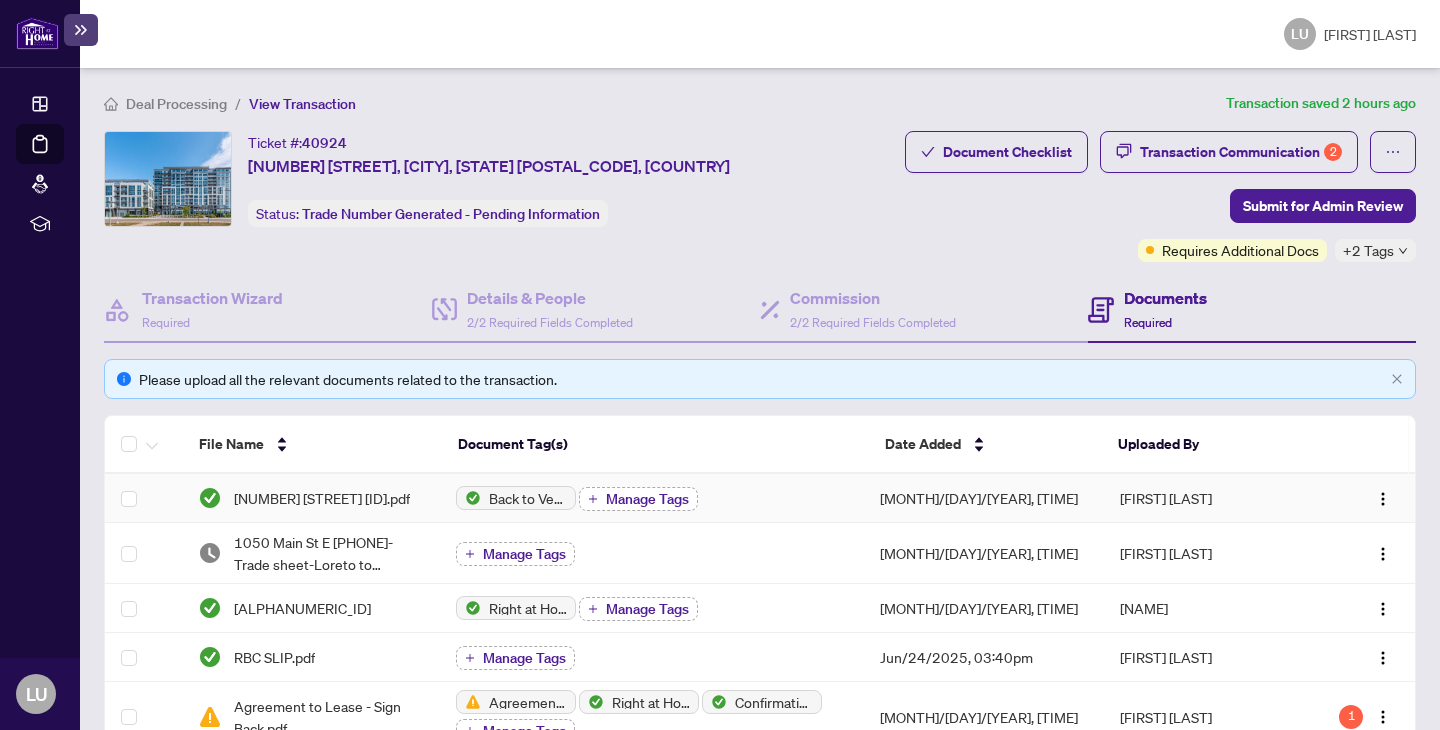 click on "Manage Tags" at bounding box center (647, 499) 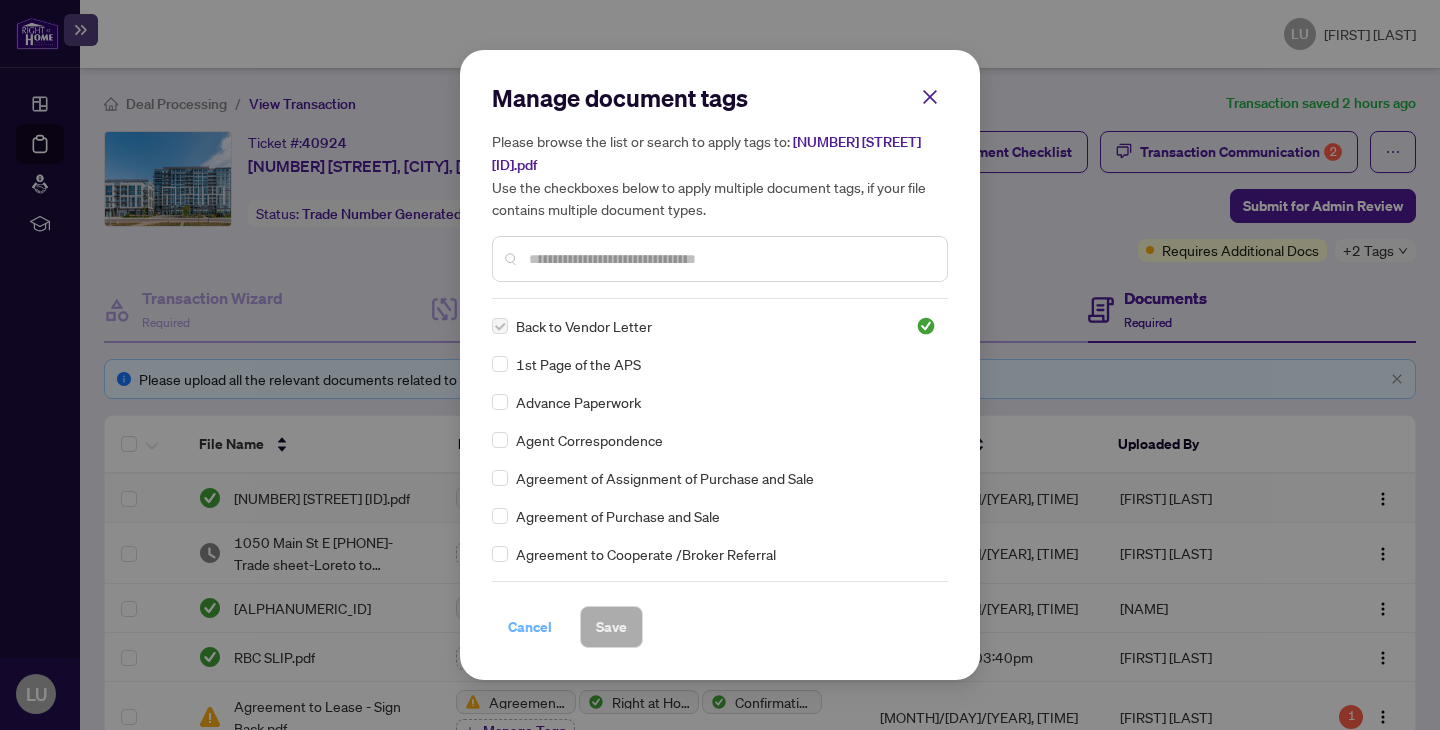 click on "Cancel" at bounding box center (530, 627) 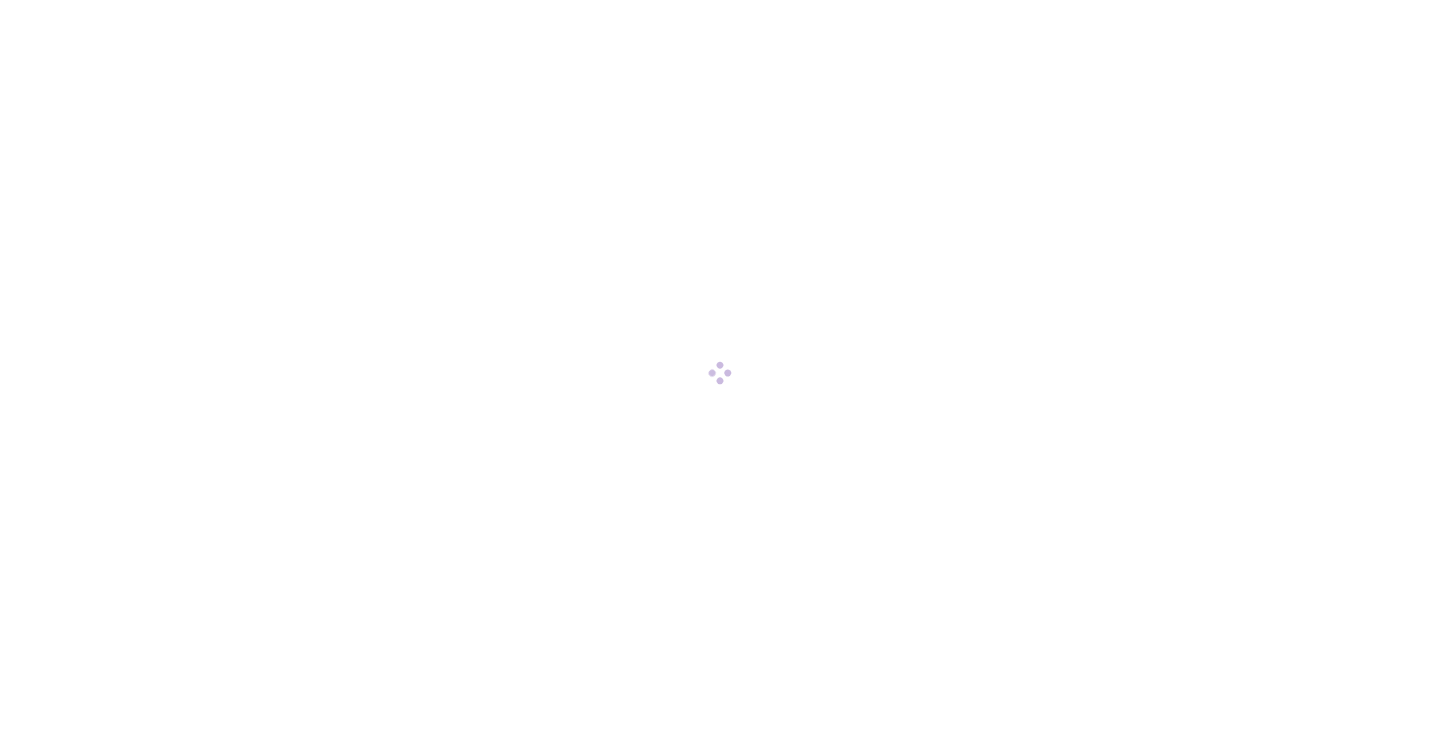 scroll, scrollTop: 0, scrollLeft: 0, axis: both 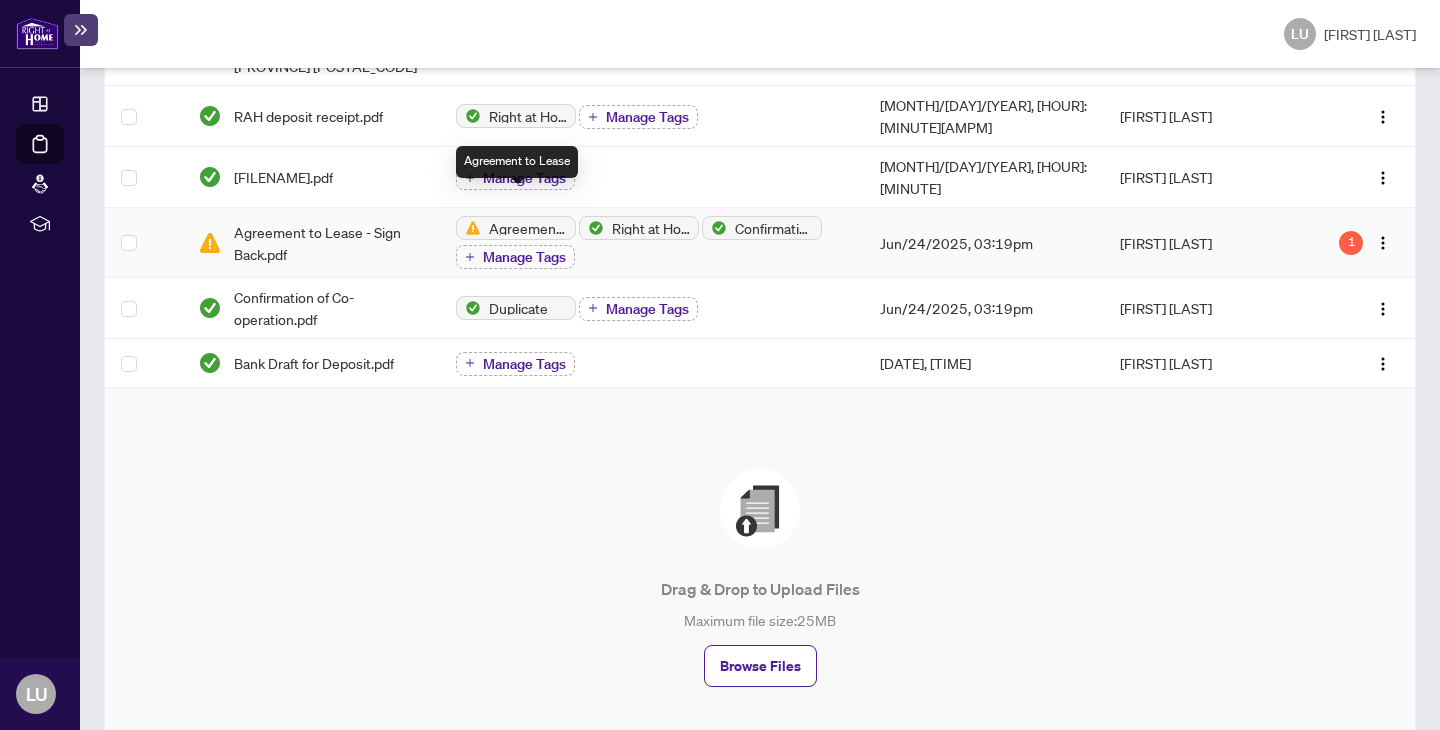 click on "Agreement to Lease" at bounding box center (528, 228) 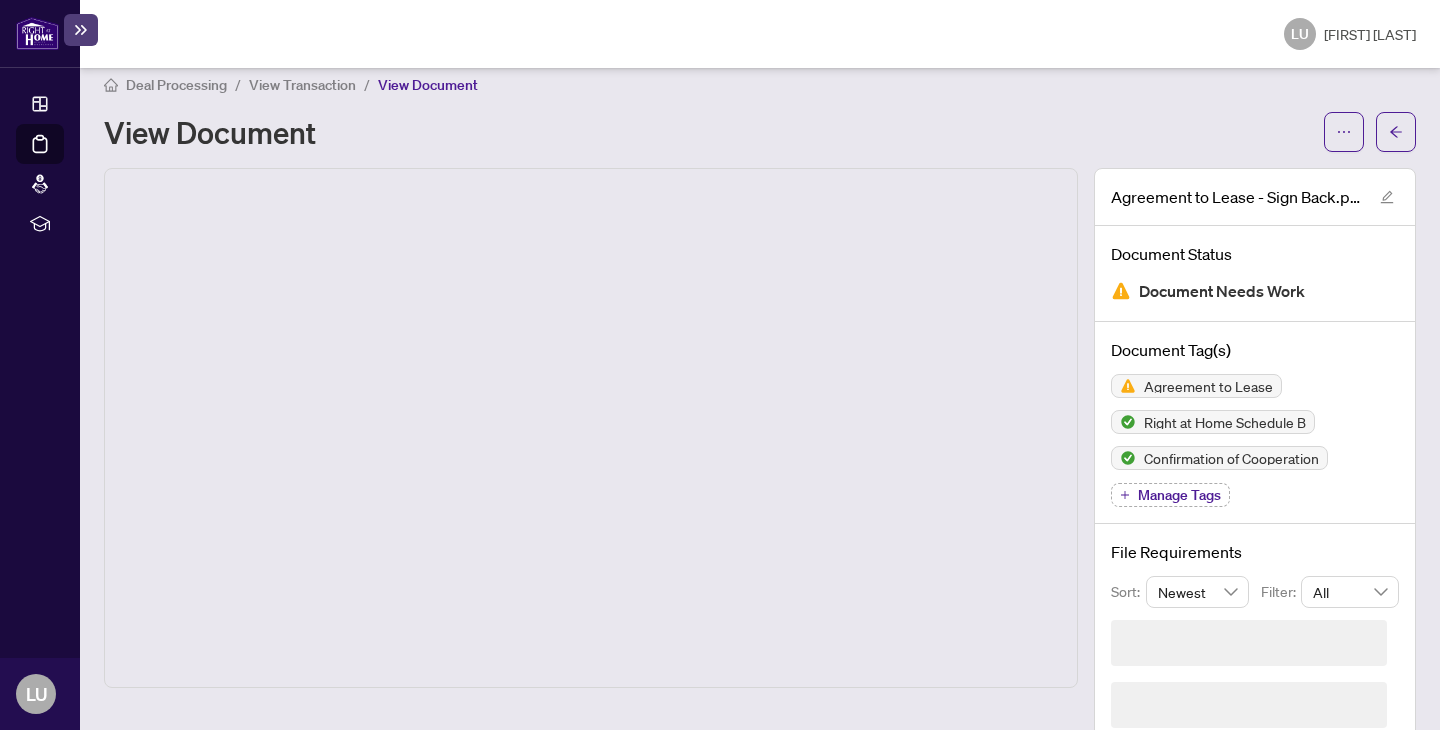 scroll, scrollTop: 0, scrollLeft: 0, axis: both 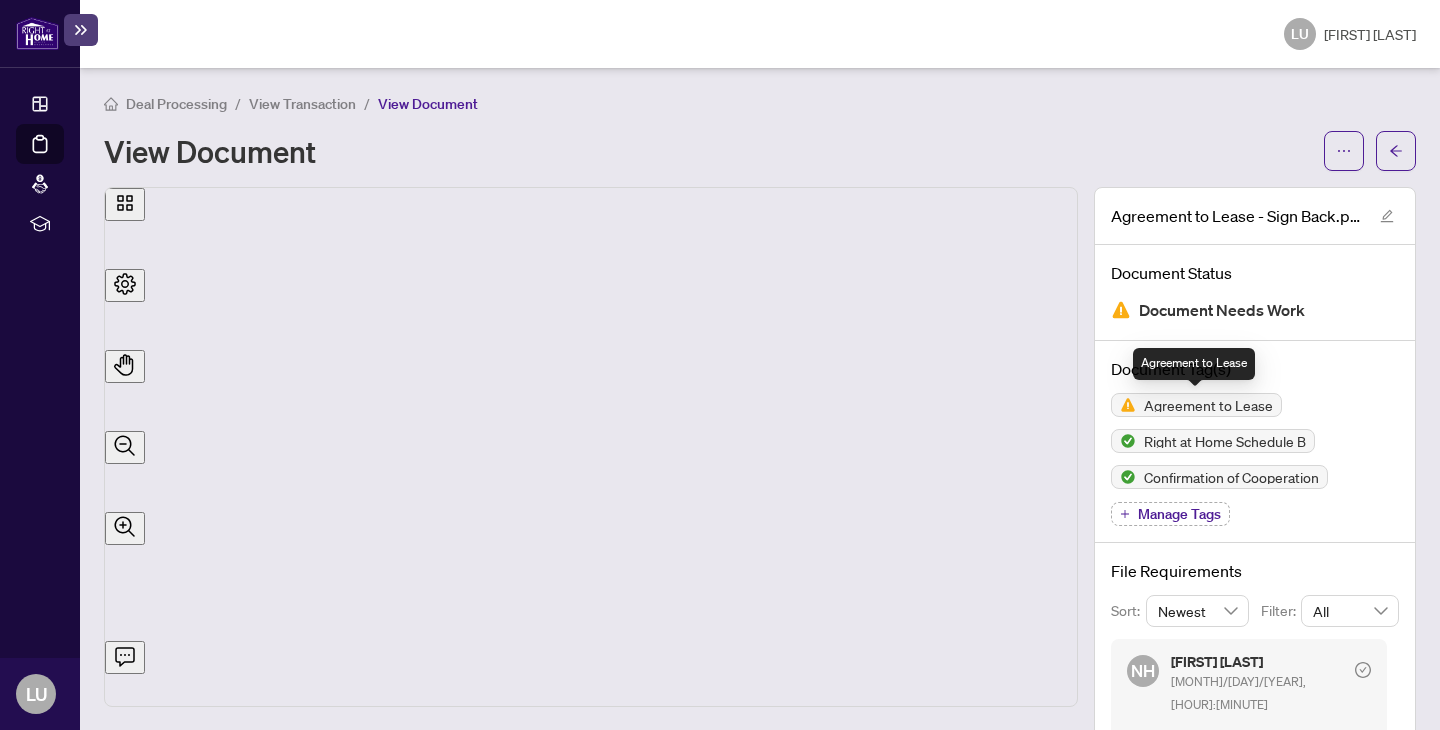click on "Agreement to Lease" at bounding box center [1208, 405] 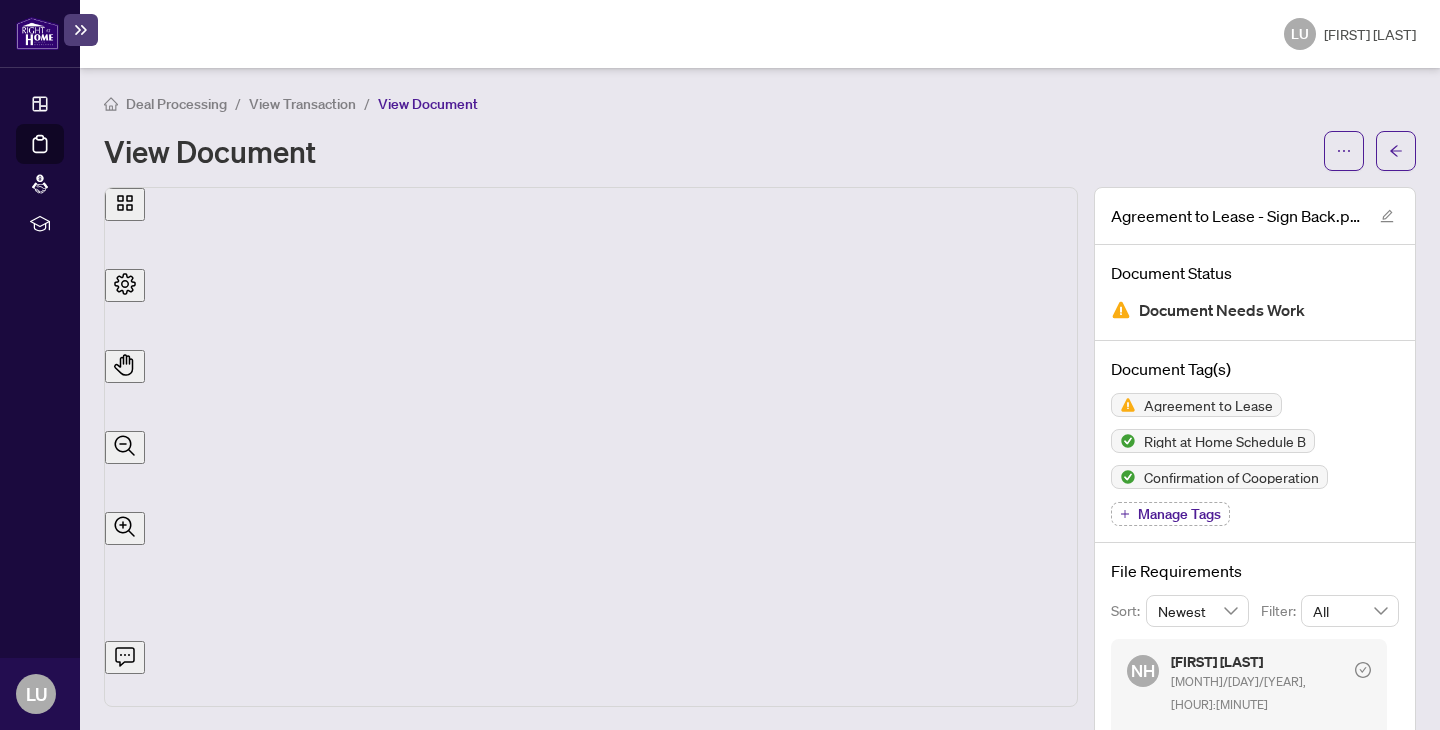 click on "Agreement to Lease Right at Home Schedule B Confirmation of Cooperation Manage Tags" at bounding box center [1255, 460] 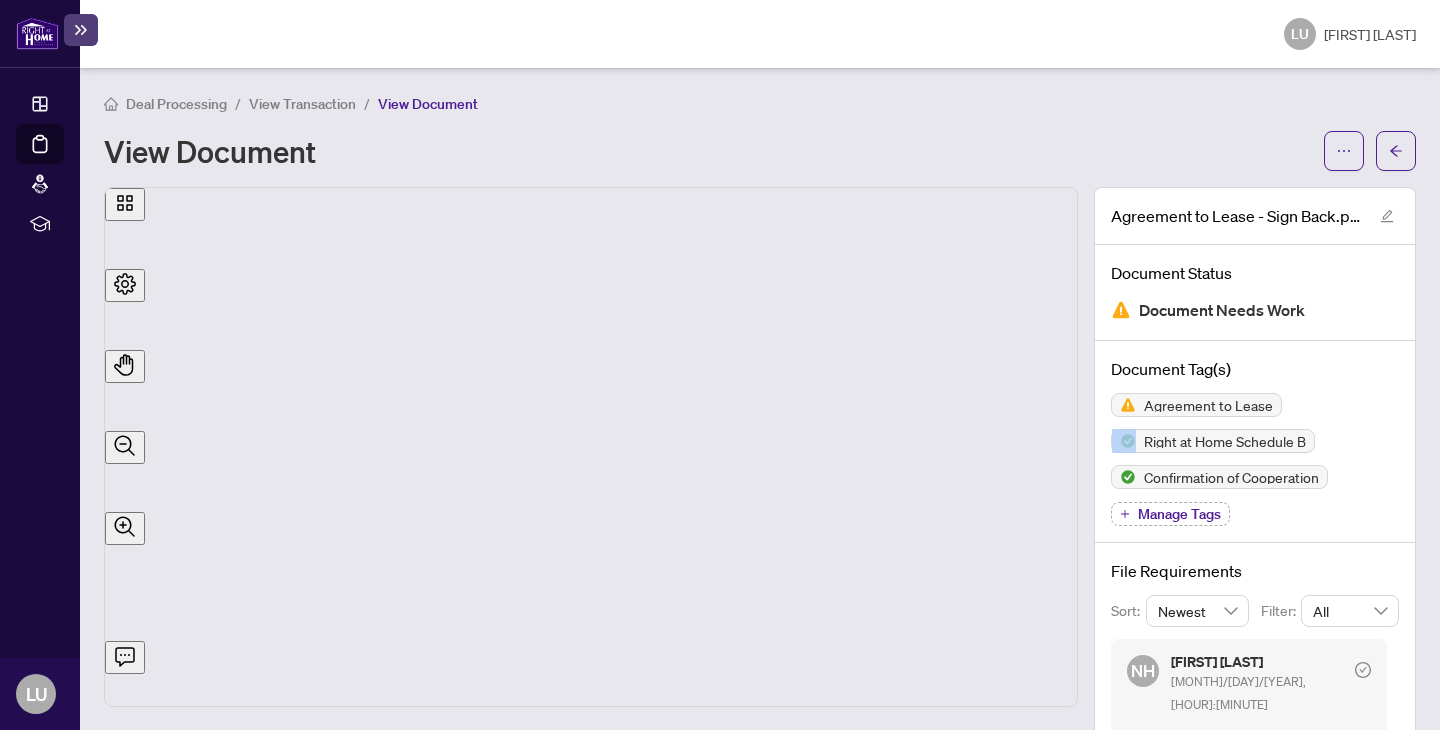 click on "Agreement to Lease Right at Home Schedule B Confirmation of Cooperation Manage Tags" at bounding box center (1255, 460) 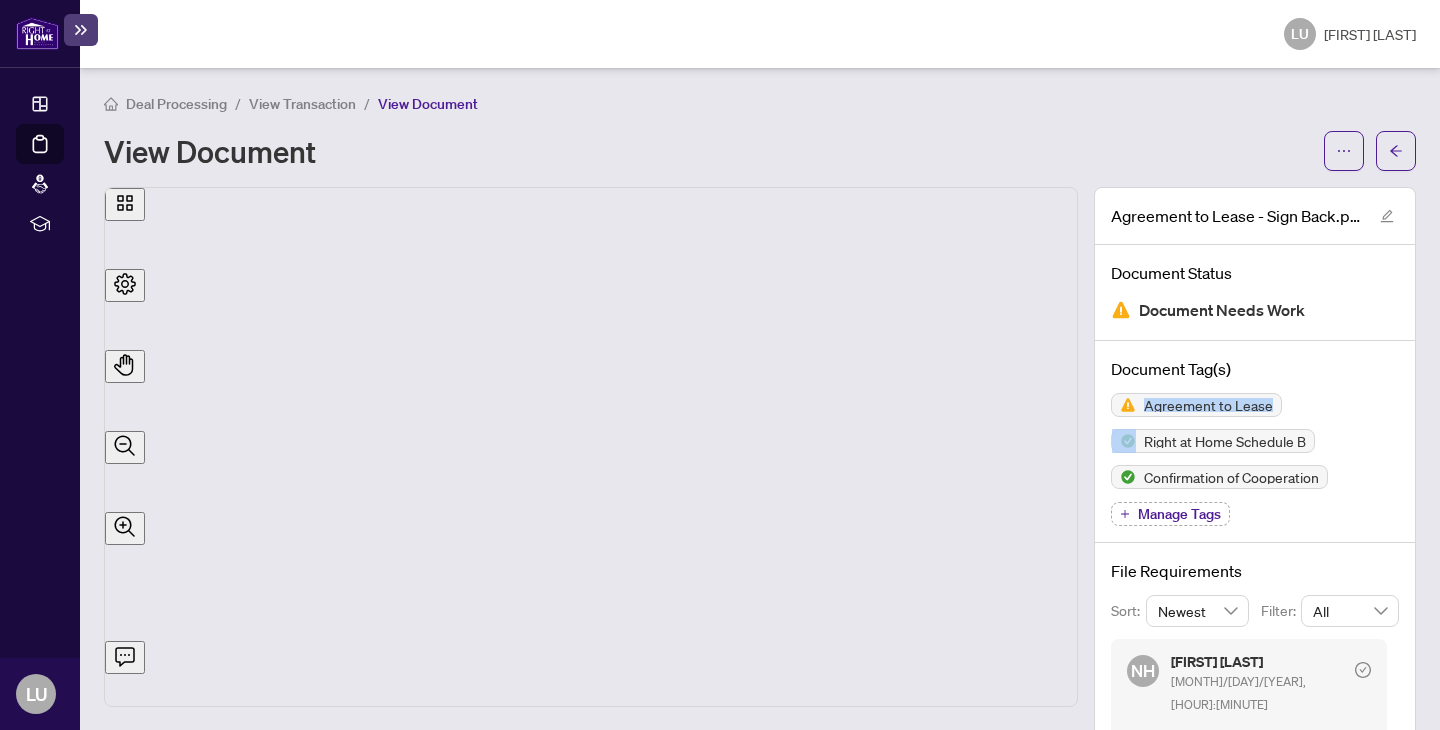 click on "Agreement to Lease Right at Home Schedule B Confirmation of Cooperation Manage Tags" at bounding box center [1255, 460] 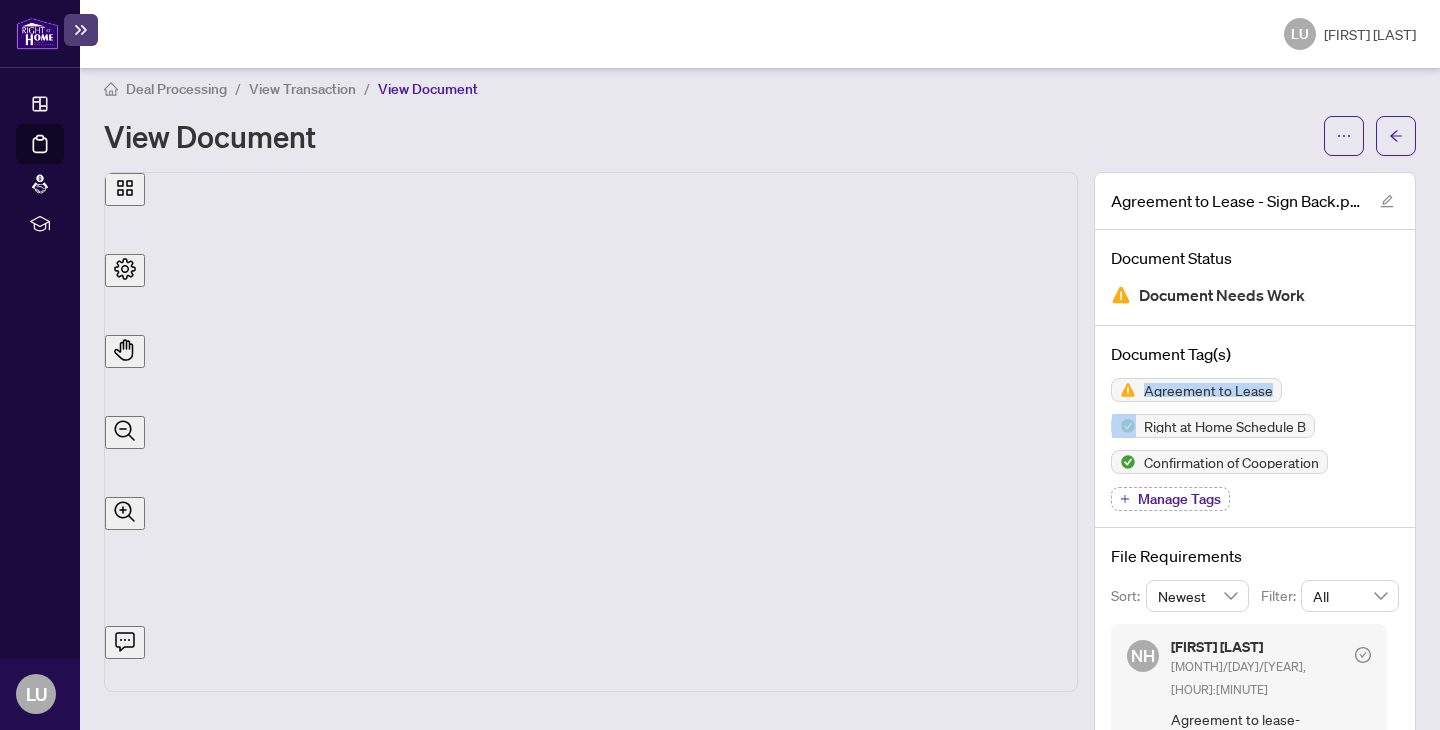 scroll, scrollTop: 23, scrollLeft: 0, axis: vertical 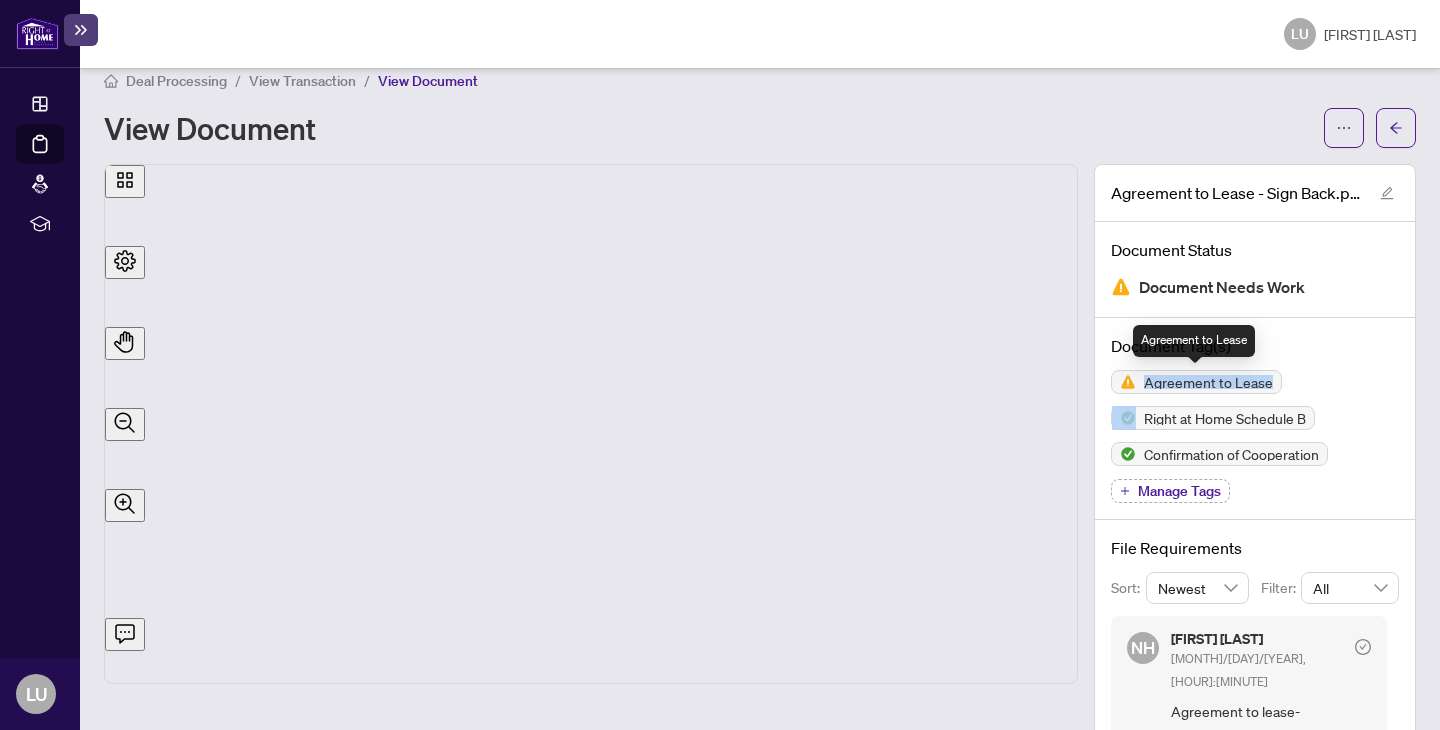 click on "Agreement to Lease" at bounding box center (1208, 382) 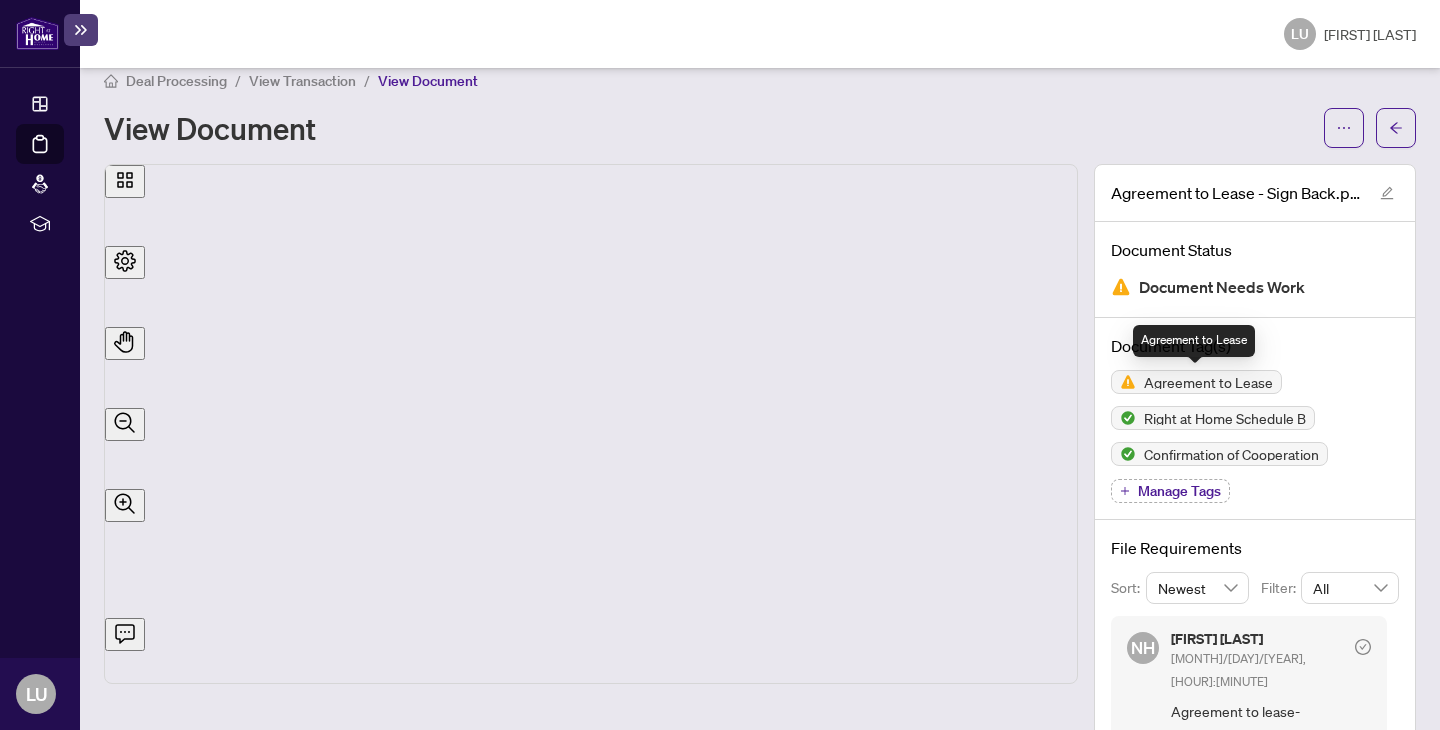 click on "Agreement to Lease" at bounding box center [1208, 382] 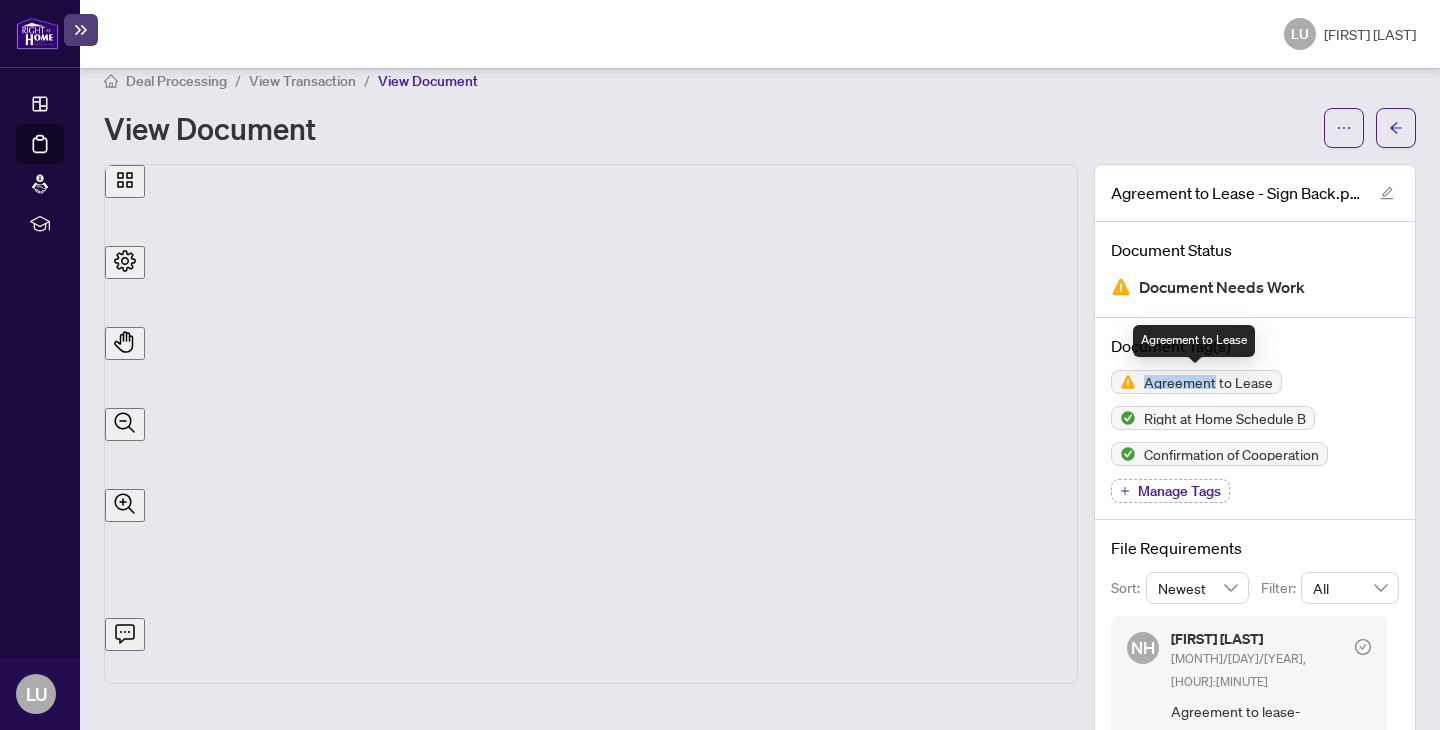 click on "Agreement to Lease" at bounding box center (1208, 382) 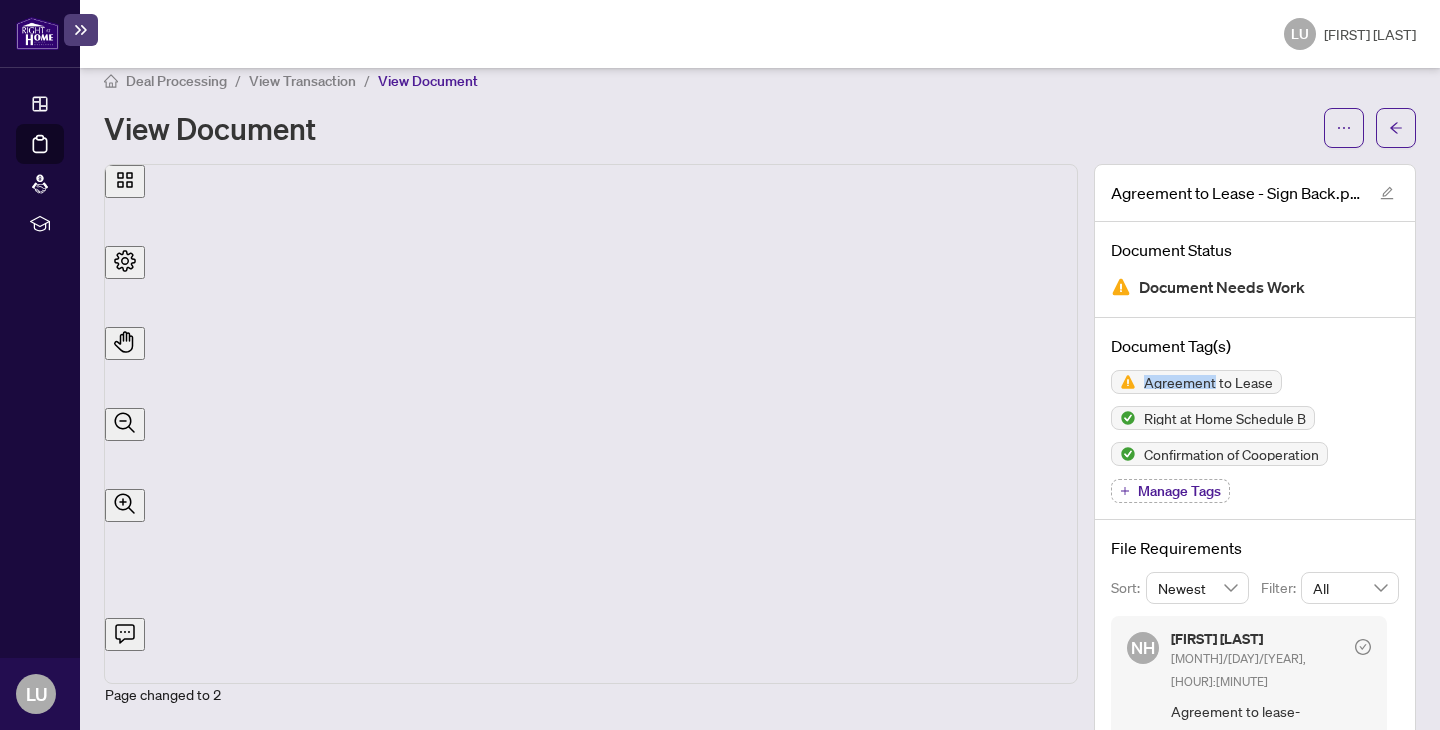 scroll, scrollTop: 980, scrollLeft: 0, axis: vertical 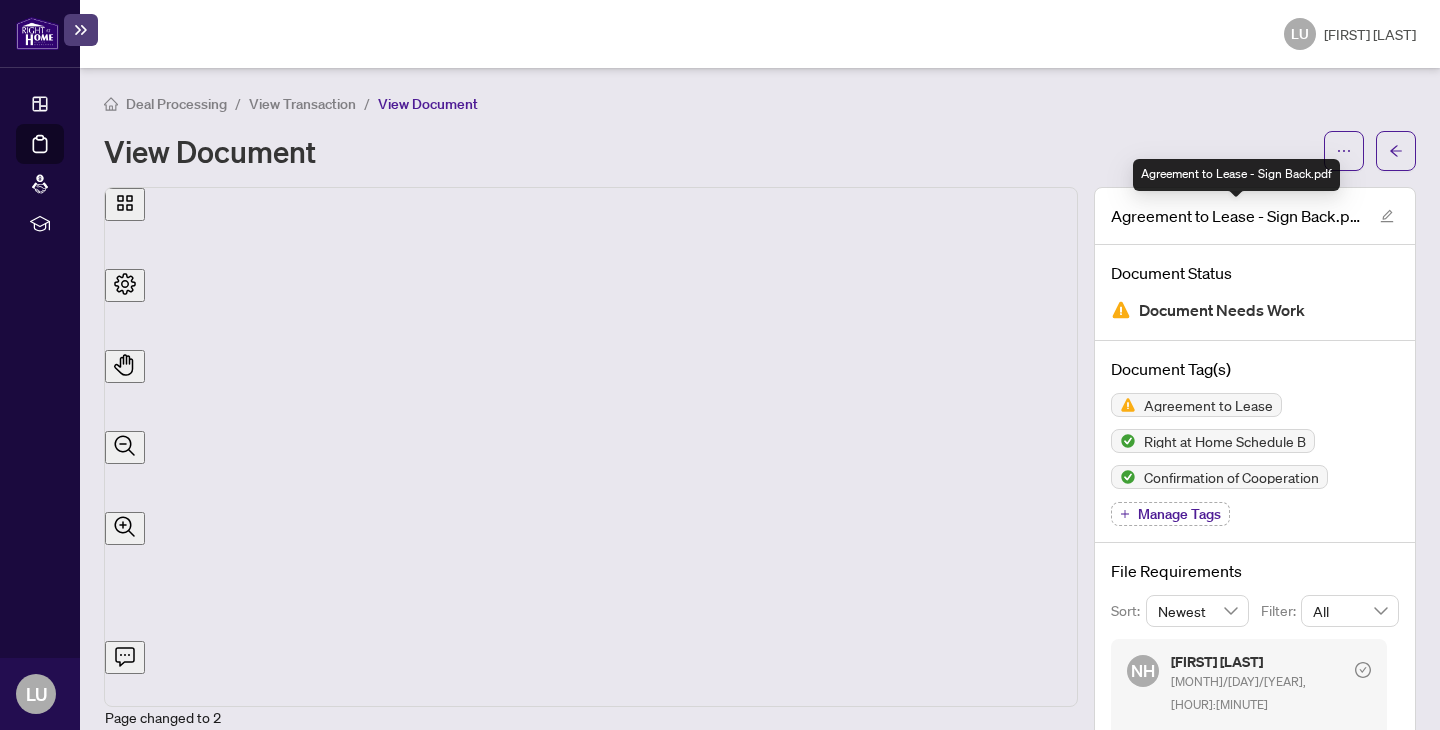 click on "Agreement to Lease  - Sign Back.pdf" at bounding box center [1236, 216] 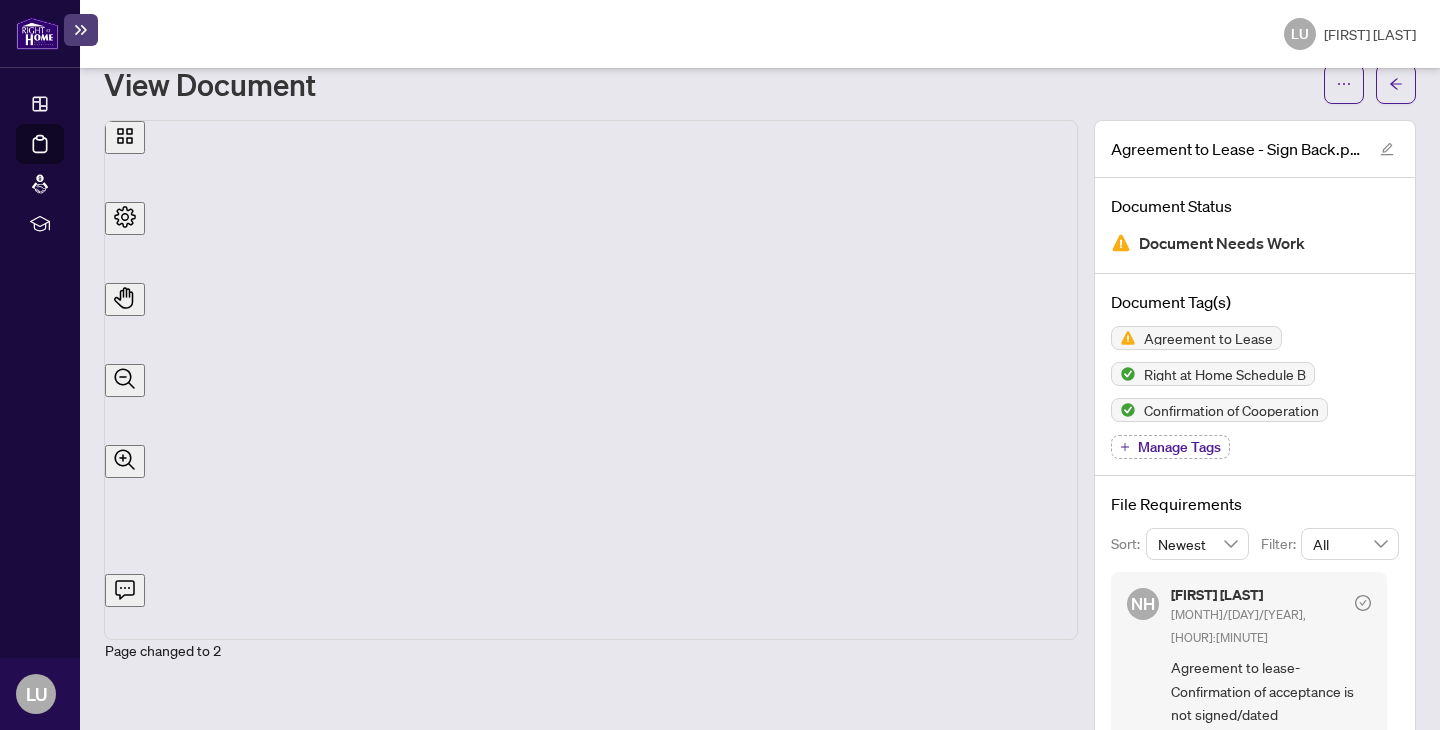 scroll, scrollTop: 94, scrollLeft: 0, axis: vertical 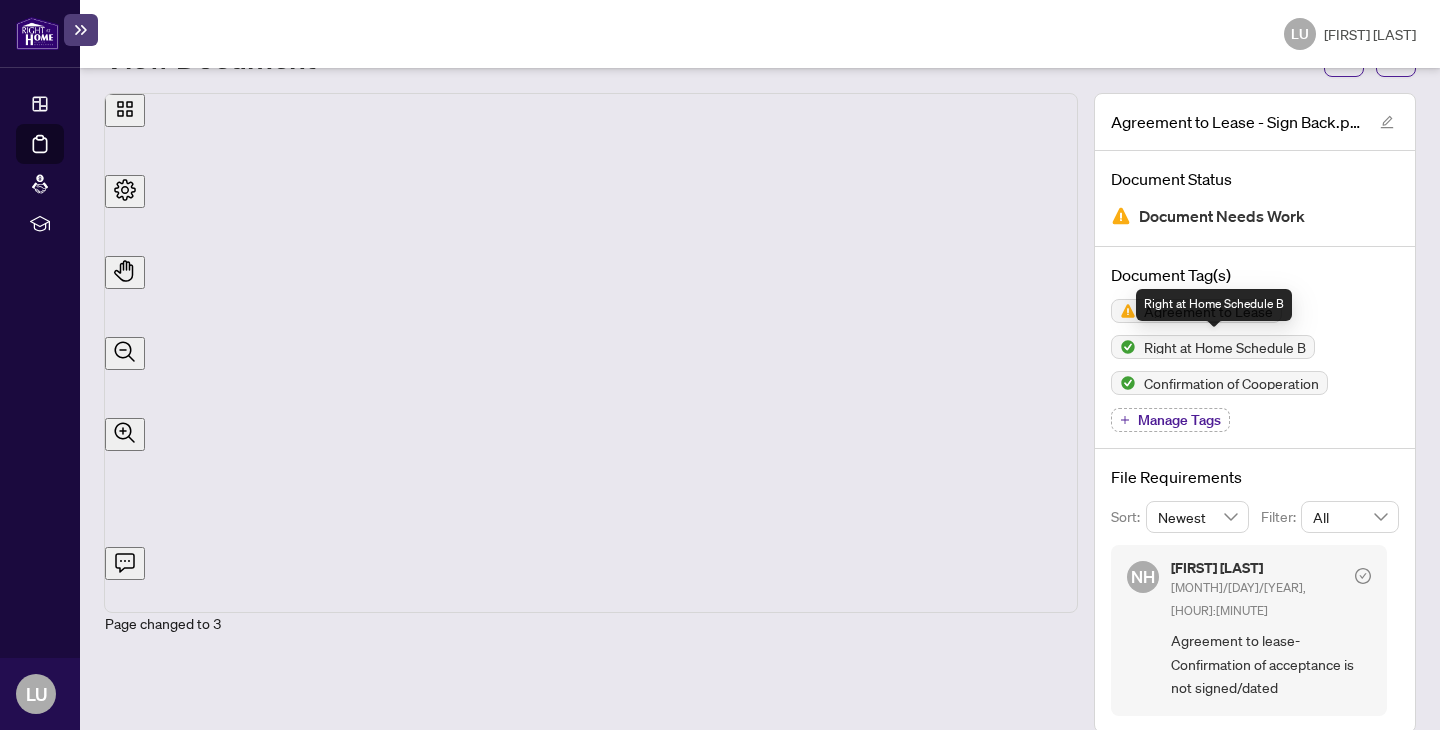 click on "Right at Home Schedule B" at bounding box center [1225, 347] 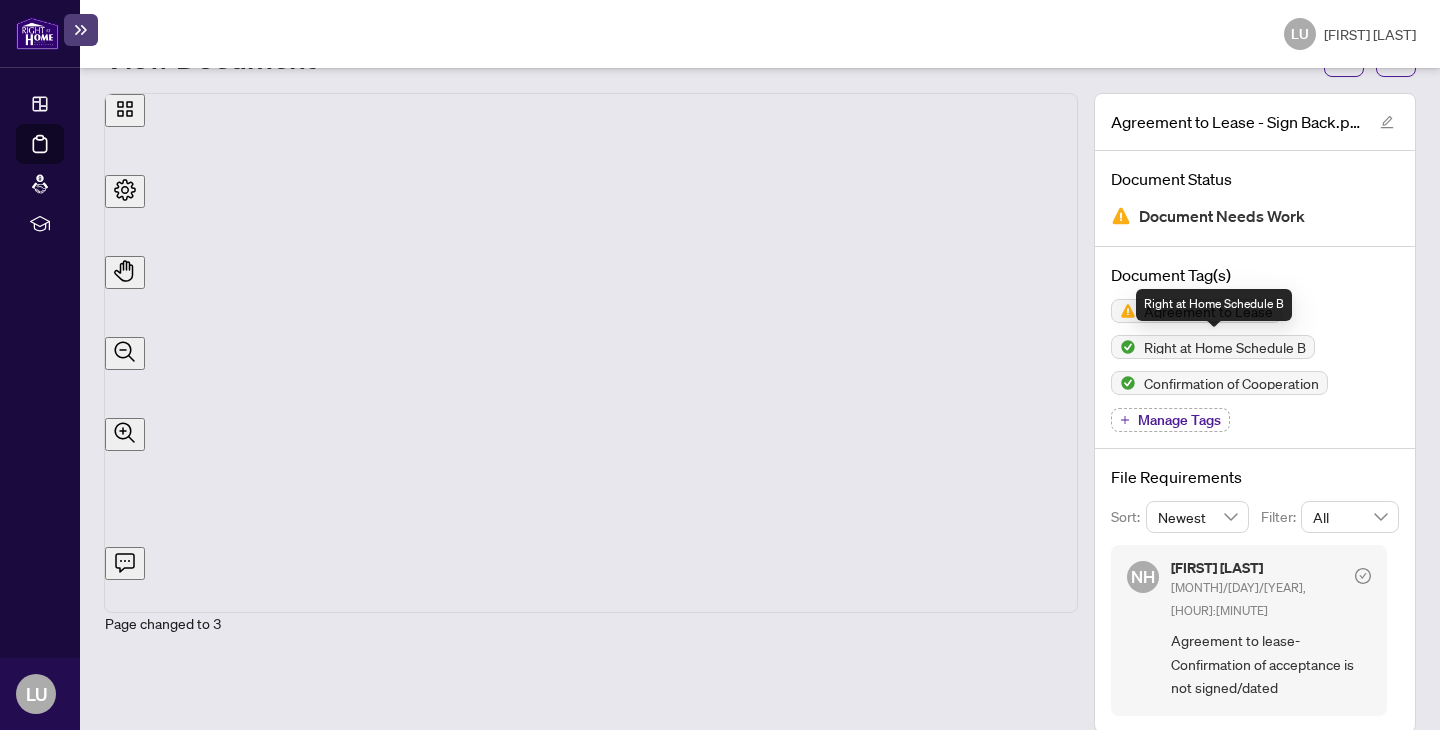 click on "Right at Home Schedule B" at bounding box center [1225, 347] 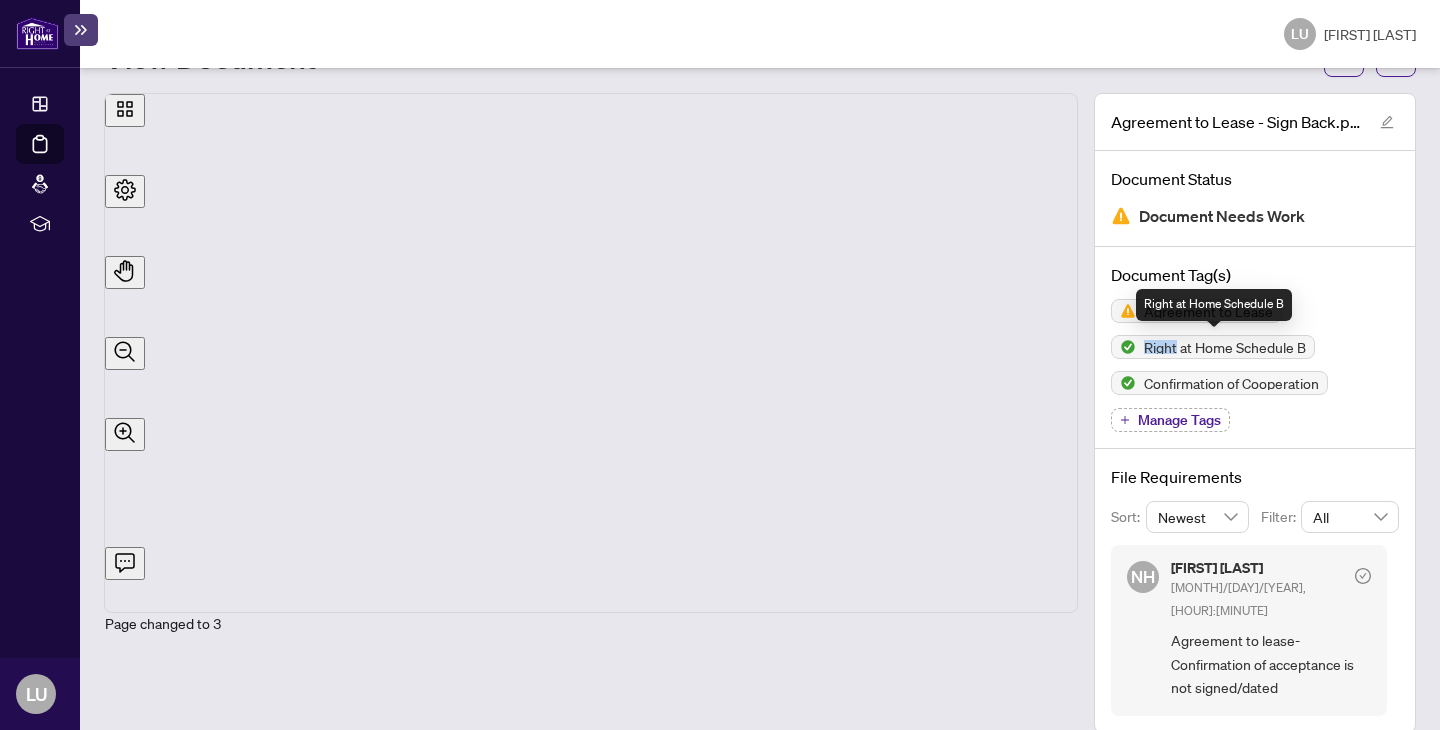 click on "Right at Home Schedule B" at bounding box center (1225, 347) 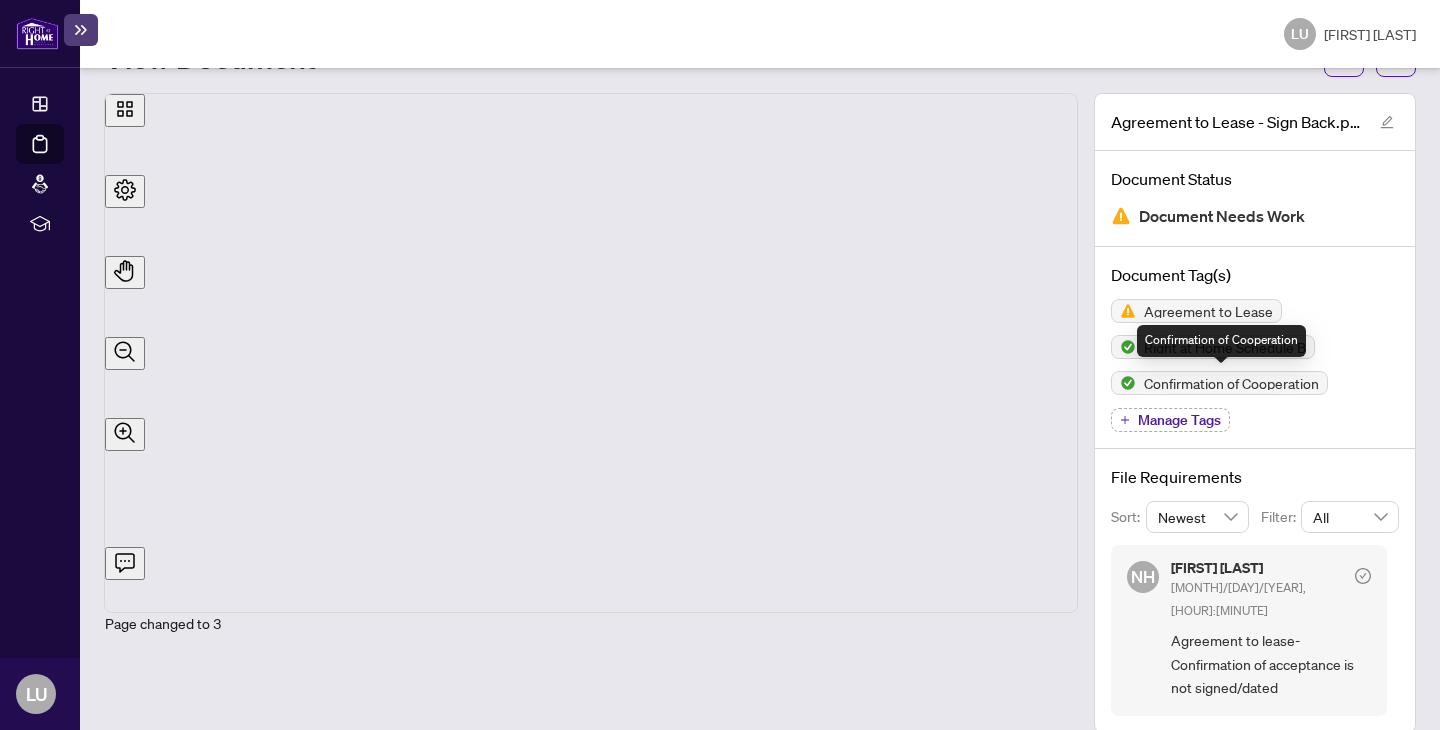 click on "Confirmation of Cooperation" at bounding box center [1231, 383] 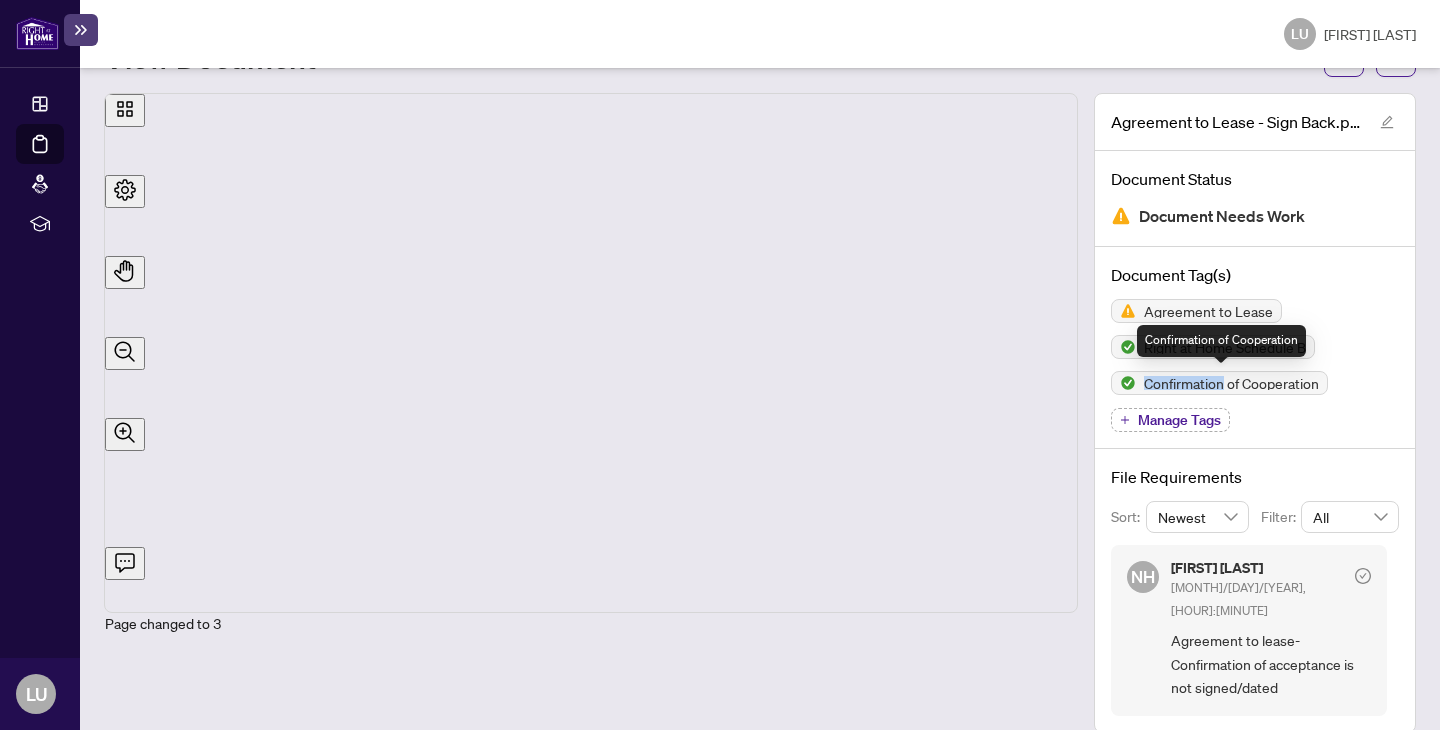 click on "Confirmation of Cooperation" at bounding box center [1231, 383] 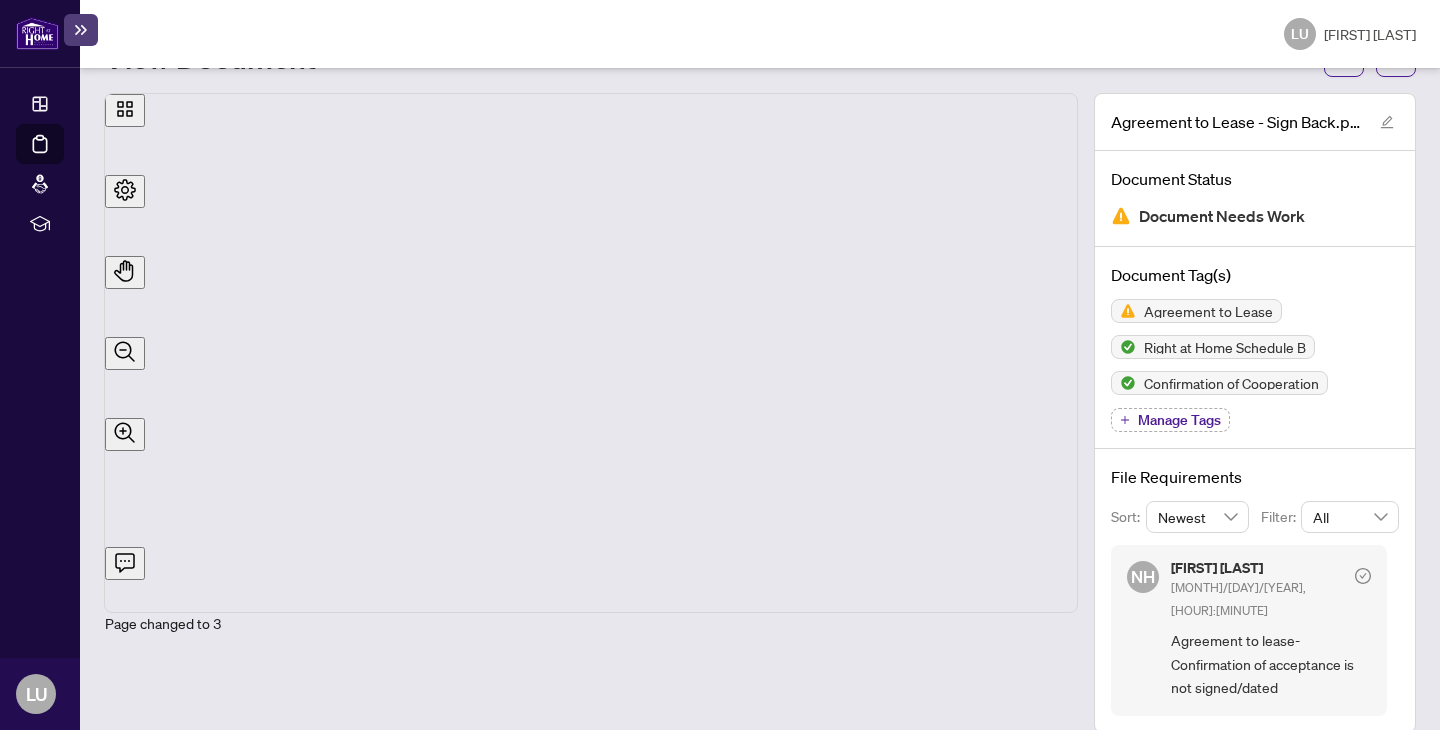 click on "Document Tag(s) Agreement to Lease Right at Home Schedule B Confirmation of Cooperation Manage Tags" at bounding box center [1255, 348] 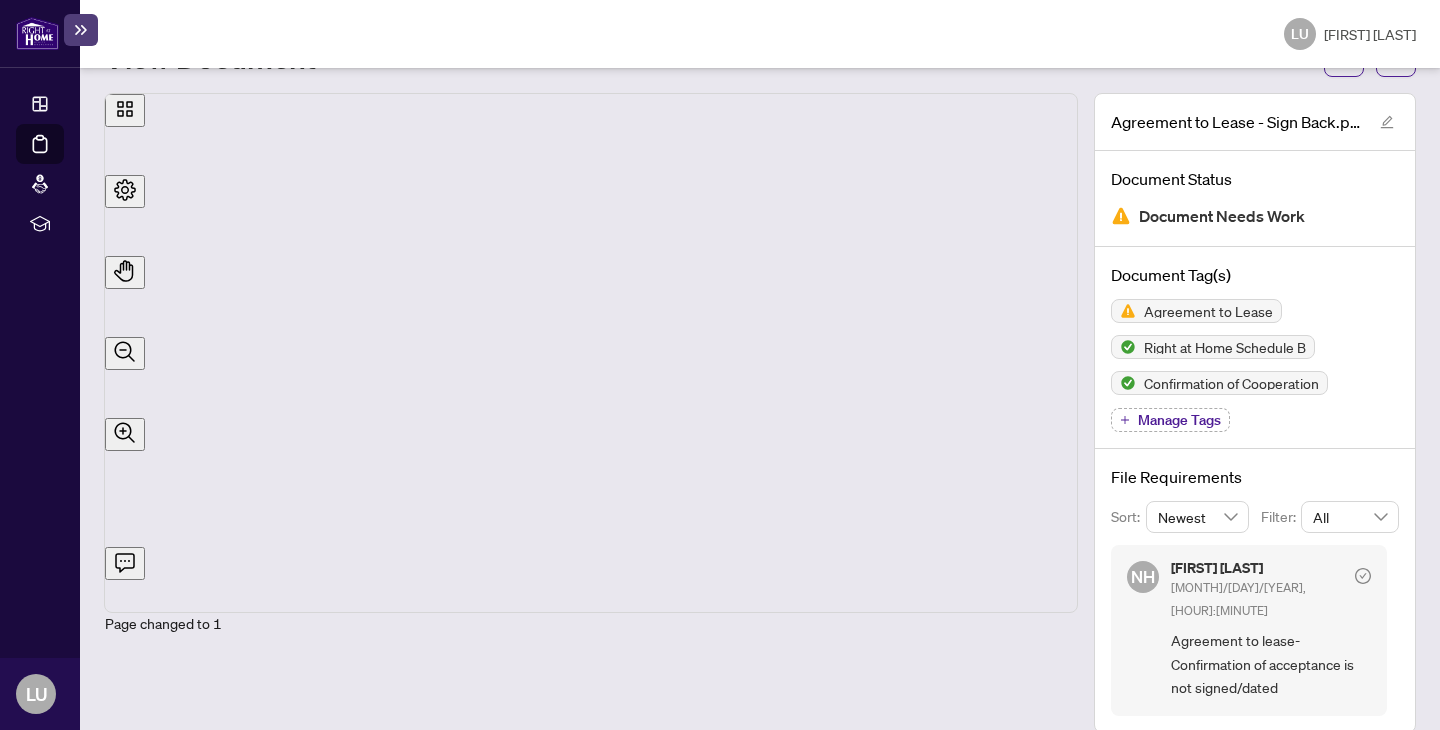 scroll, scrollTop: 0, scrollLeft: 0, axis: both 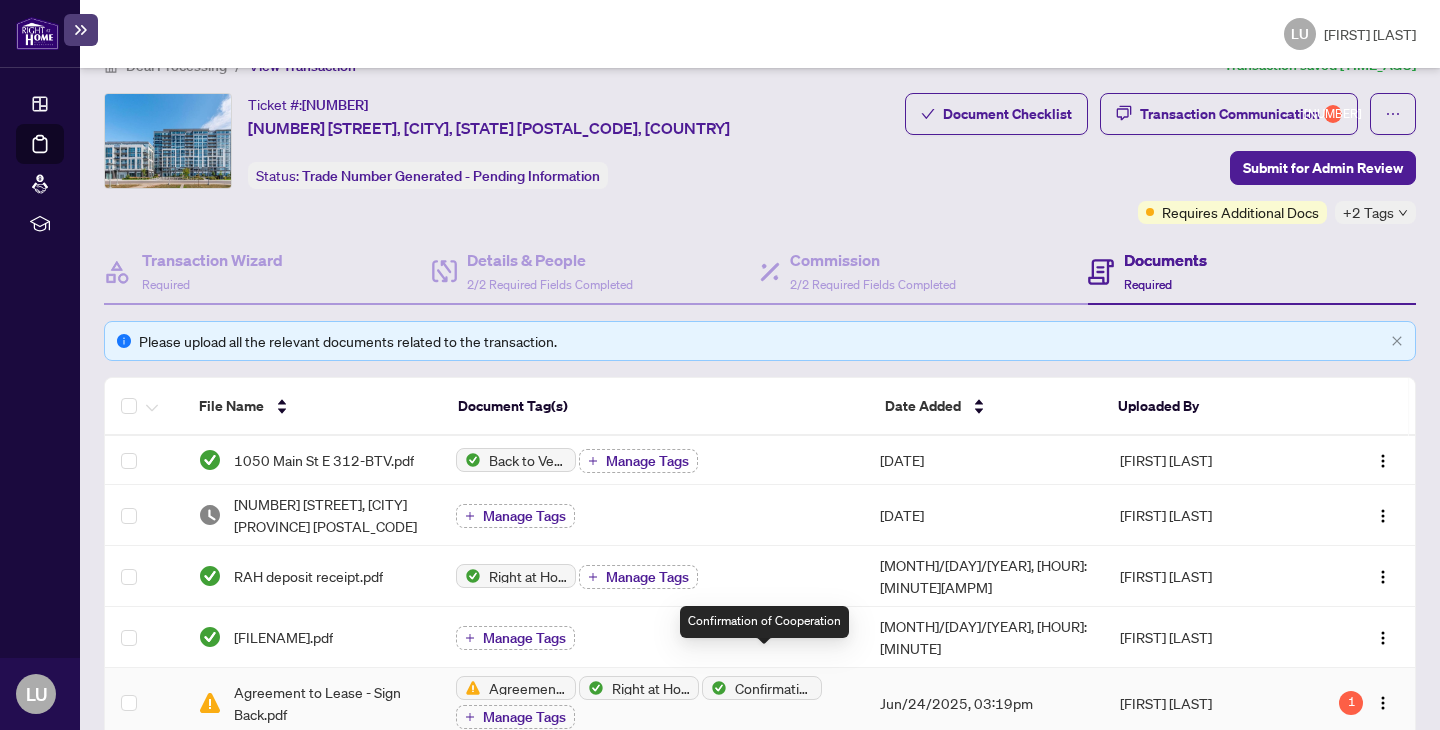click on "Confirmation of Cooperation" at bounding box center (774, 688) 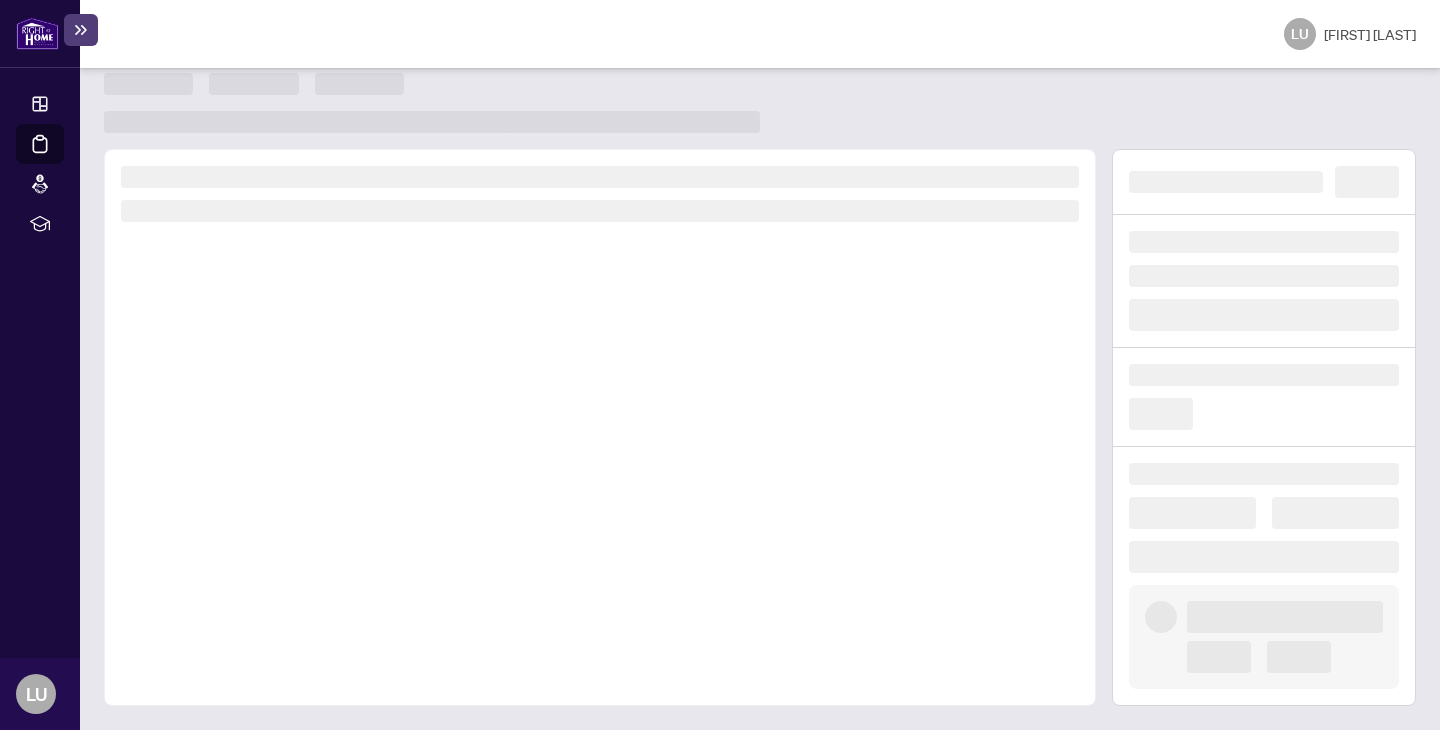 scroll, scrollTop: 0, scrollLeft: 0, axis: both 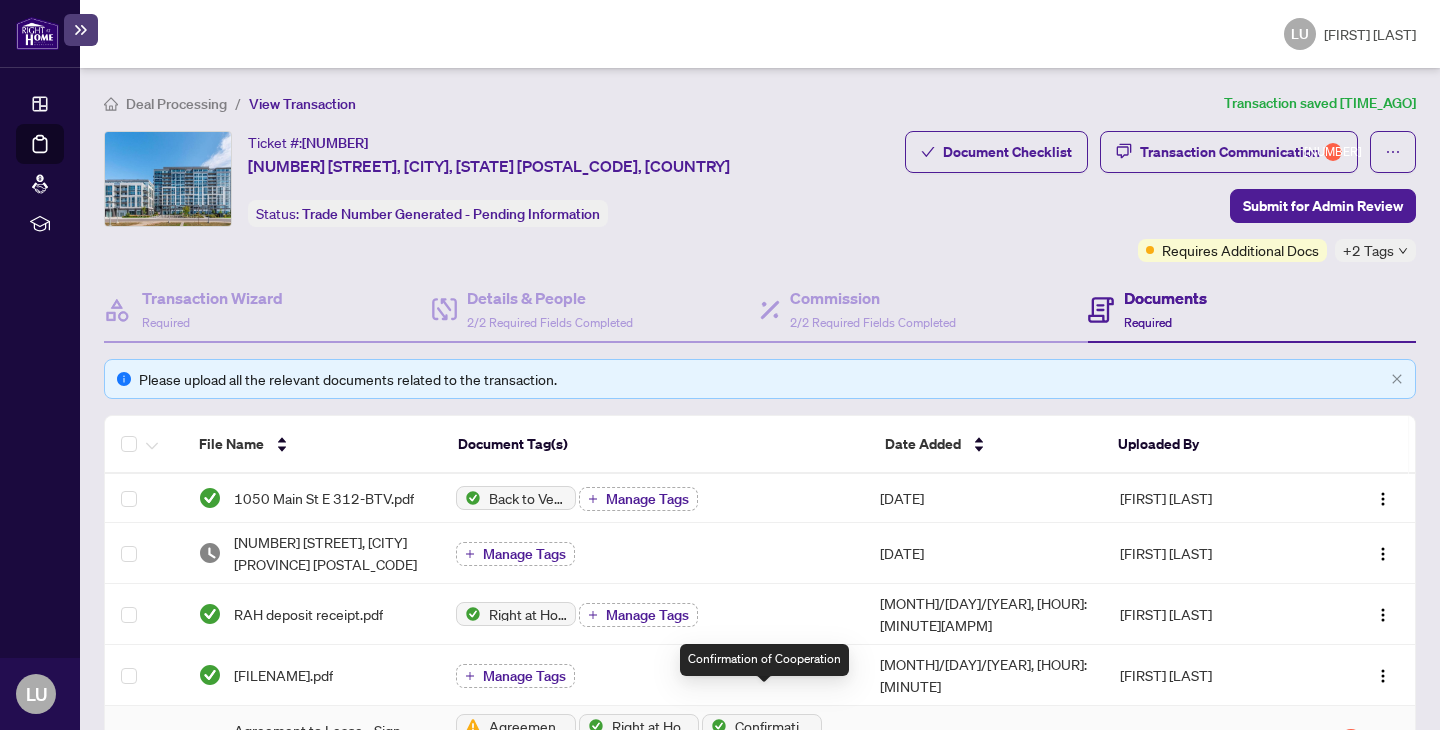 click on "Confirmation of Cooperation" at bounding box center (774, 726) 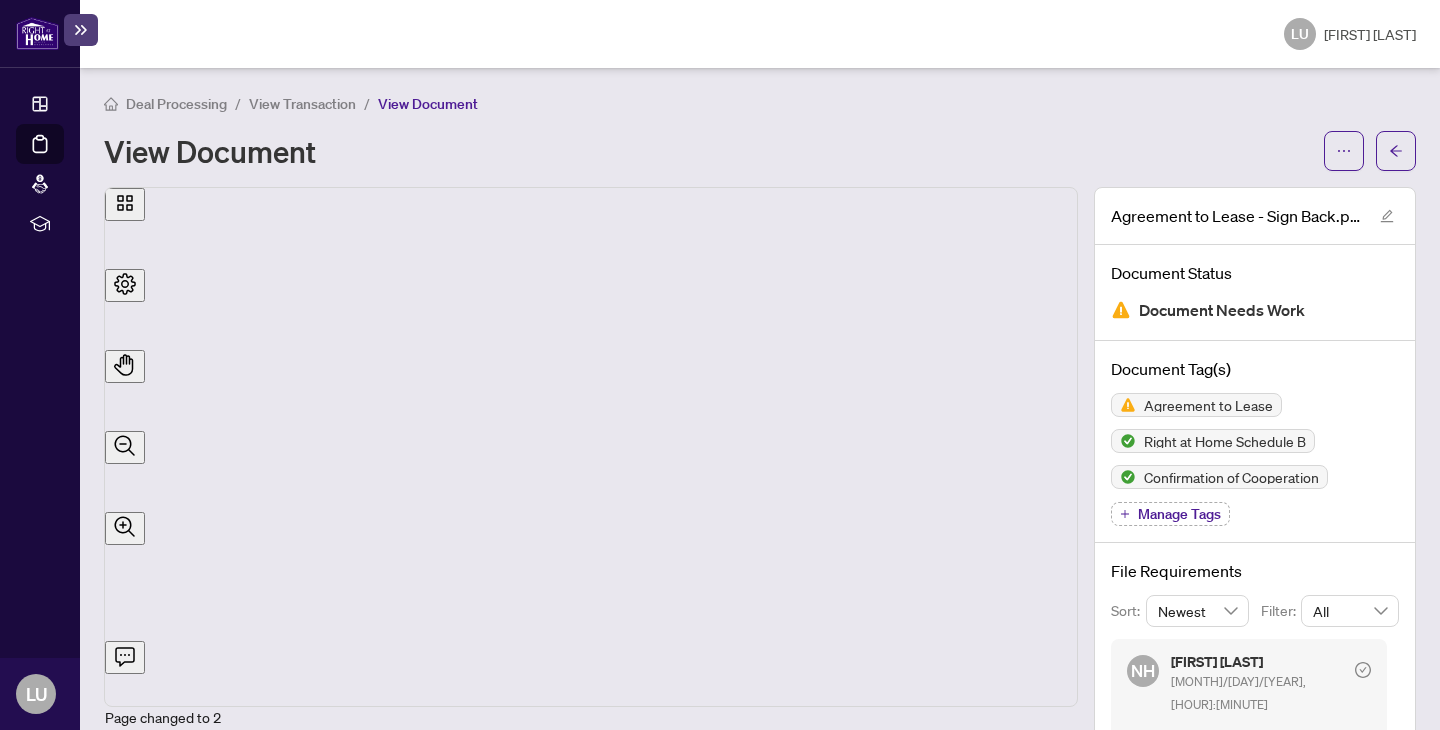 scroll, scrollTop: 1656, scrollLeft: 0, axis: vertical 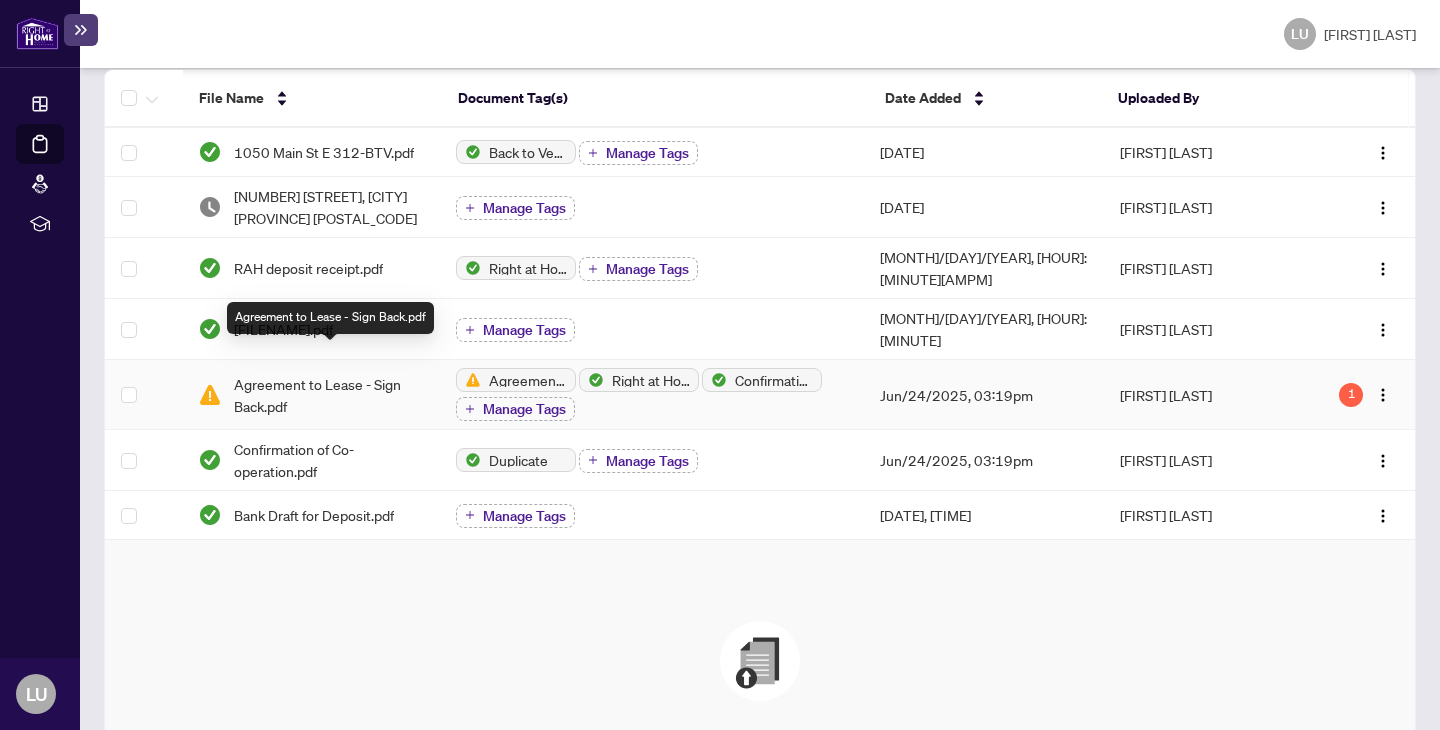 click on "Agreement to Lease  - Sign Back.pdf" at bounding box center [328, 395] 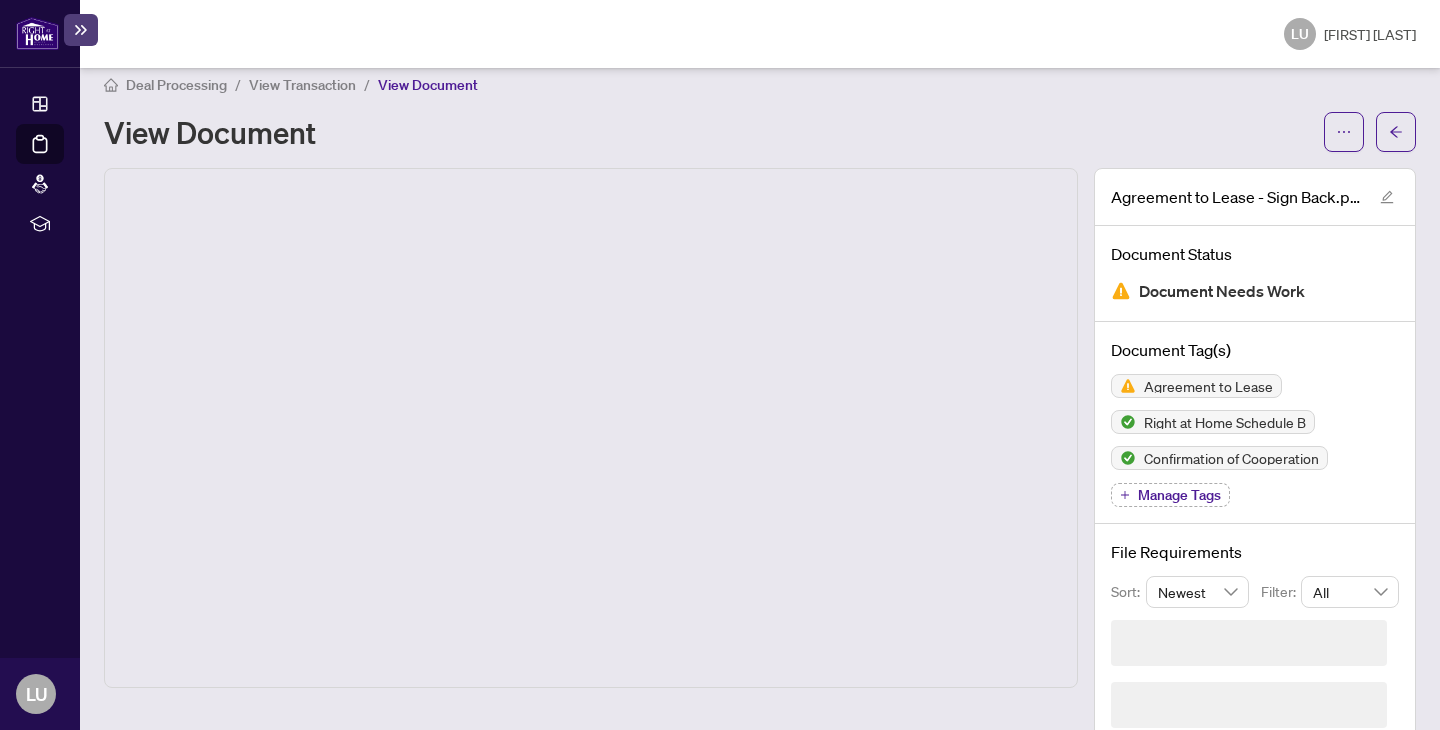 scroll, scrollTop: 0, scrollLeft: 0, axis: both 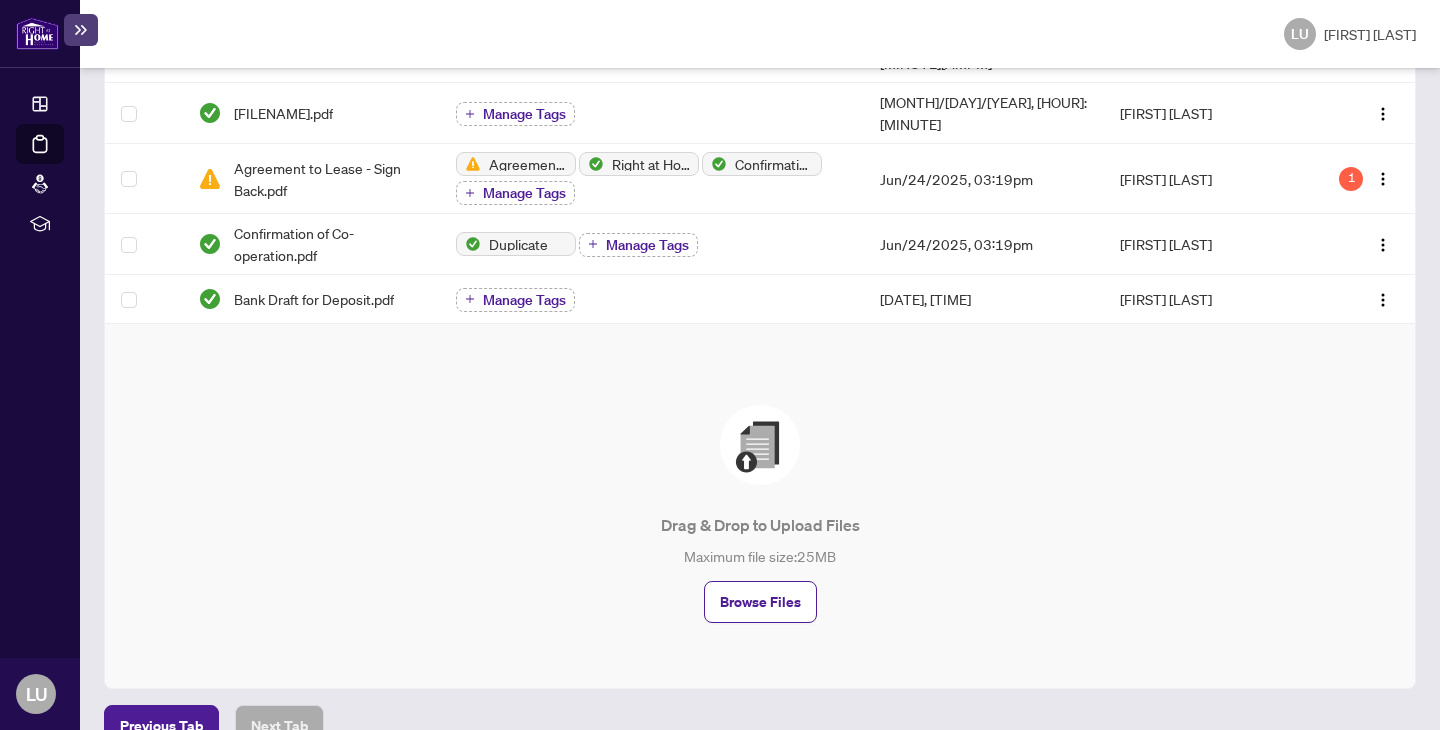 click at bounding box center [760, 445] 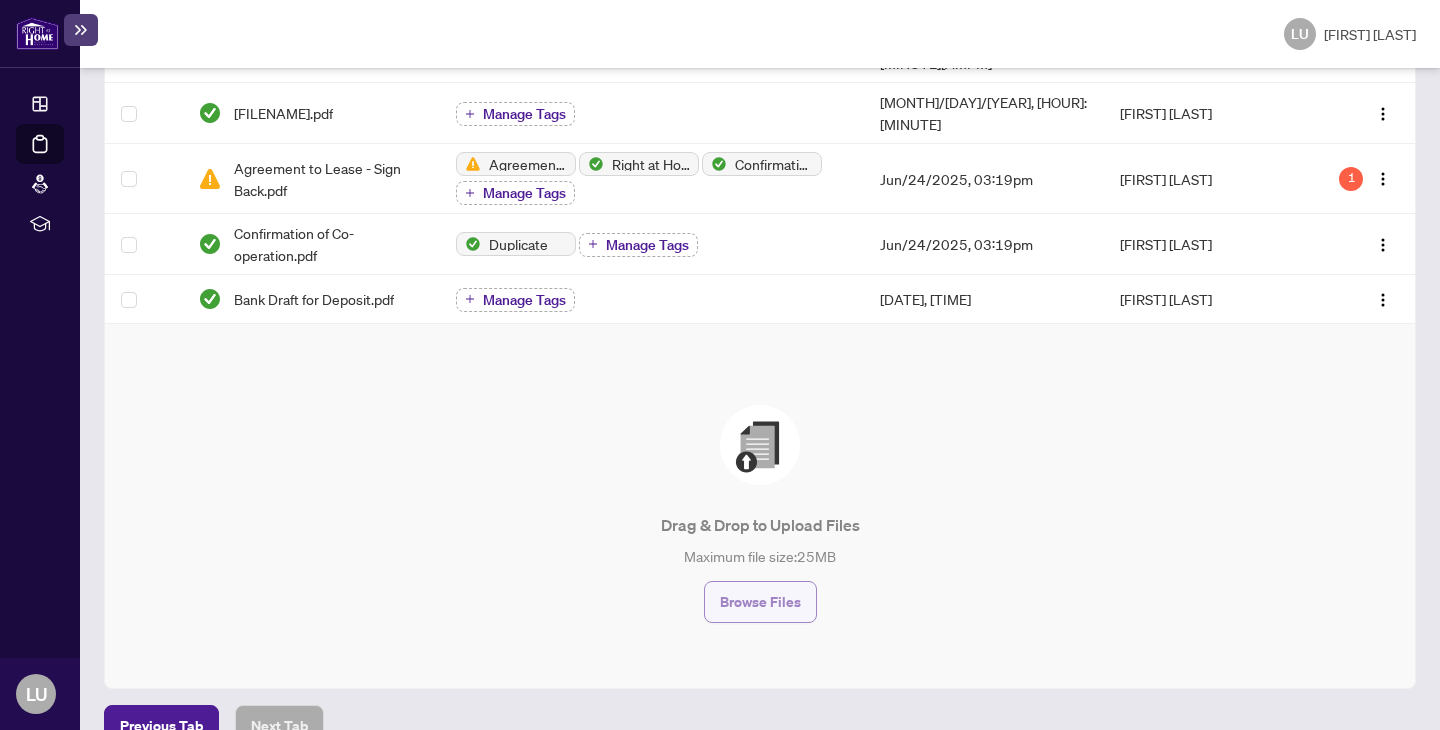 click on "Browse Files" at bounding box center [760, 602] 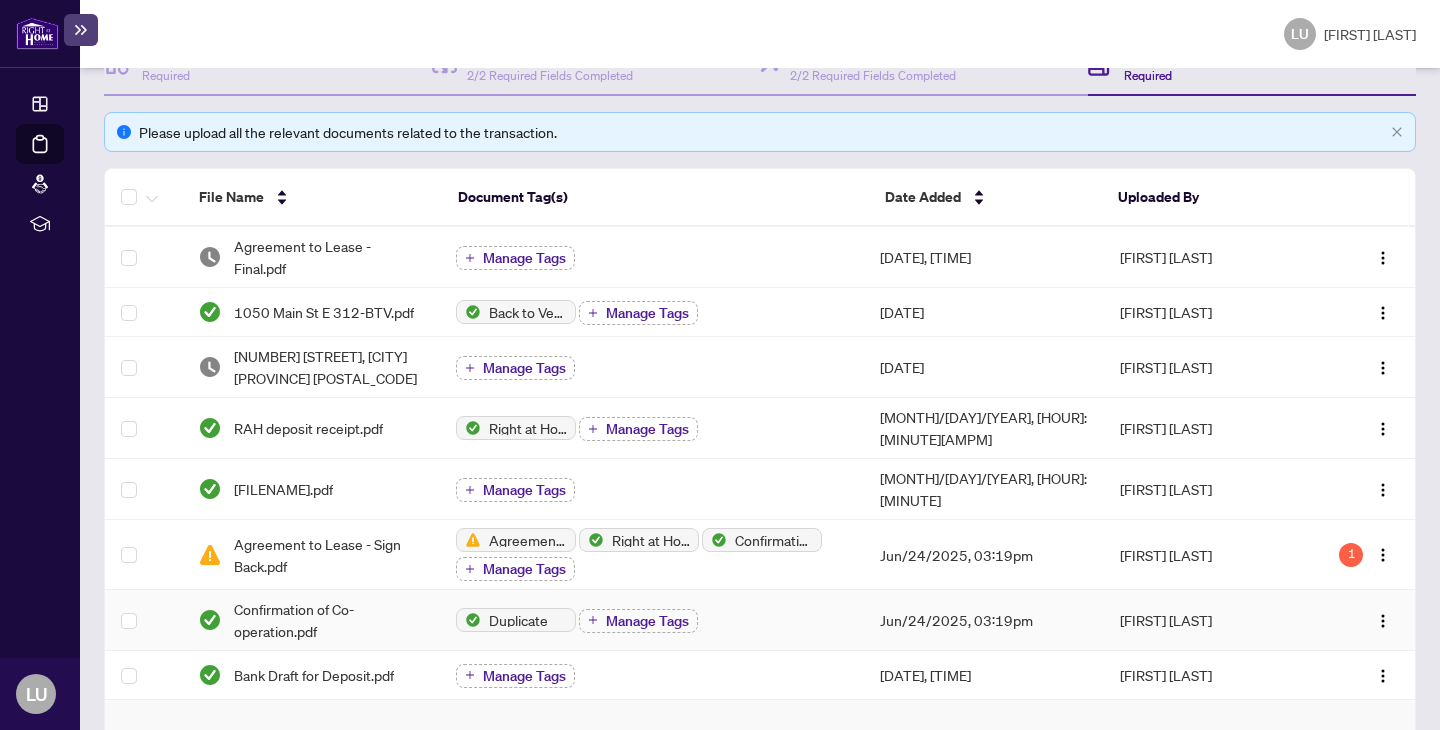 scroll, scrollTop: 0, scrollLeft: 0, axis: both 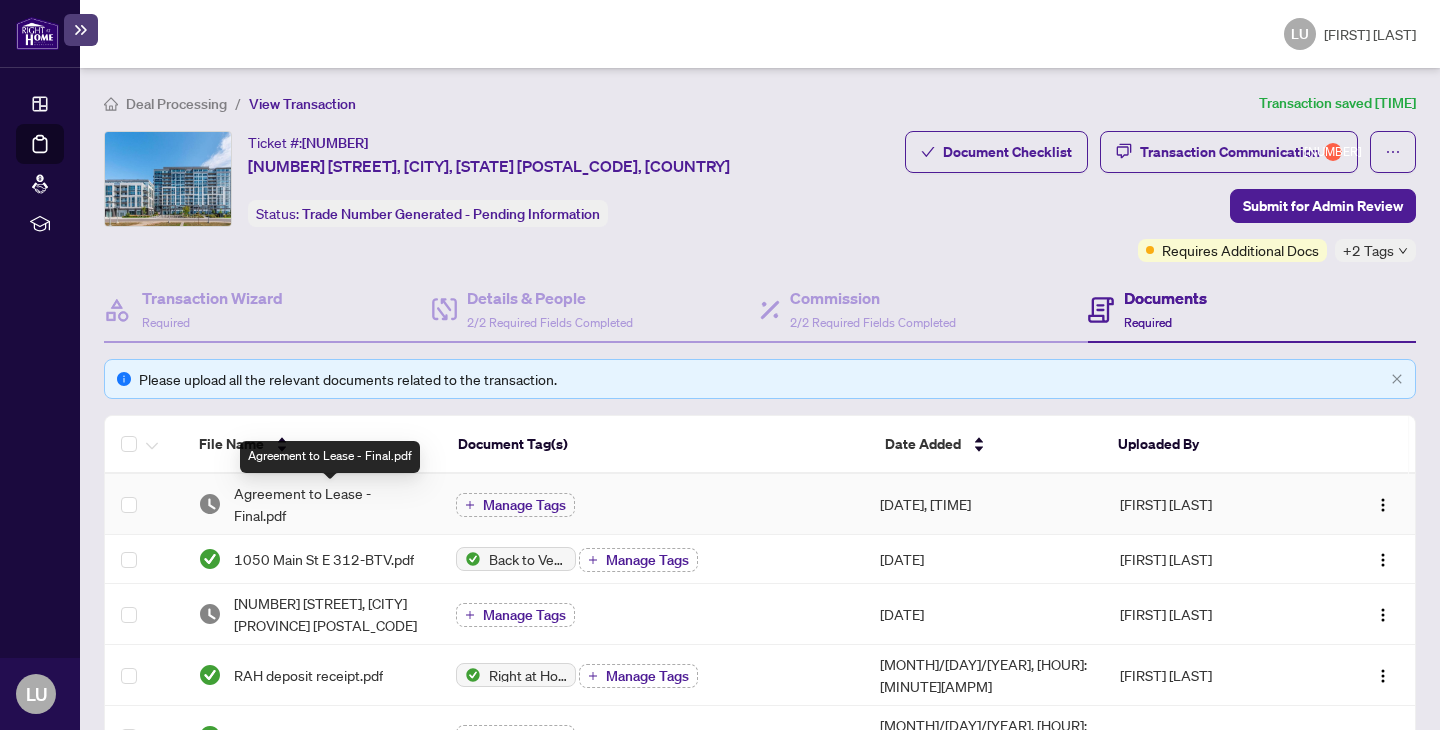 click on "Agreement to Lease - Final.pdf" at bounding box center (328, 504) 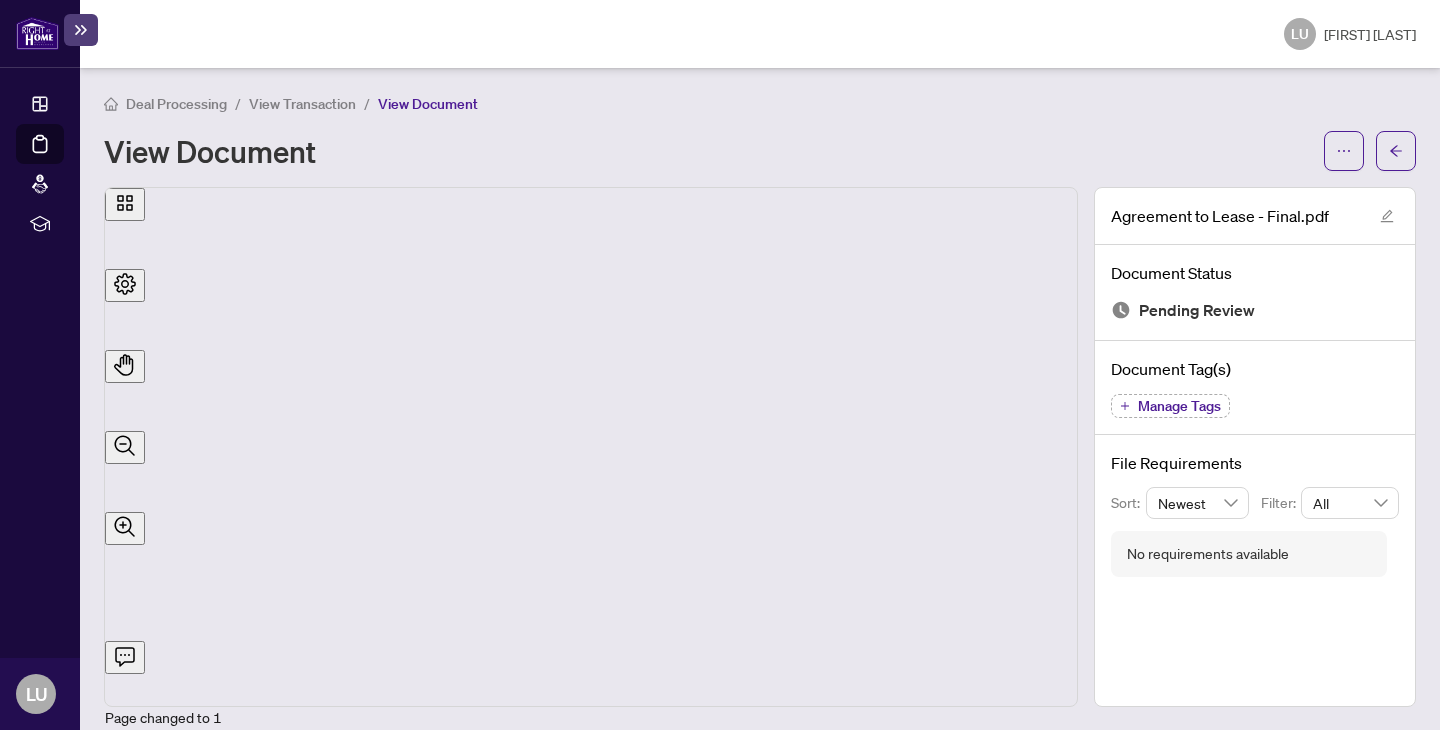 scroll, scrollTop: 0, scrollLeft: 0, axis: both 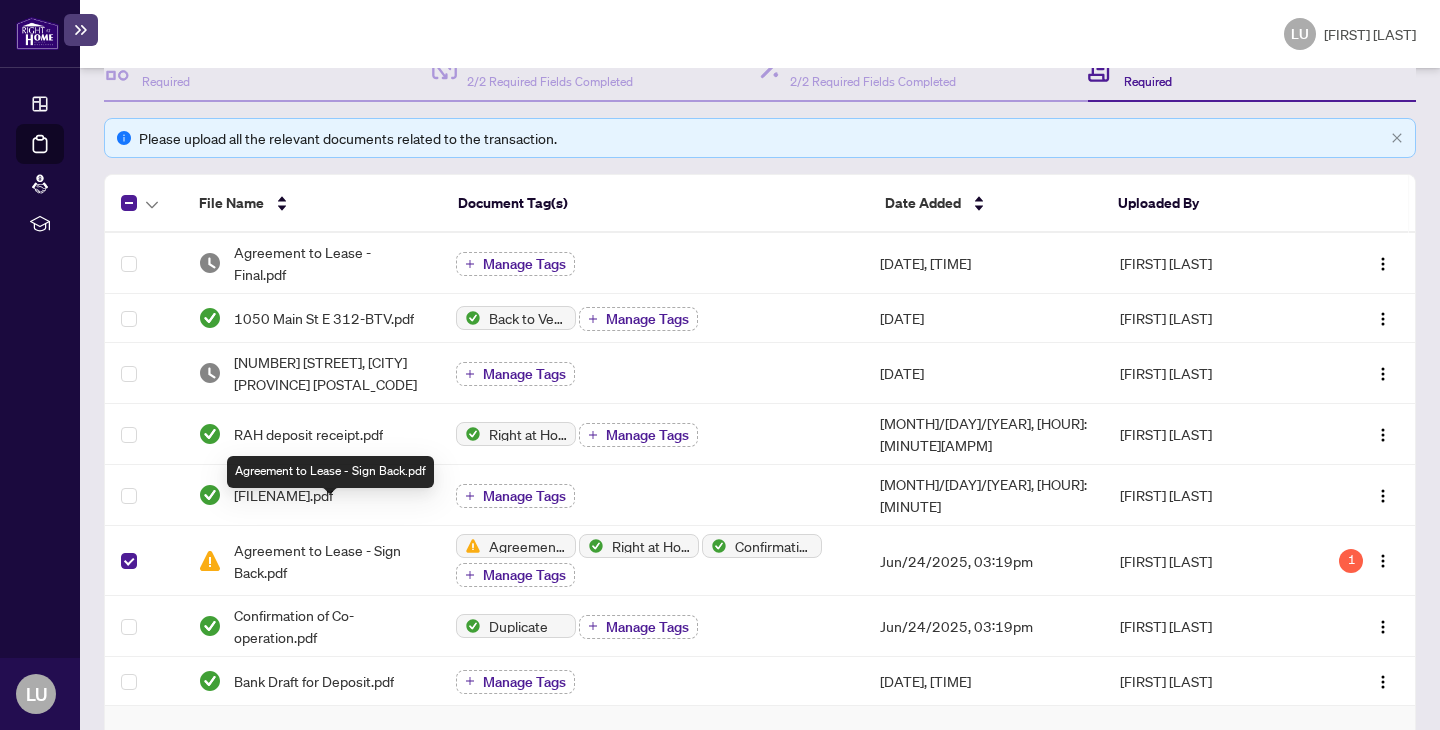 click on "Agreement to Lease  - Sign Back.pdf" at bounding box center [328, 561] 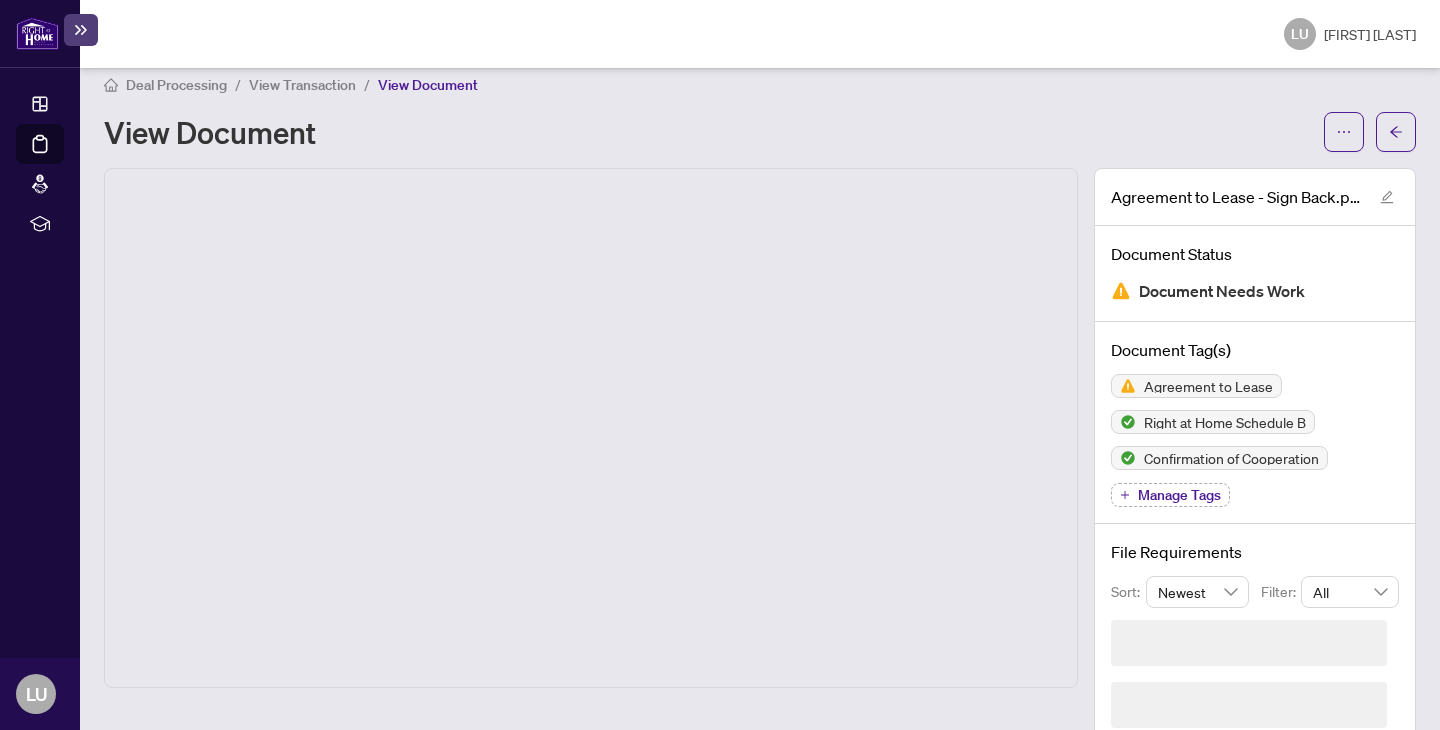 scroll, scrollTop: 0, scrollLeft: 0, axis: both 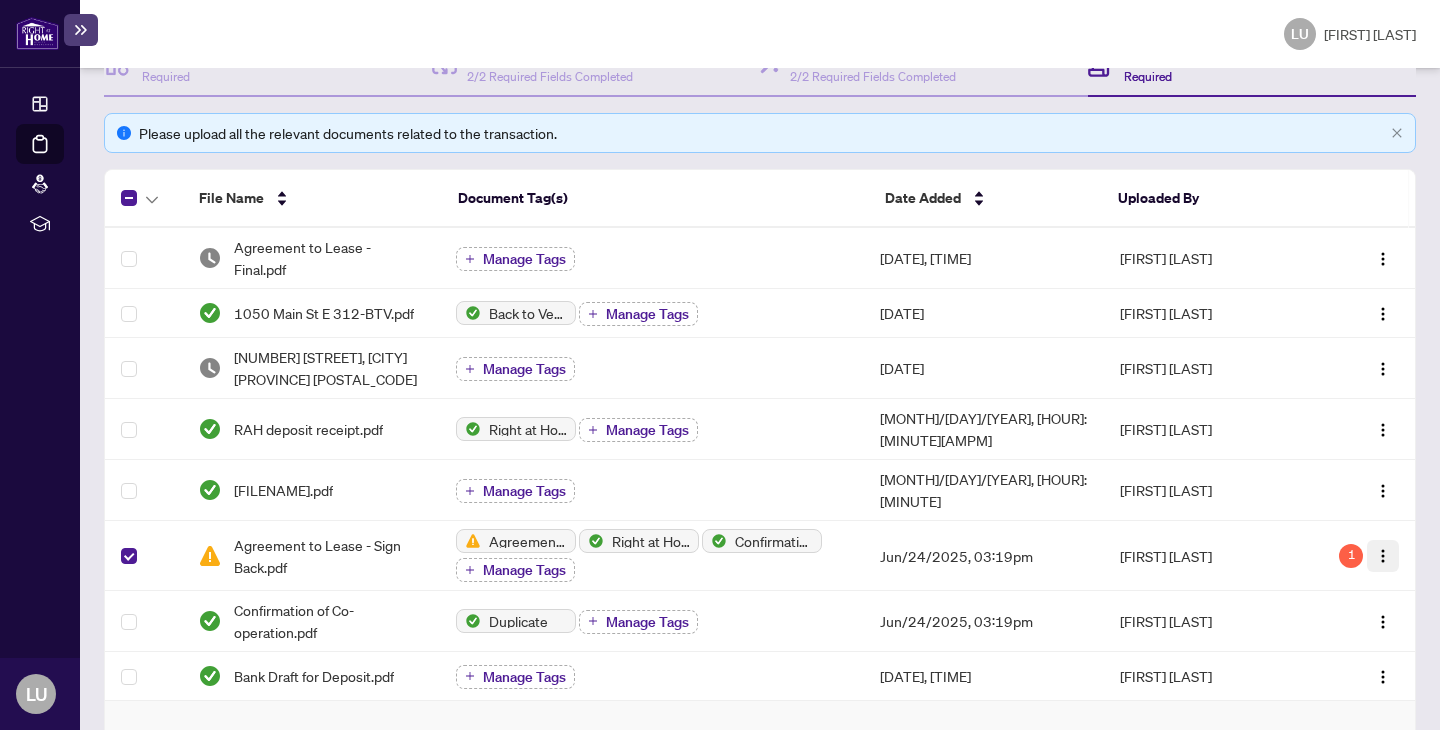 click at bounding box center [1383, 556] 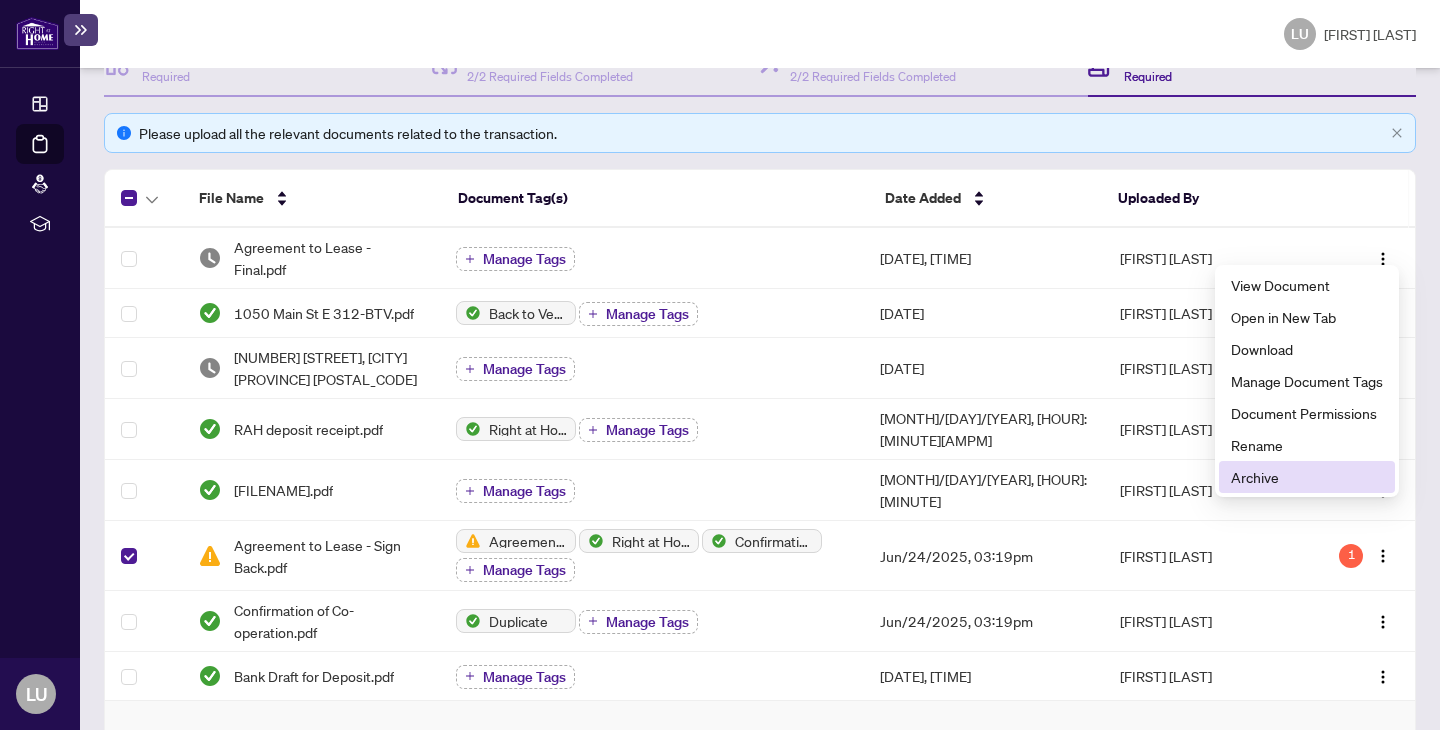 click on "Archive" at bounding box center (1307, 477) 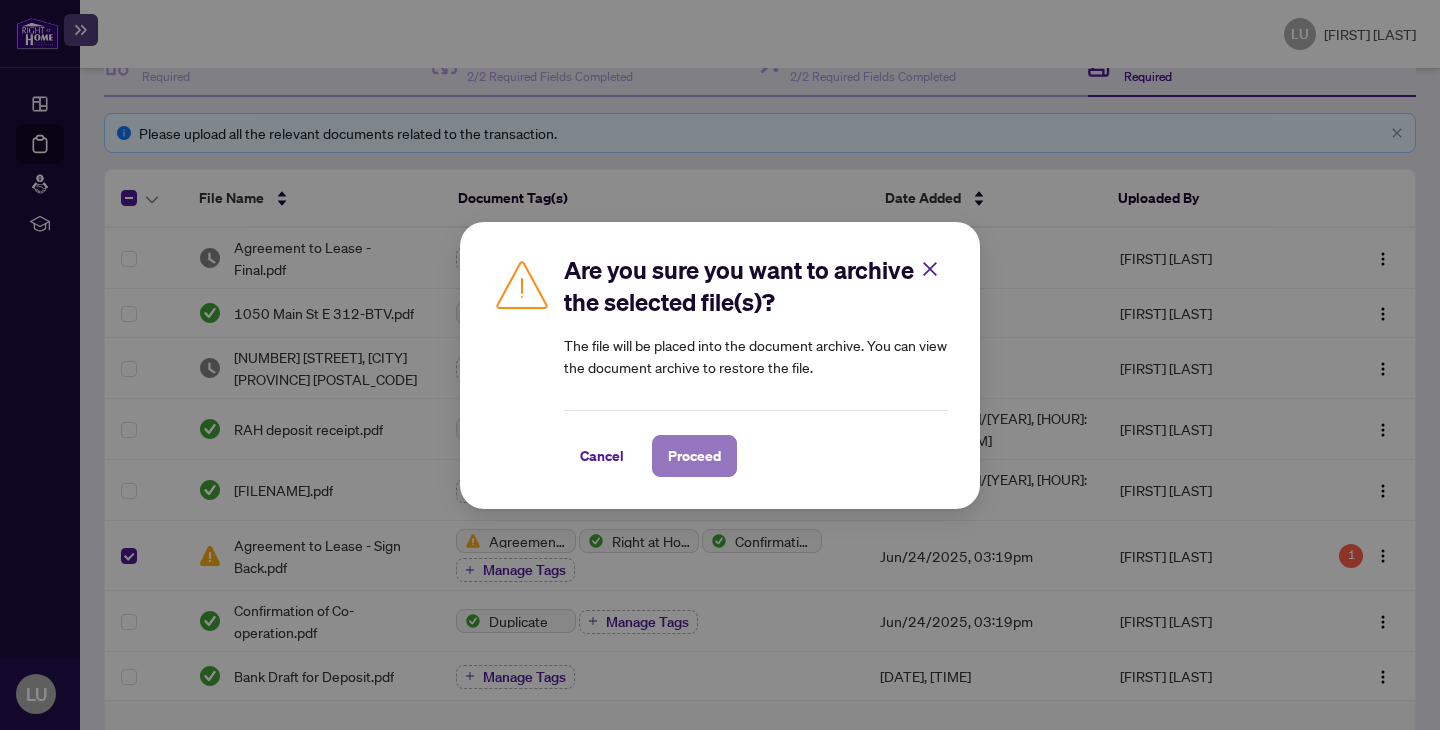 click on "Proceed" at bounding box center (694, 456) 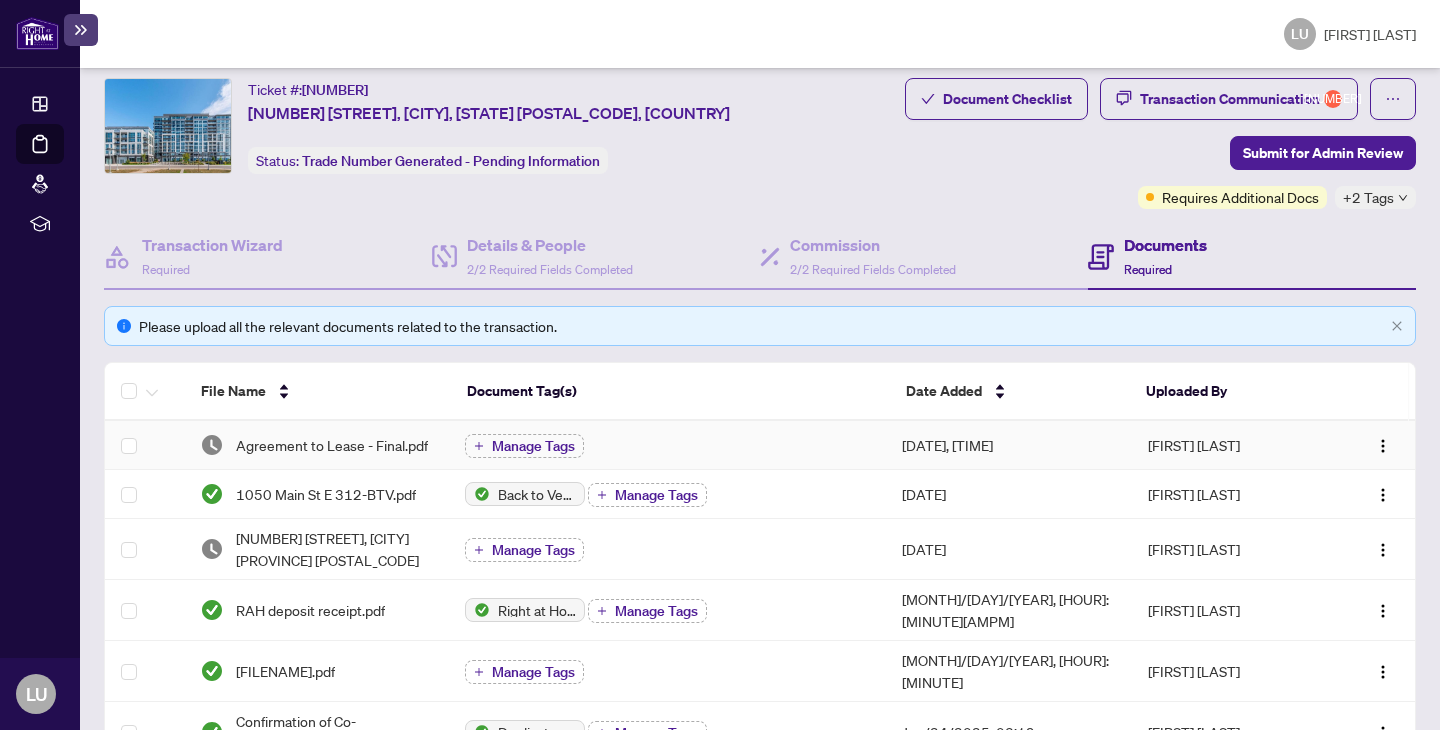 scroll, scrollTop: 56, scrollLeft: 0, axis: vertical 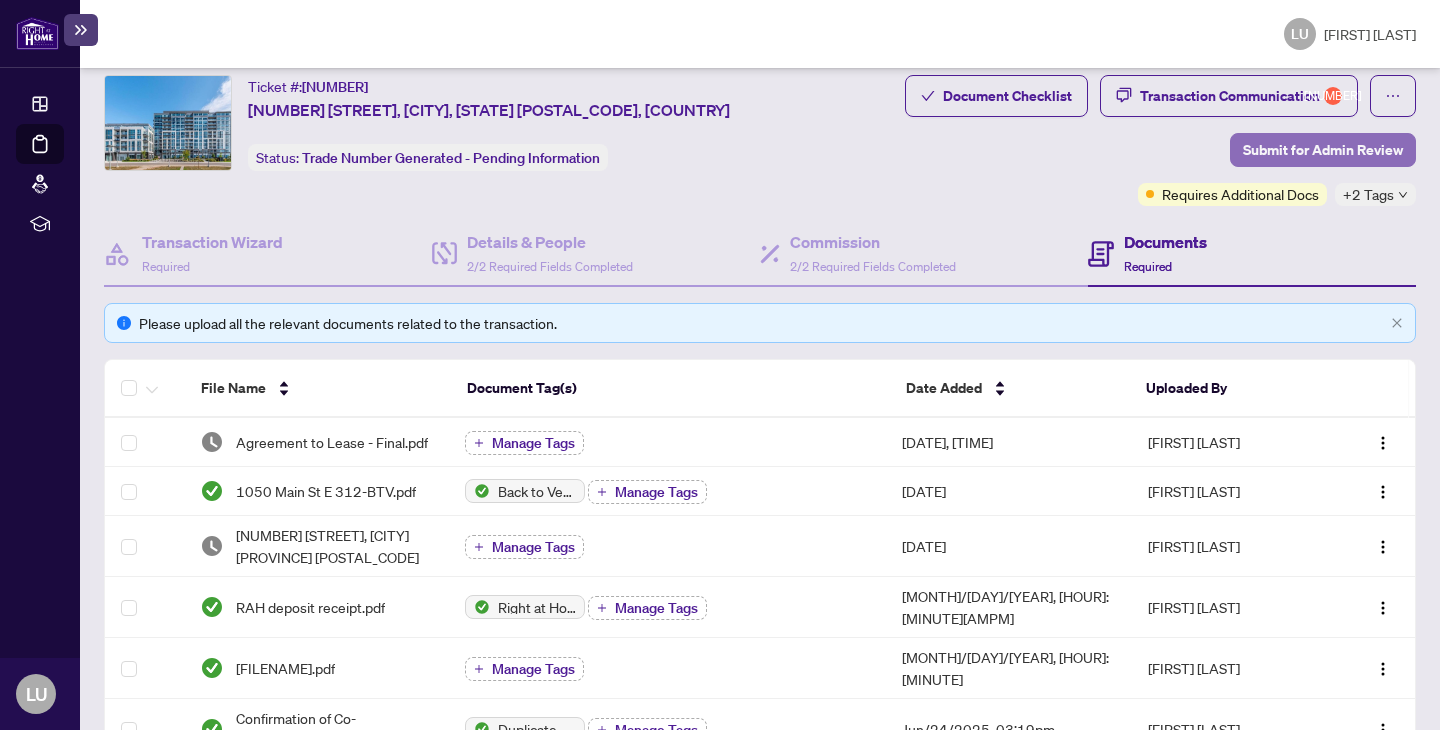 click on "Submit for Admin Review" at bounding box center (1323, 150) 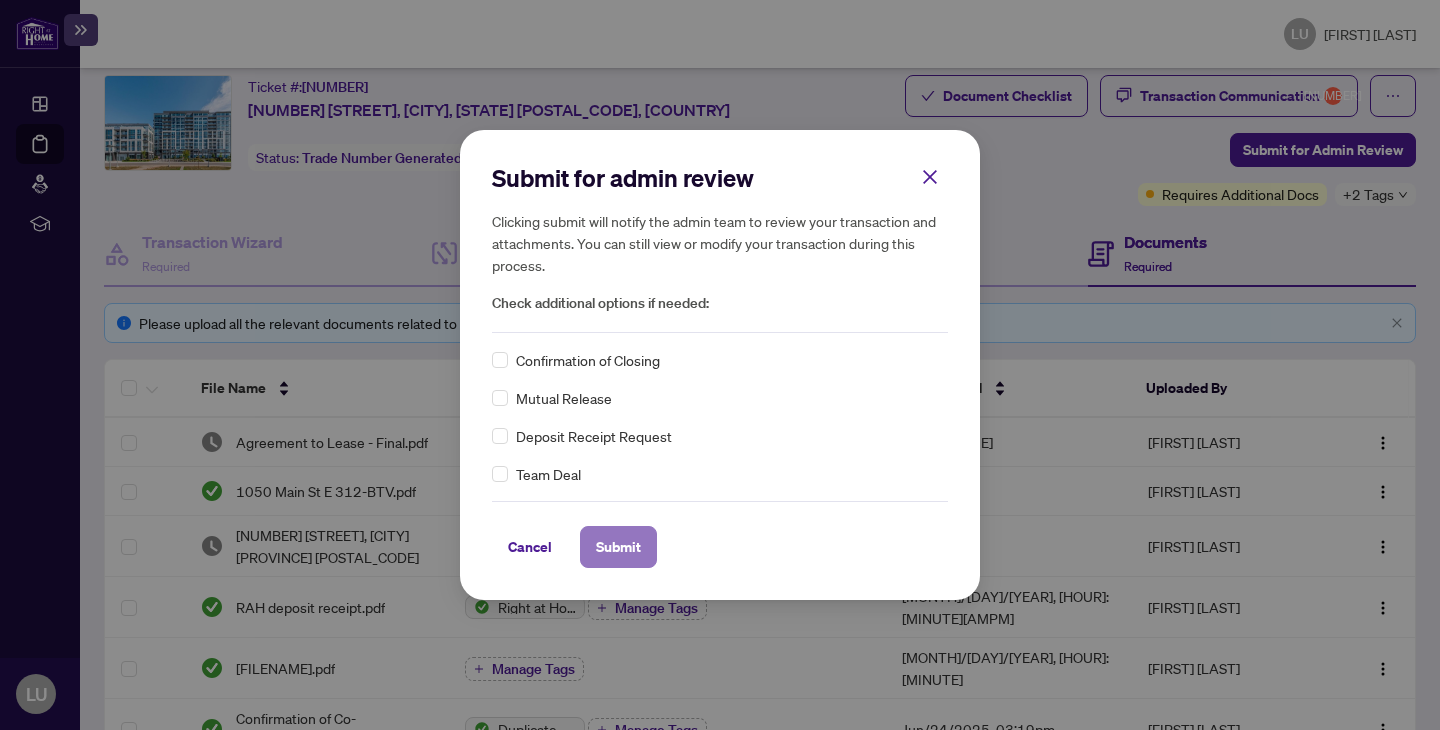 click on "Submit" at bounding box center [618, 547] 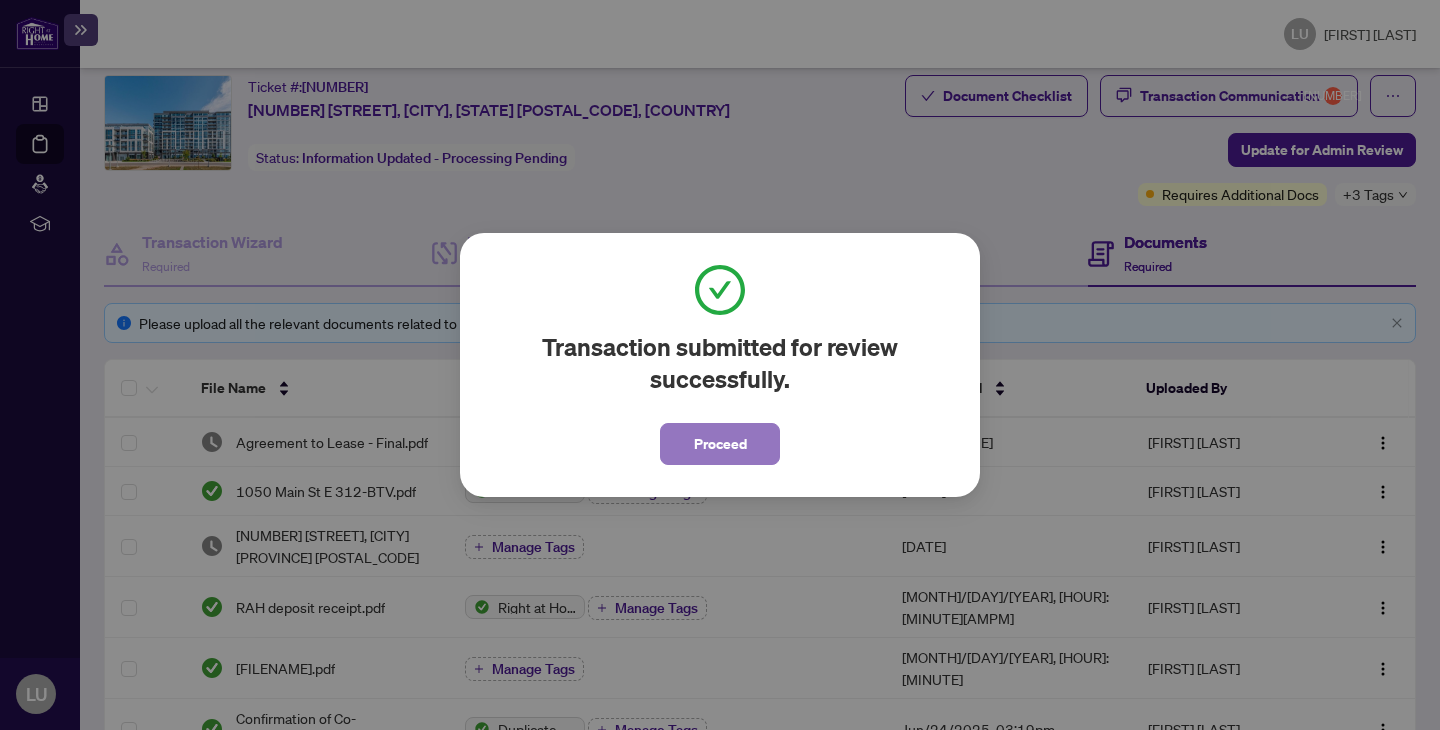 click on "Proceed" at bounding box center (720, 444) 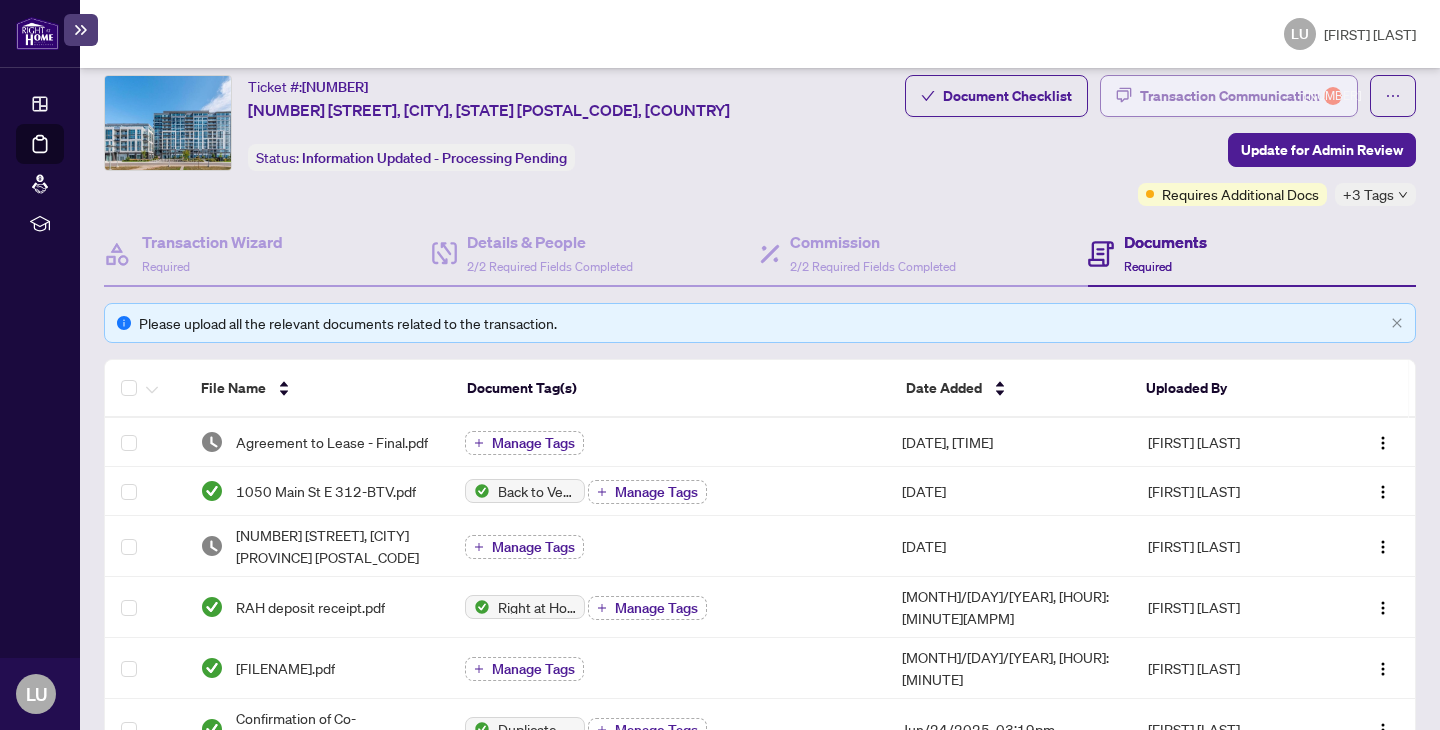 click on "Transaction Communication 2" at bounding box center (1241, 96) 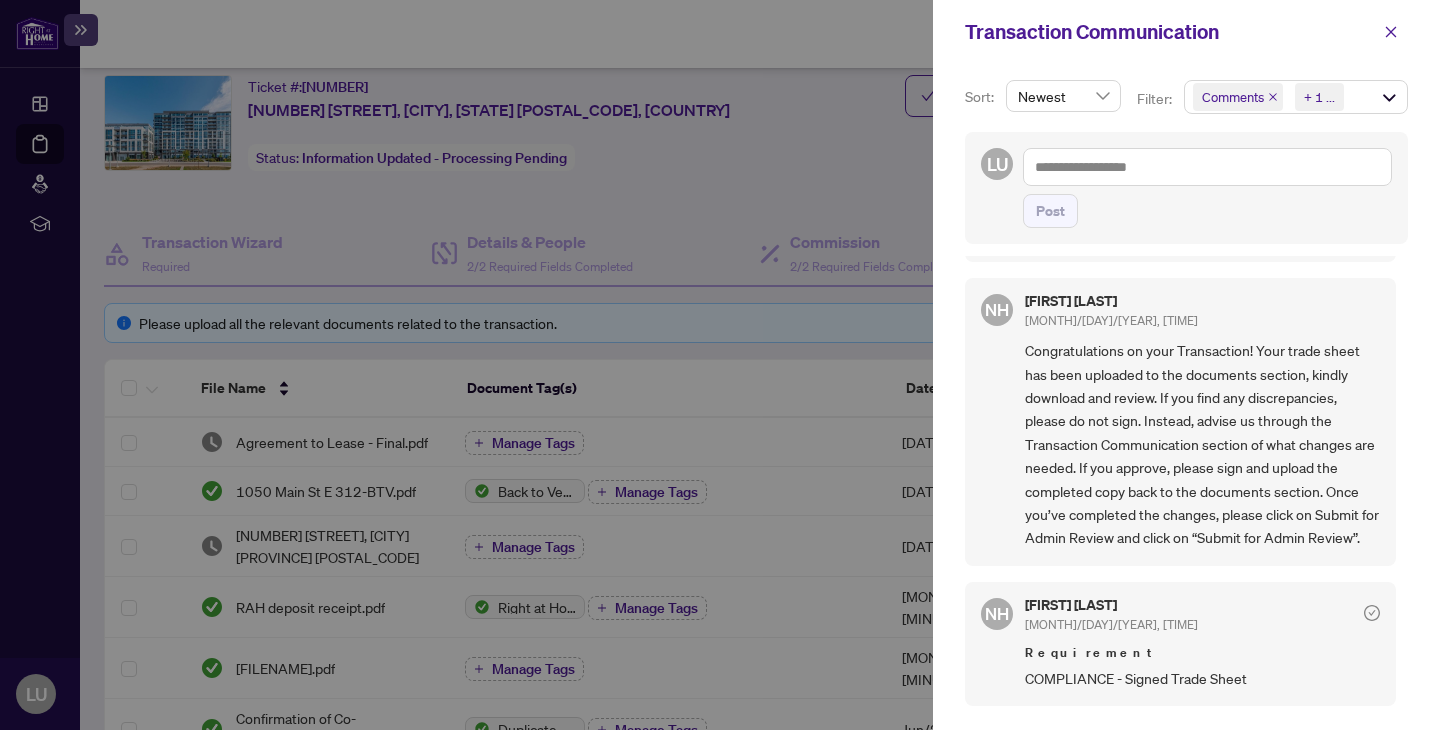 scroll, scrollTop: 0, scrollLeft: 0, axis: both 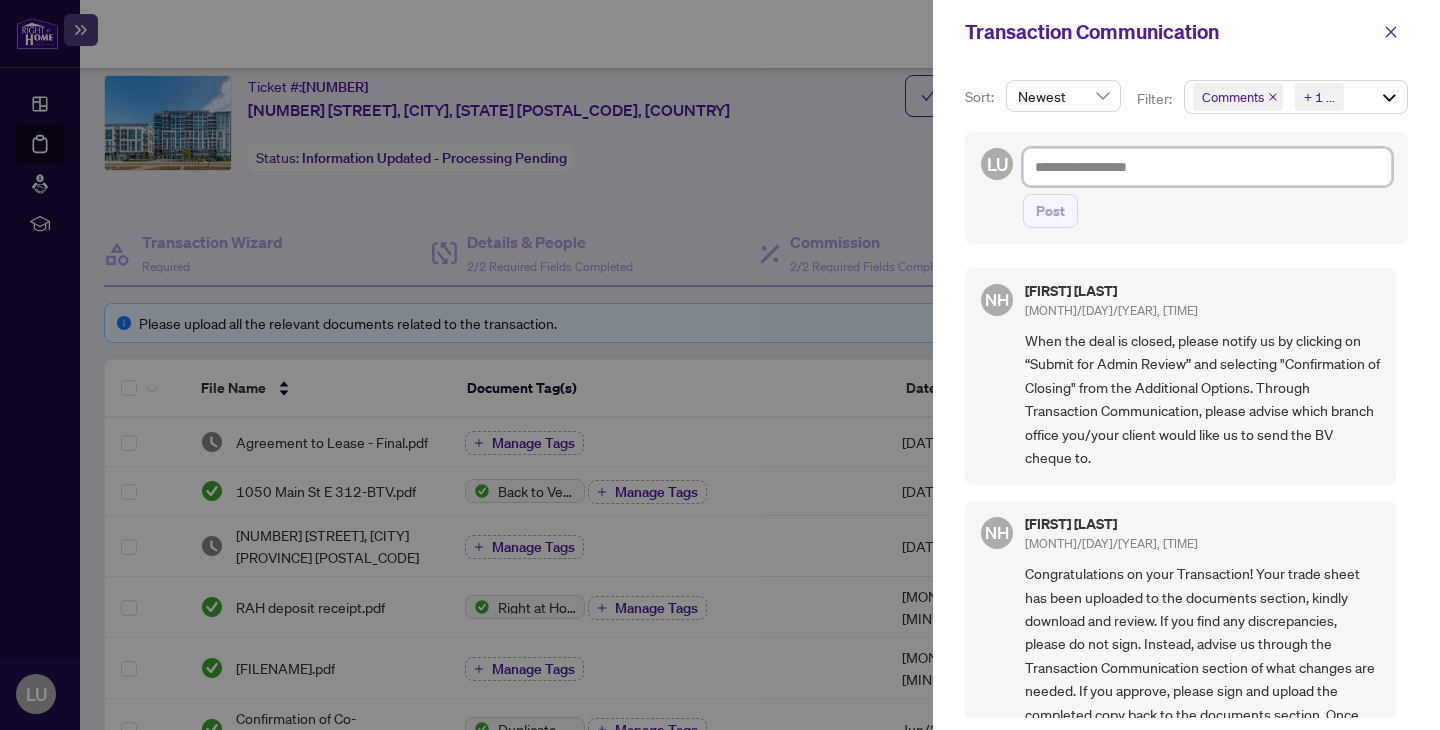 click at bounding box center [1207, 167] 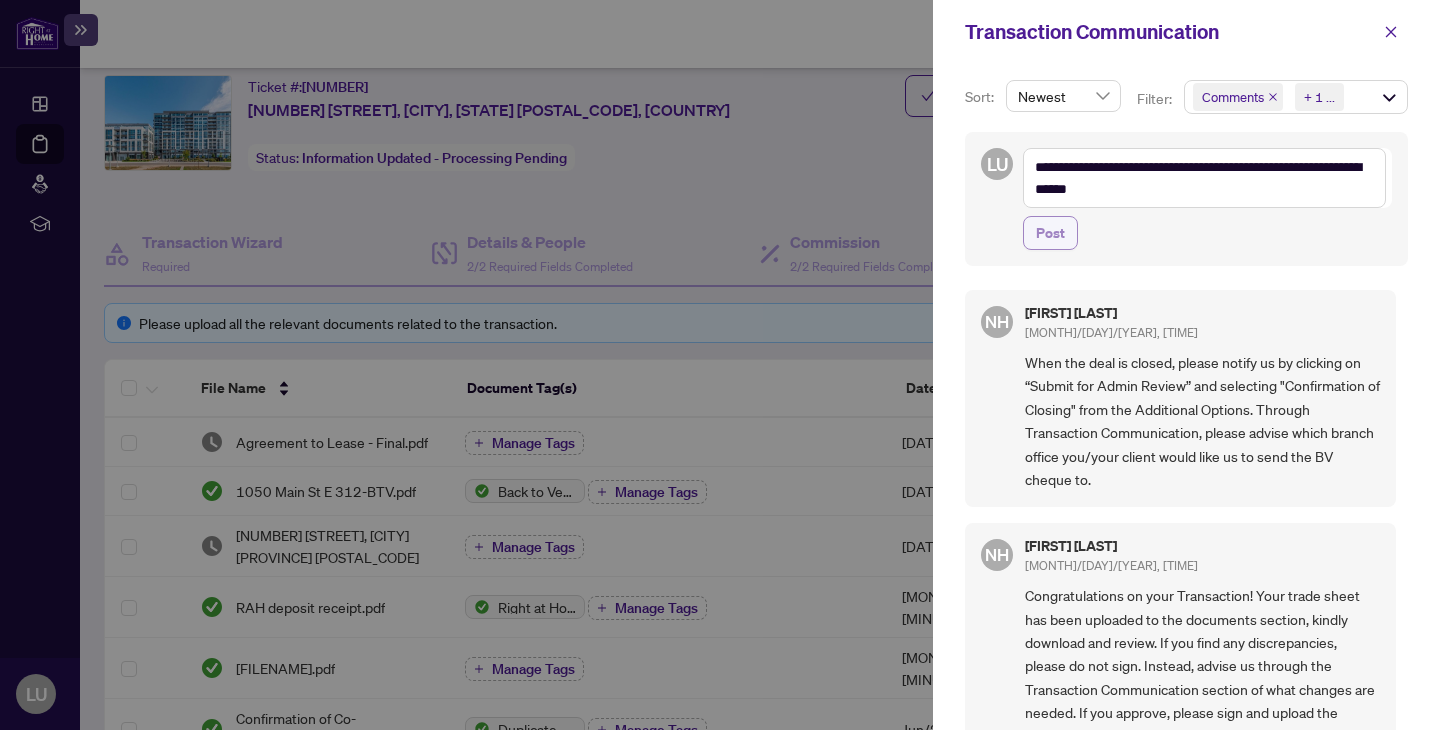 click on "Post" at bounding box center [1050, 233] 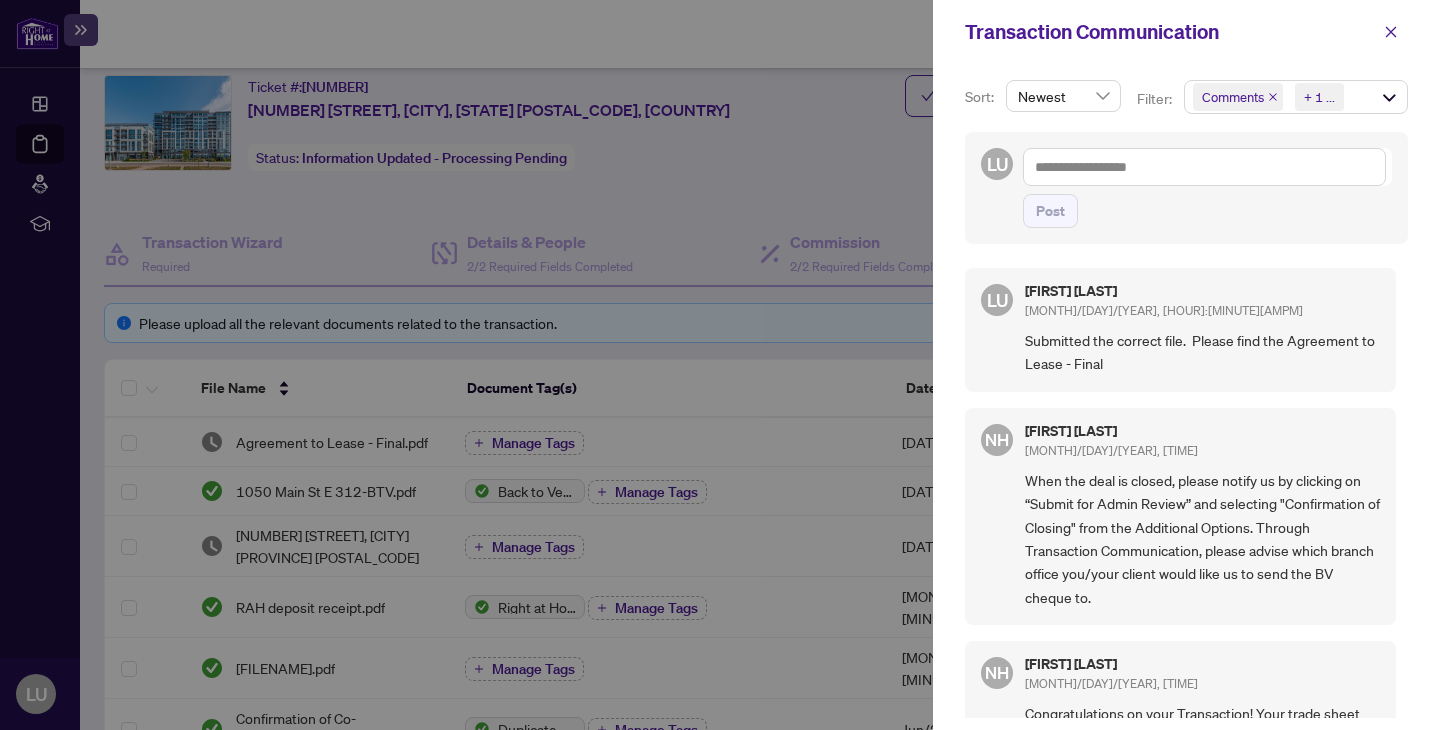 click at bounding box center [720, 365] 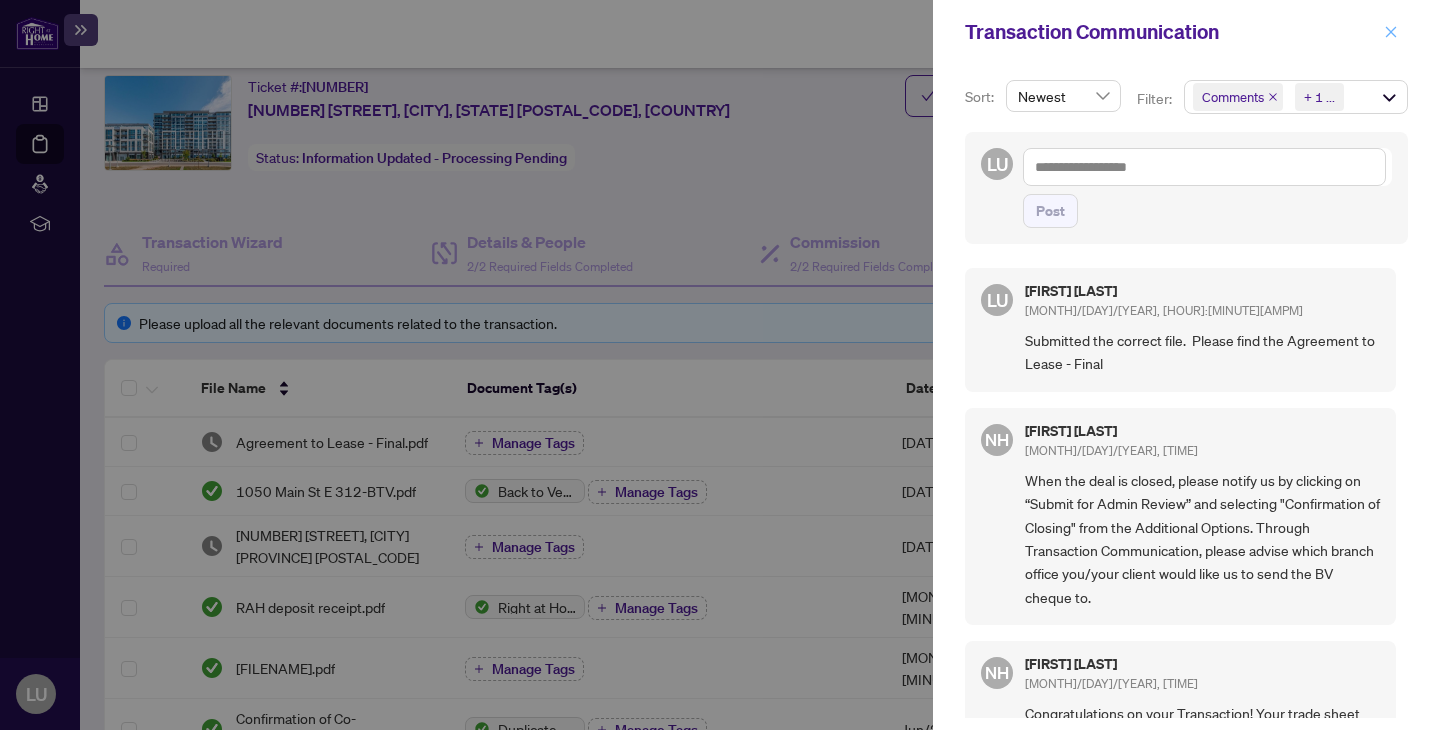 click at bounding box center (1391, 32) 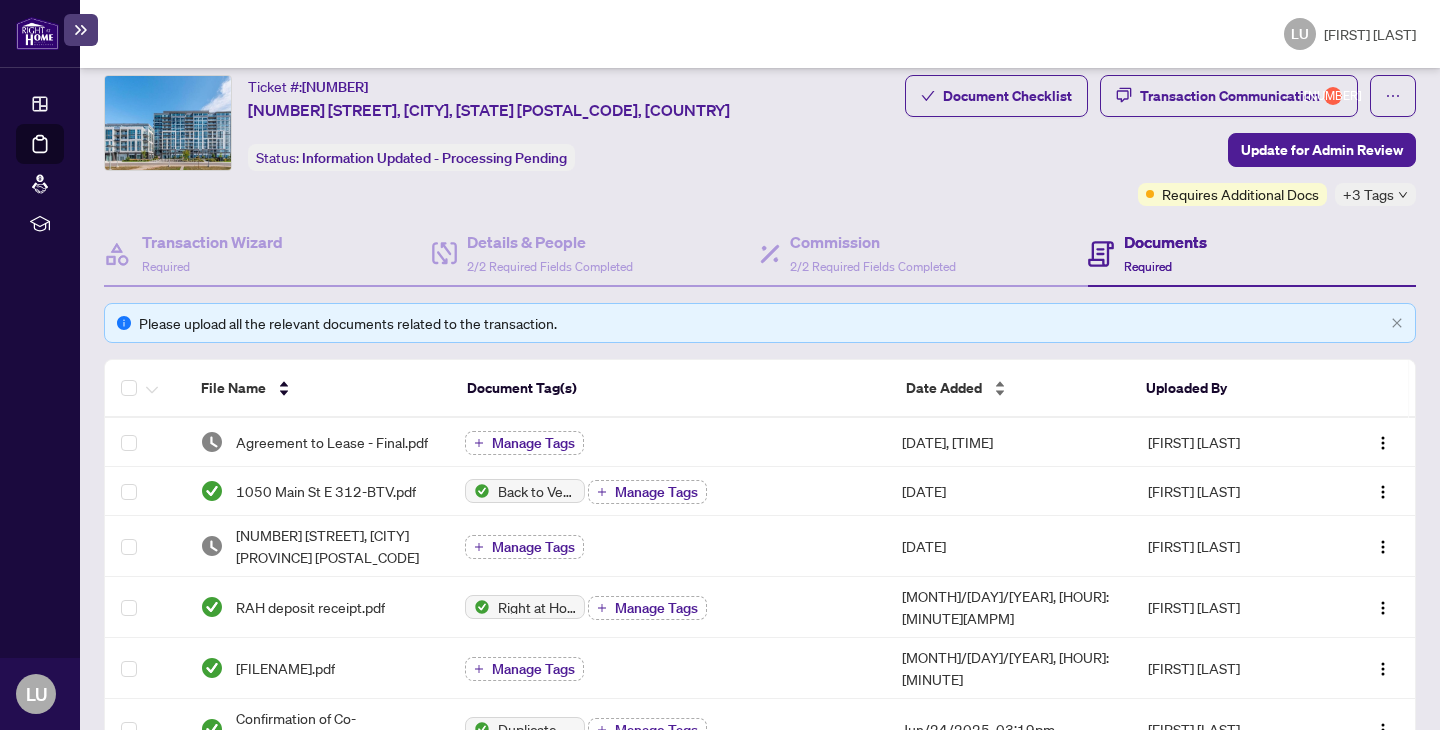 scroll, scrollTop: 67, scrollLeft: 0, axis: vertical 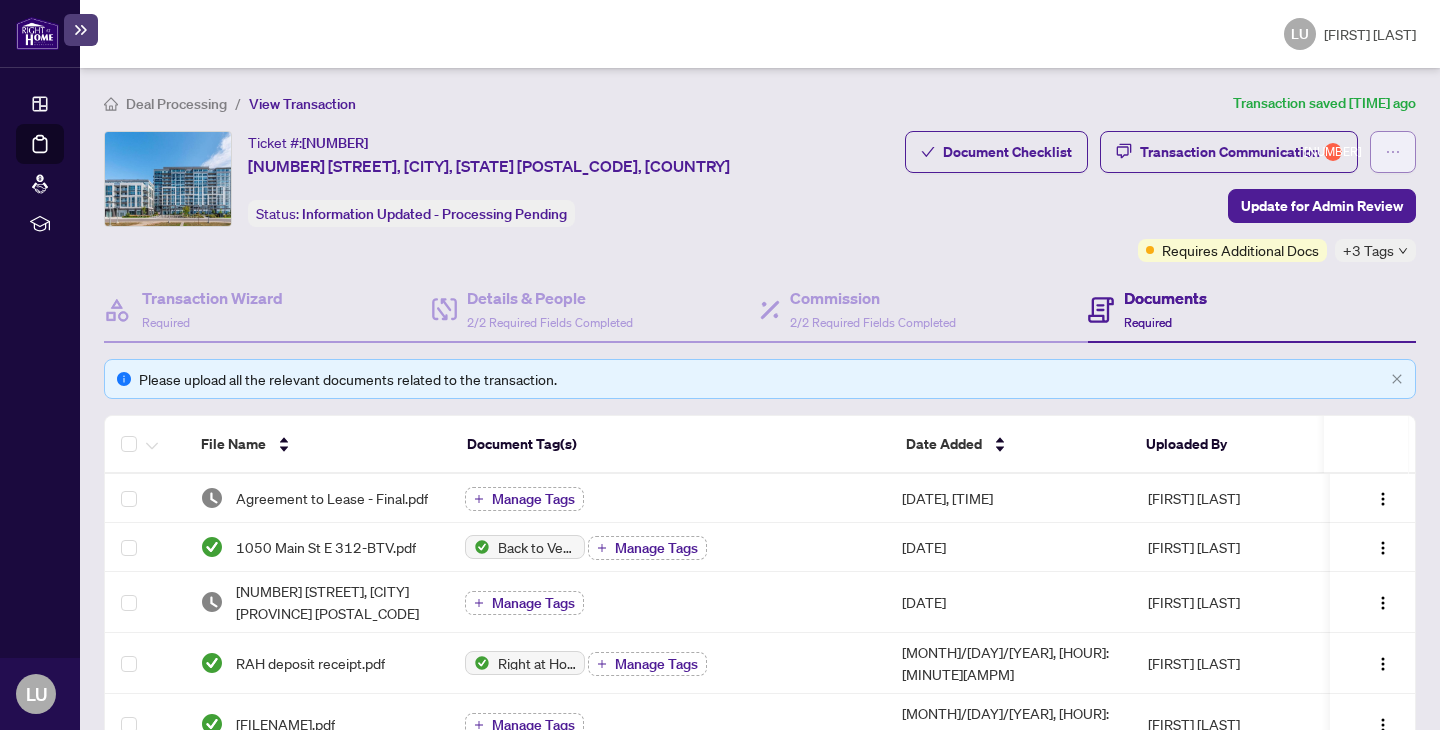 click at bounding box center [1393, 152] 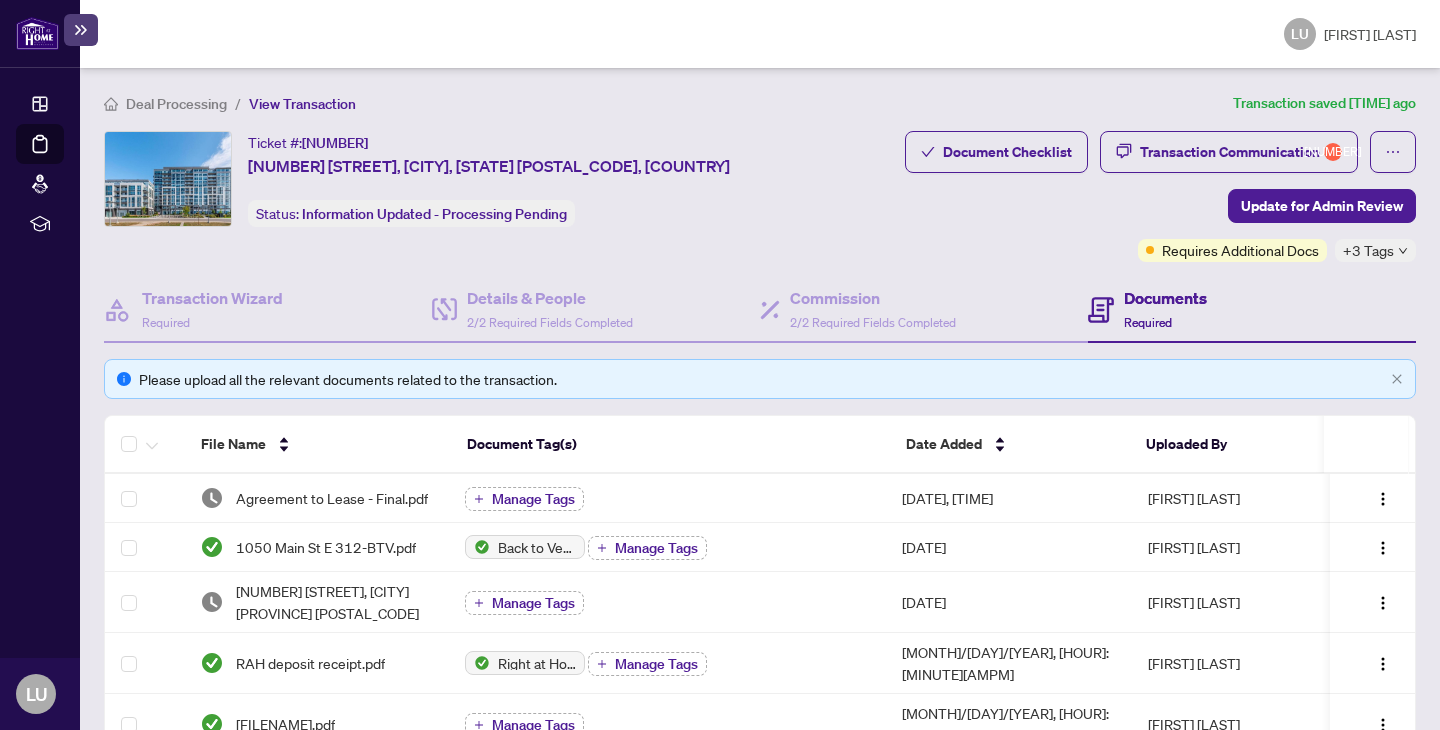 click on "Document Checklist Transaction Communication 2 Update for Admin Review Requires Additional Docs +3 Tags" at bounding box center (1160, 196) 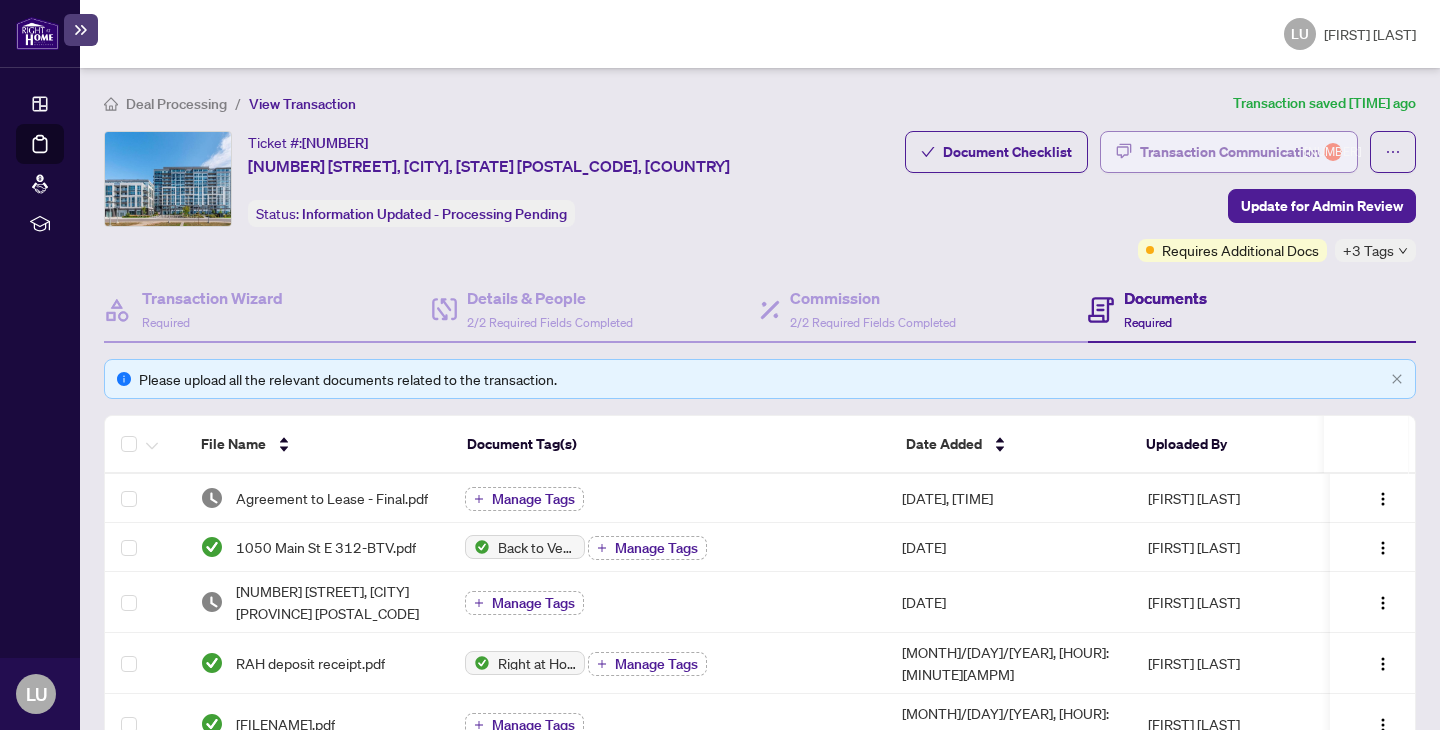 click on "Transaction Communication 2" at bounding box center (1241, 152) 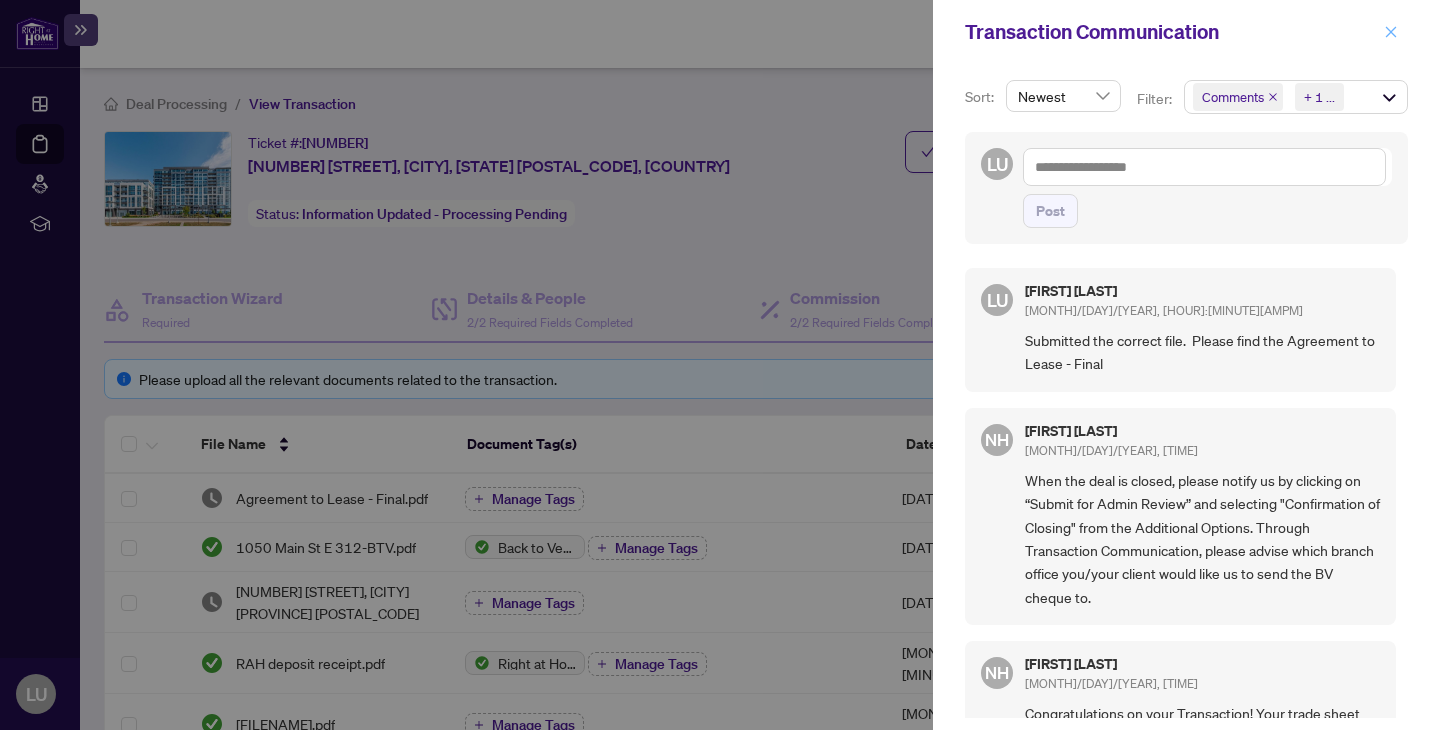 click at bounding box center (1391, 32) 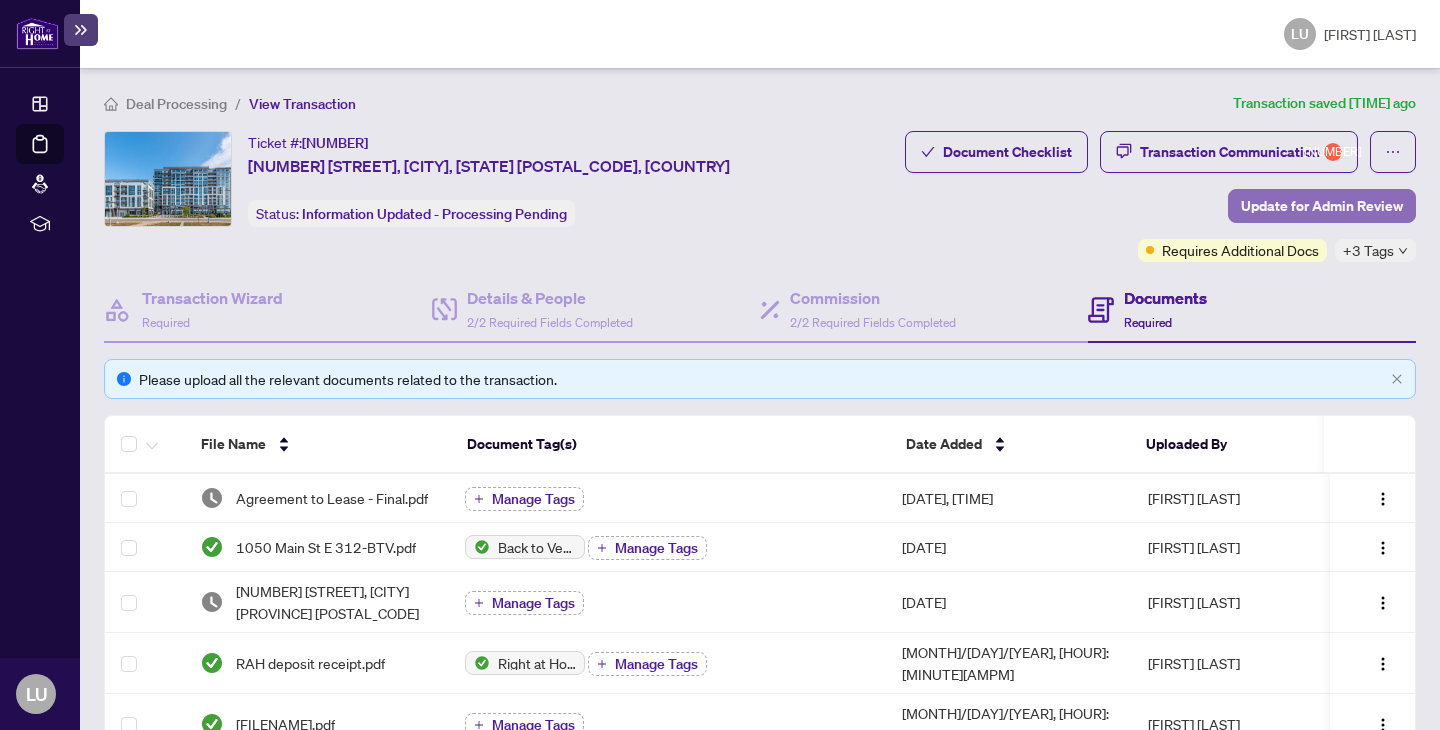 click on "Update for Admin Review" at bounding box center [1322, 206] 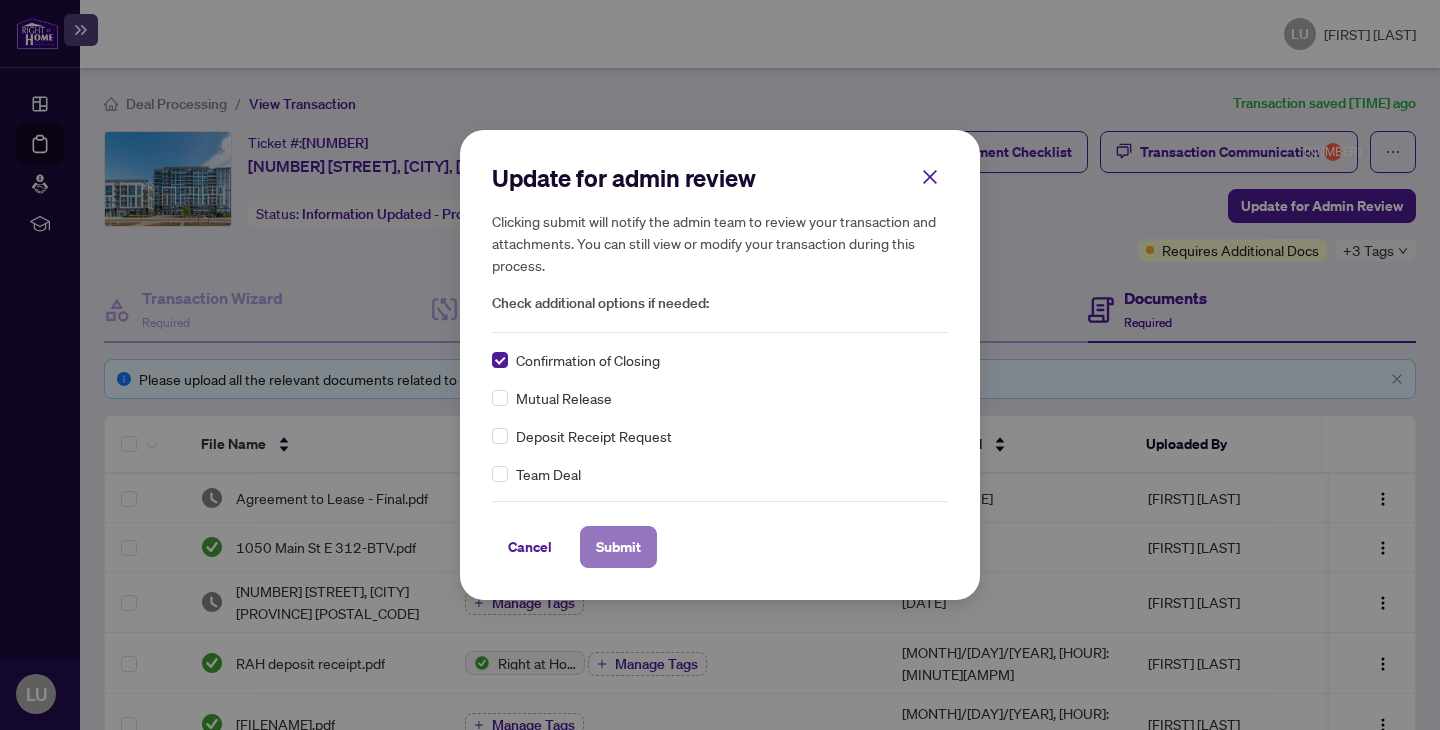 click on "Submit" at bounding box center (618, 547) 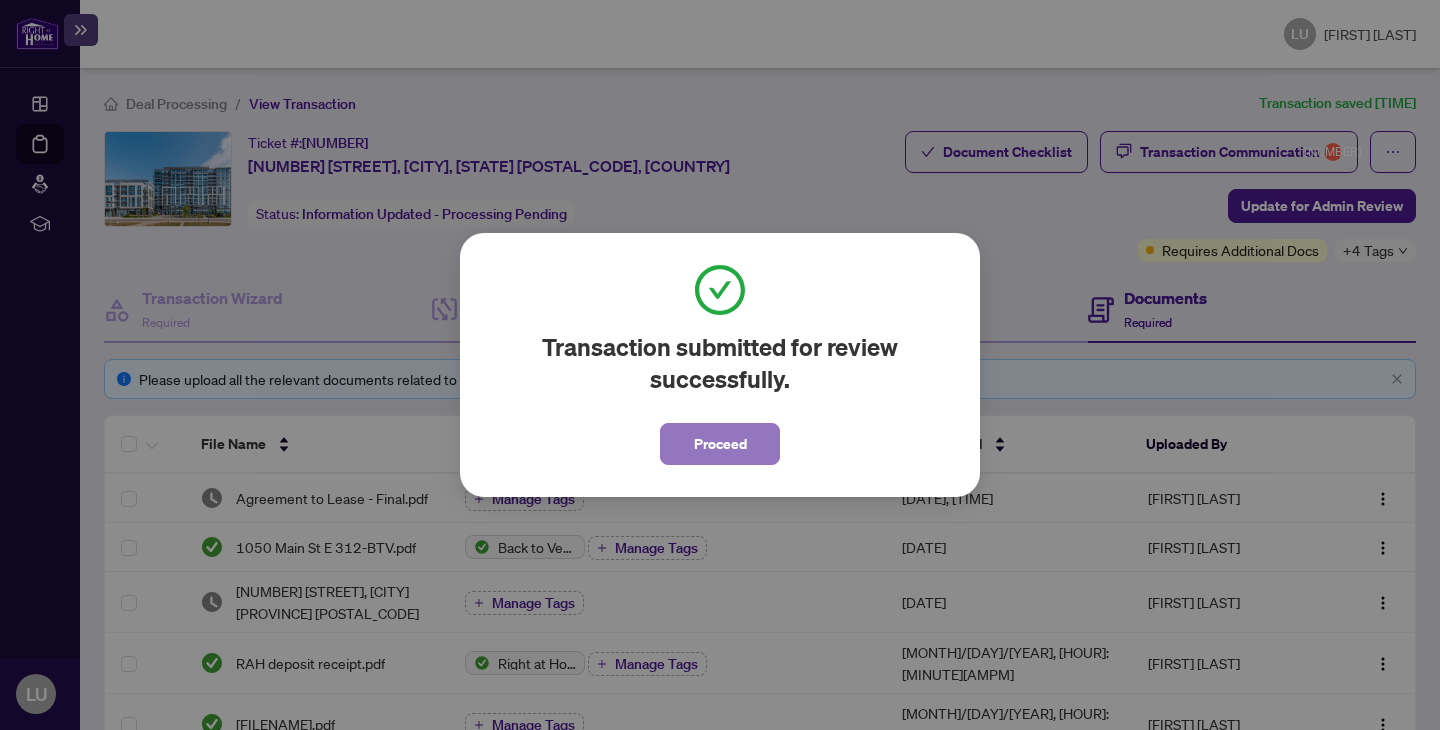 click on "Proceed" at bounding box center (720, 444) 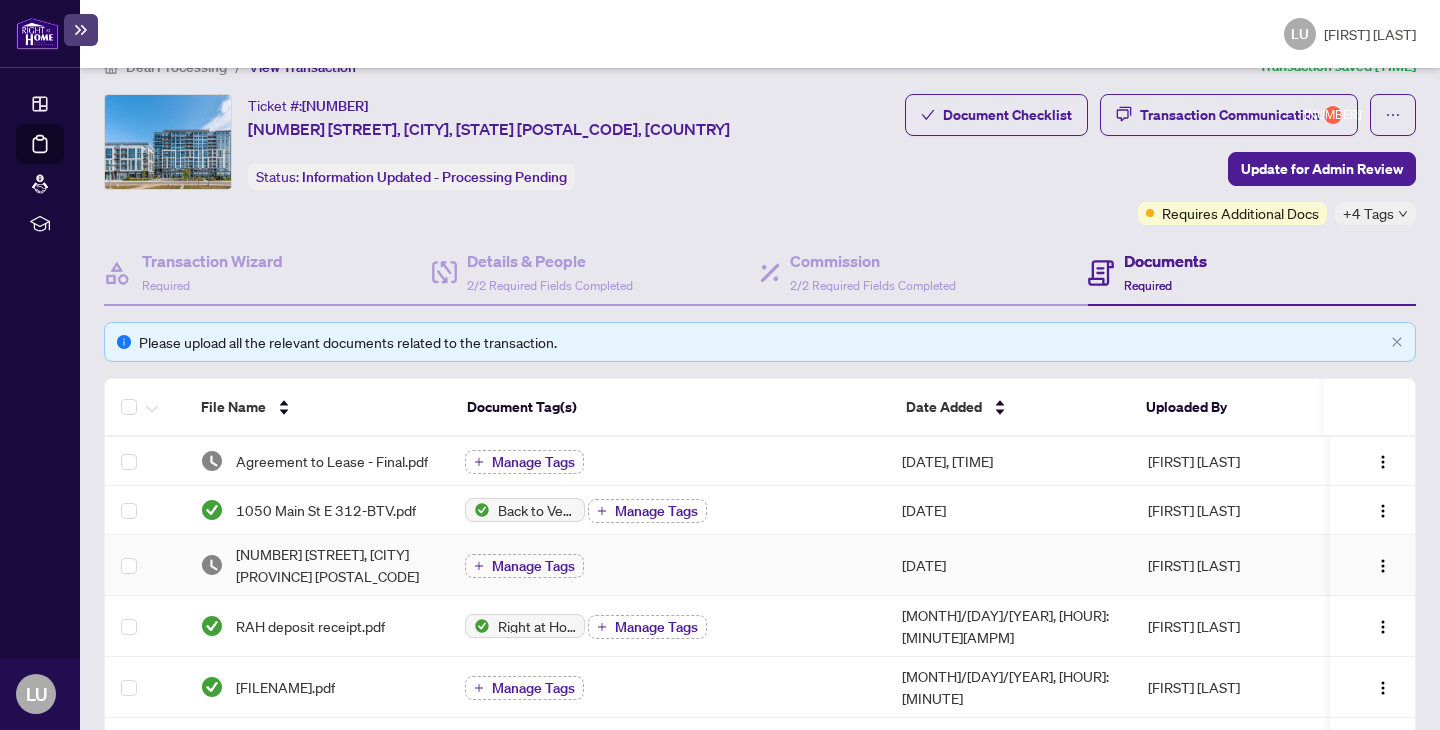 scroll, scrollTop: 0, scrollLeft: 0, axis: both 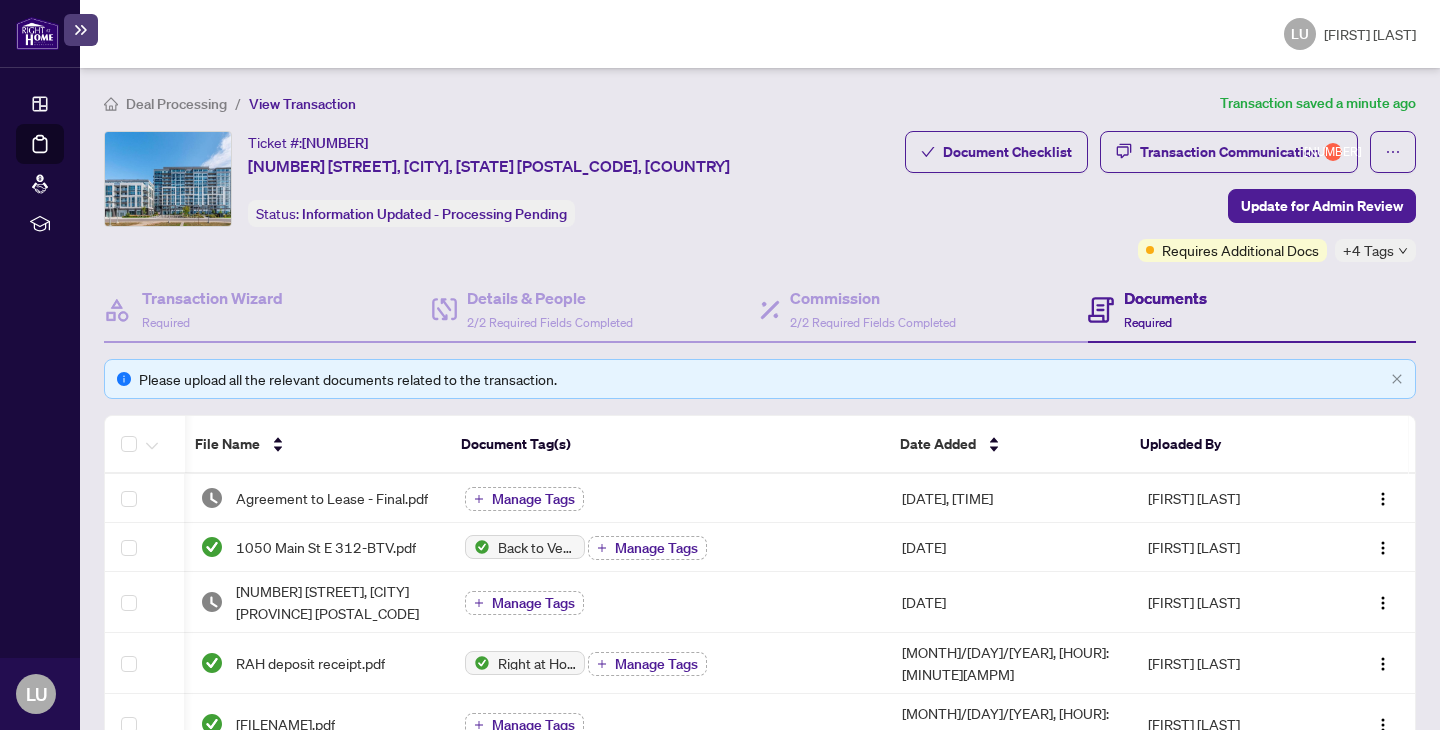 click on "Document Tag(s)" at bounding box center [664, 445] 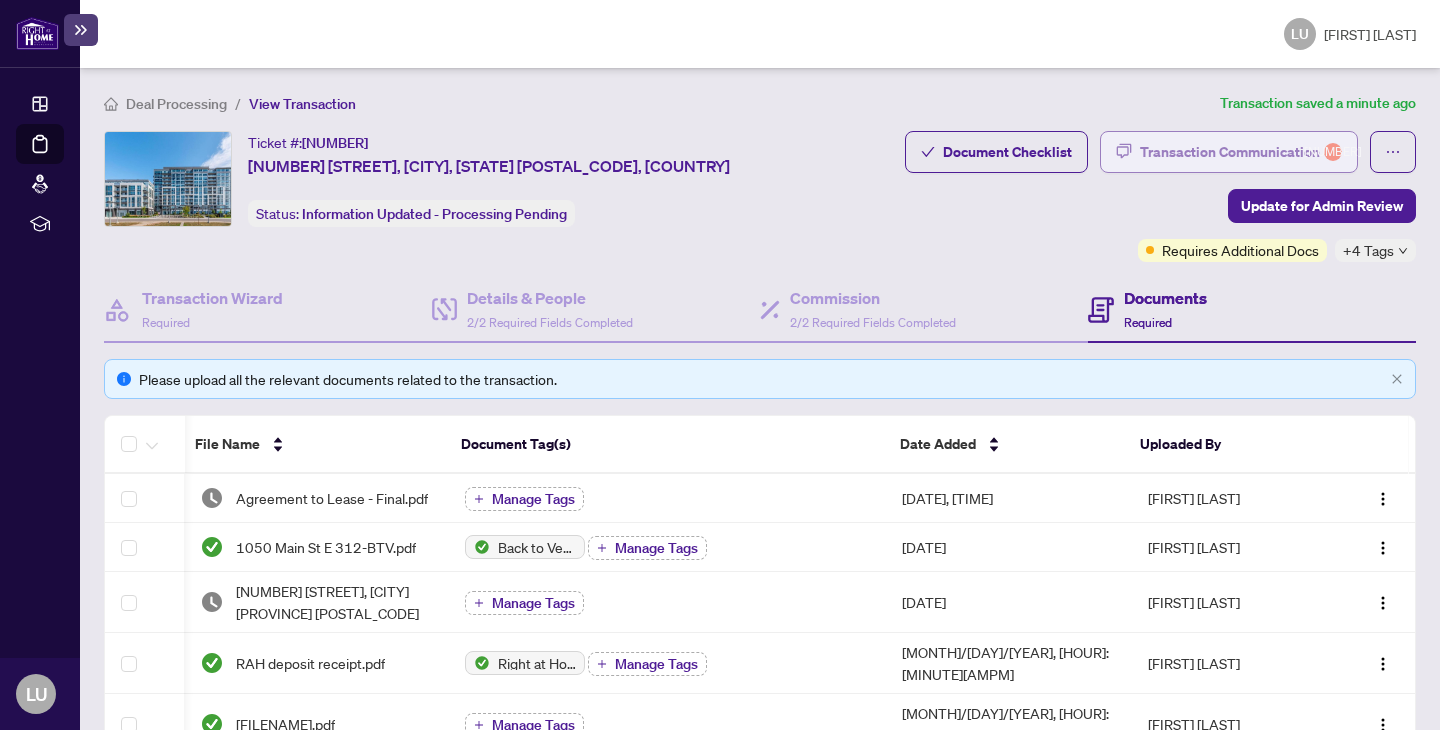 click on "Transaction Communication 2" at bounding box center [1241, 152] 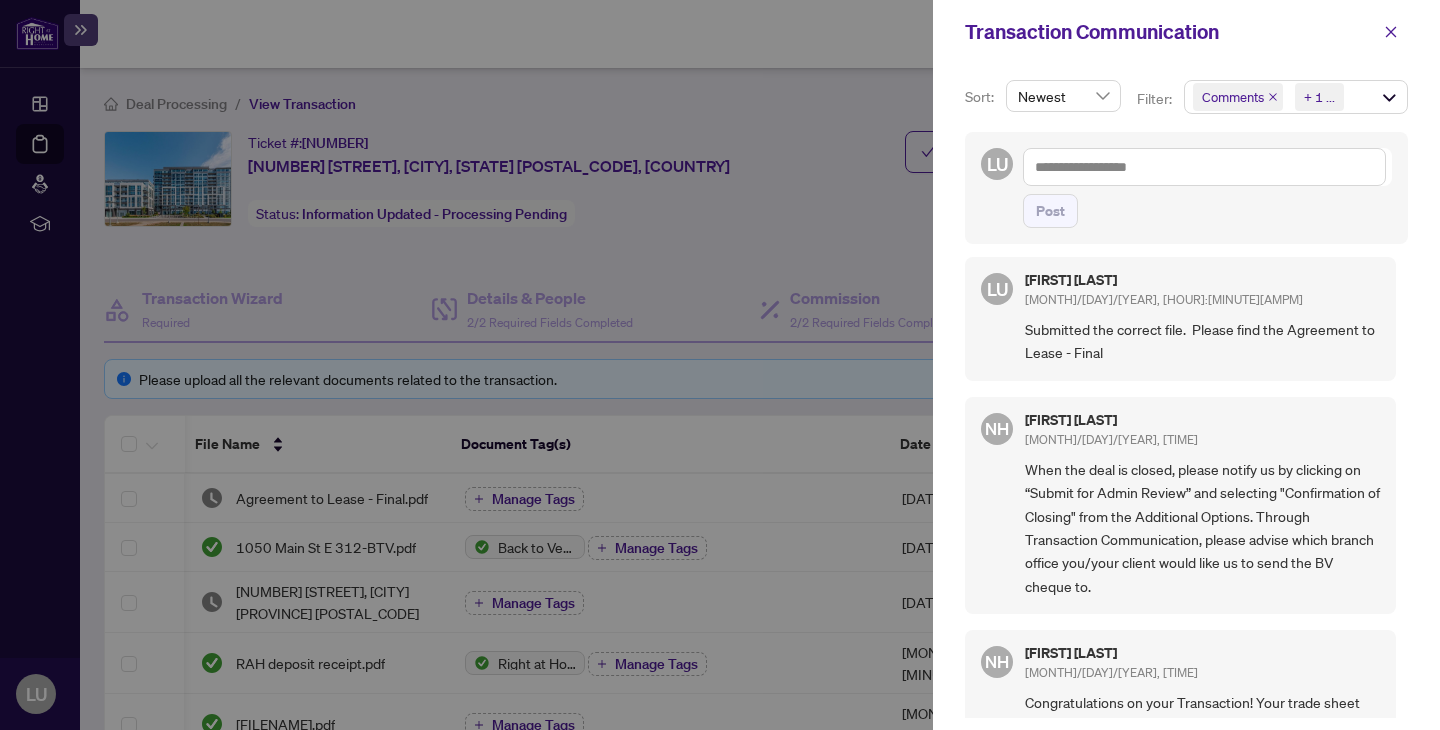 scroll, scrollTop: 0, scrollLeft: 0, axis: both 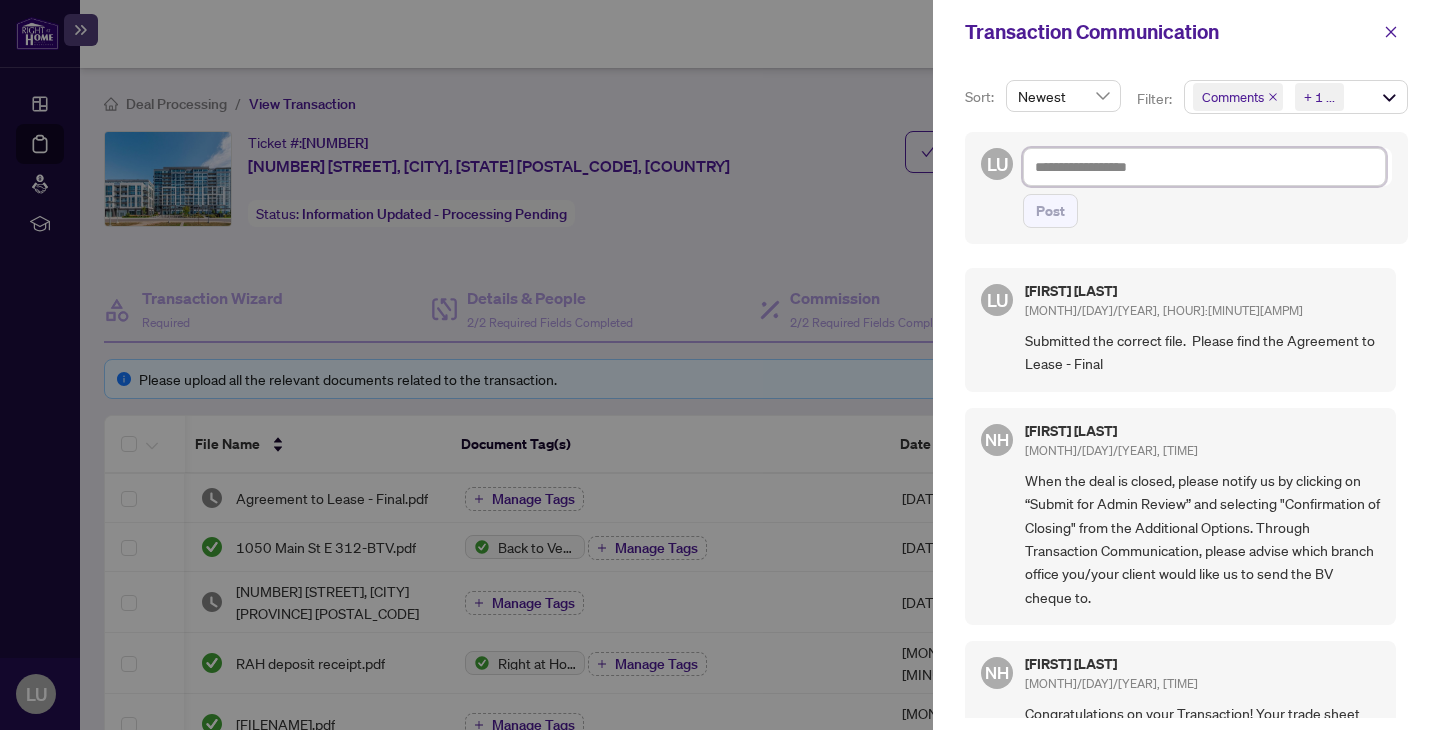 click at bounding box center [1204, 167] 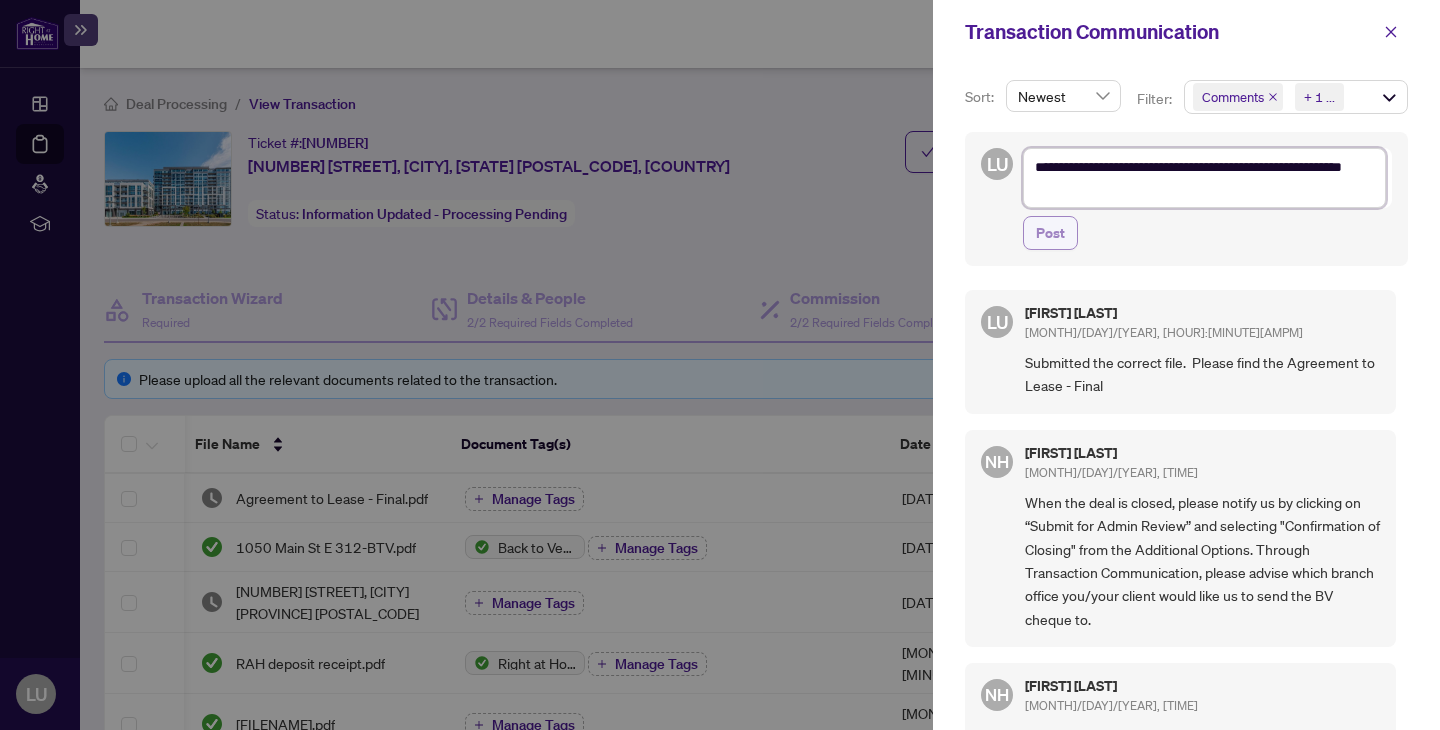 type on "**********" 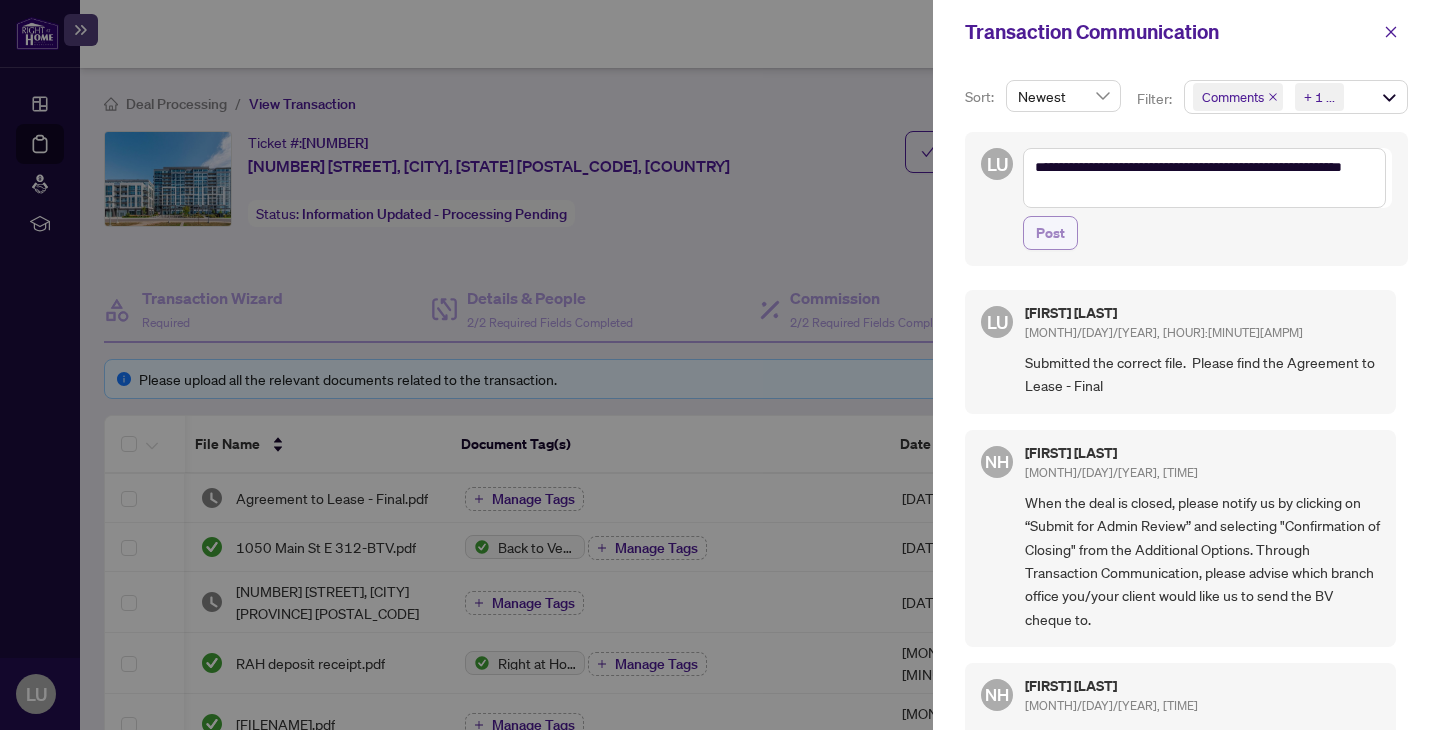 click on "Post" at bounding box center (1050, 233) 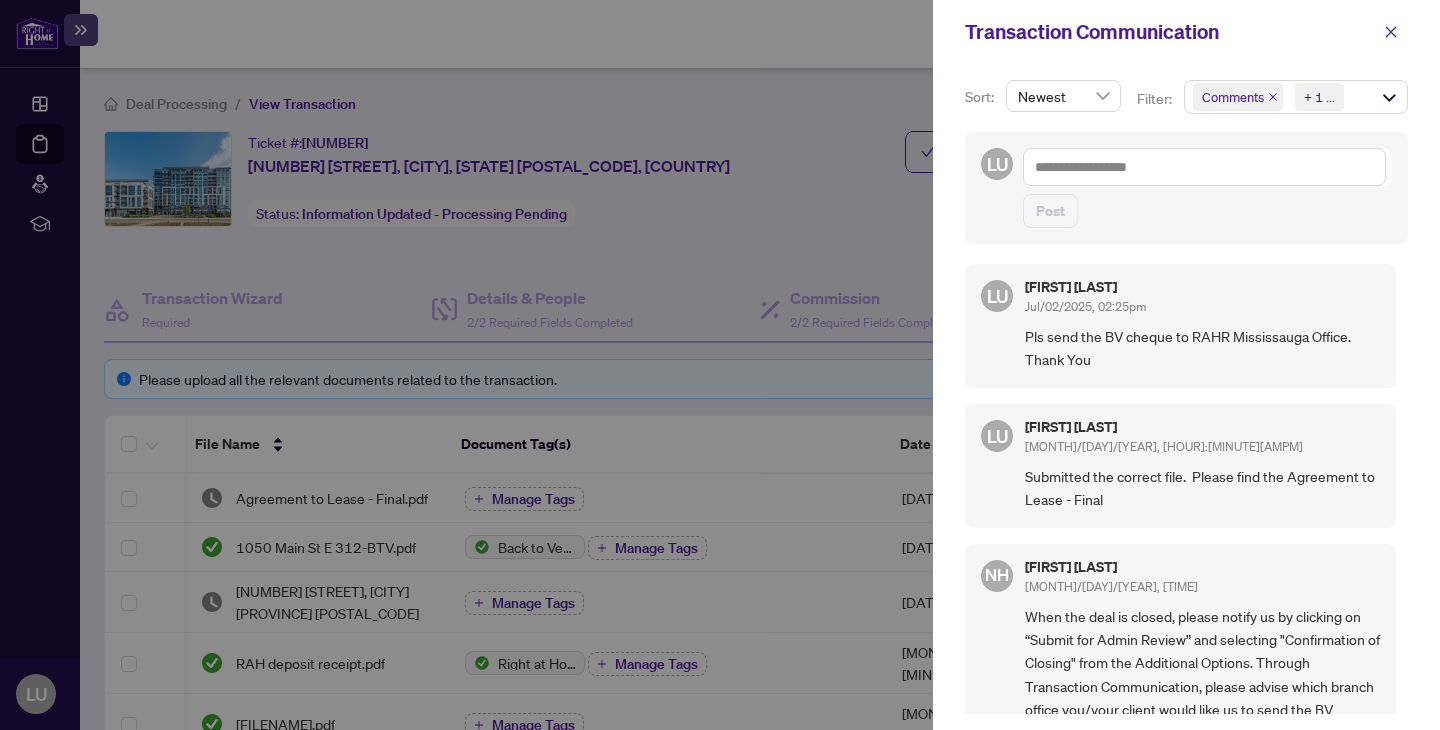 scroll, scrollTop: 0, scrollLeft: 0, axis: both 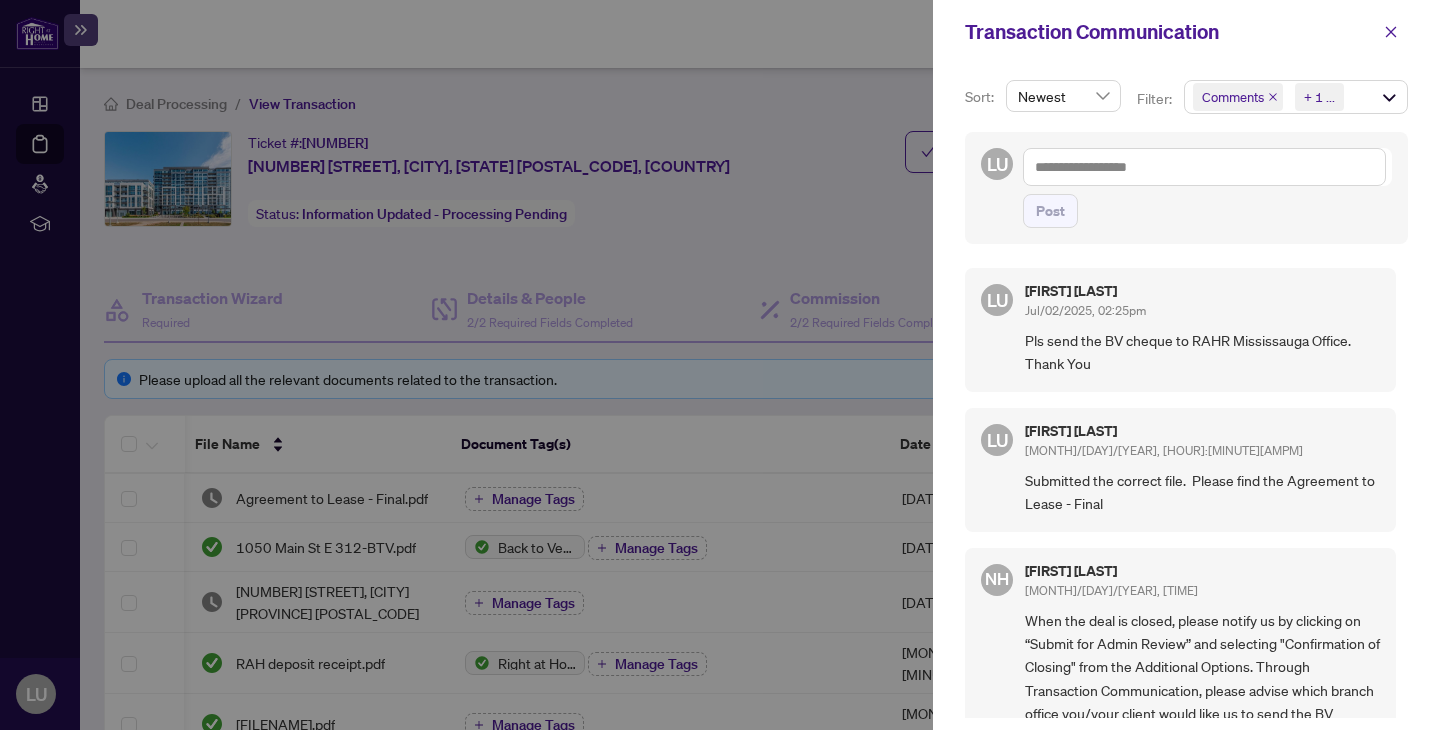 click at bounding box center (720, 365) 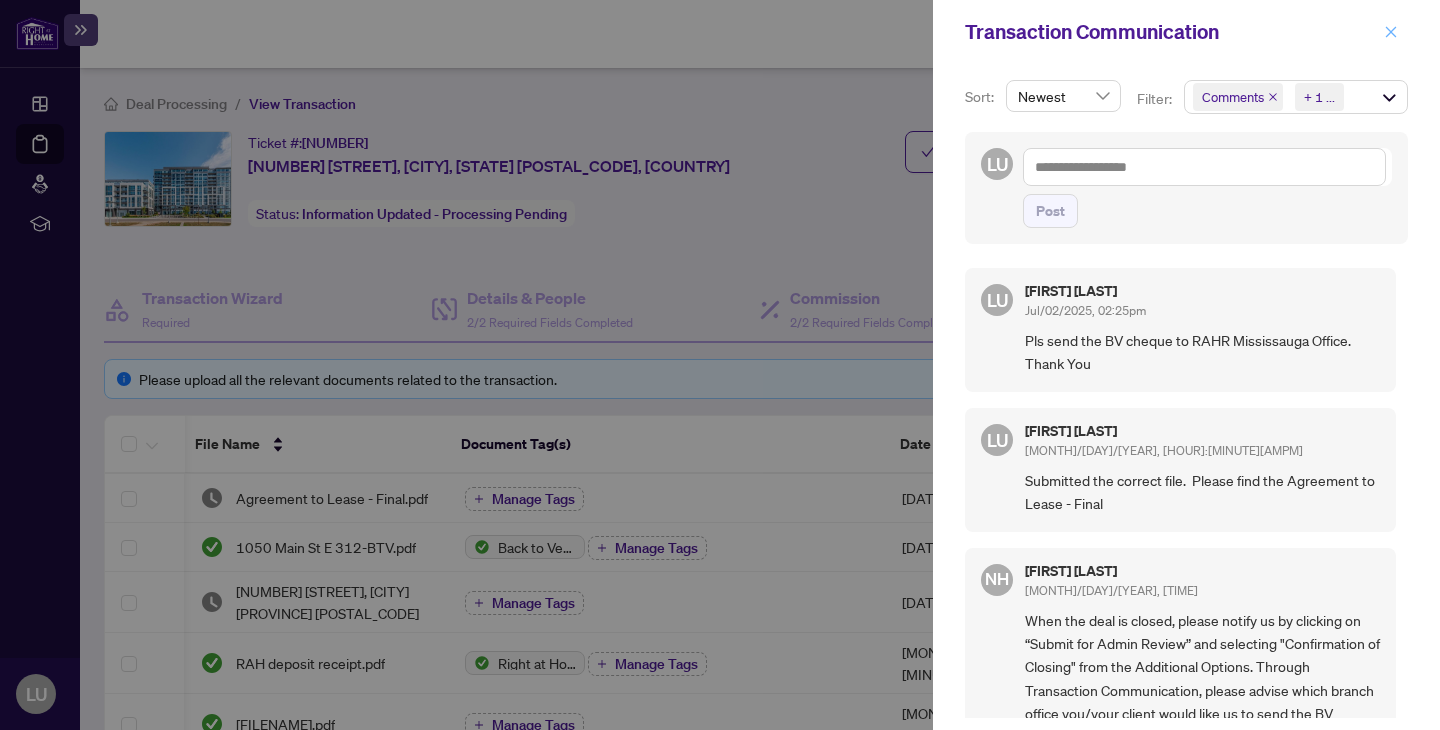click at bounding box center (1391, 31) 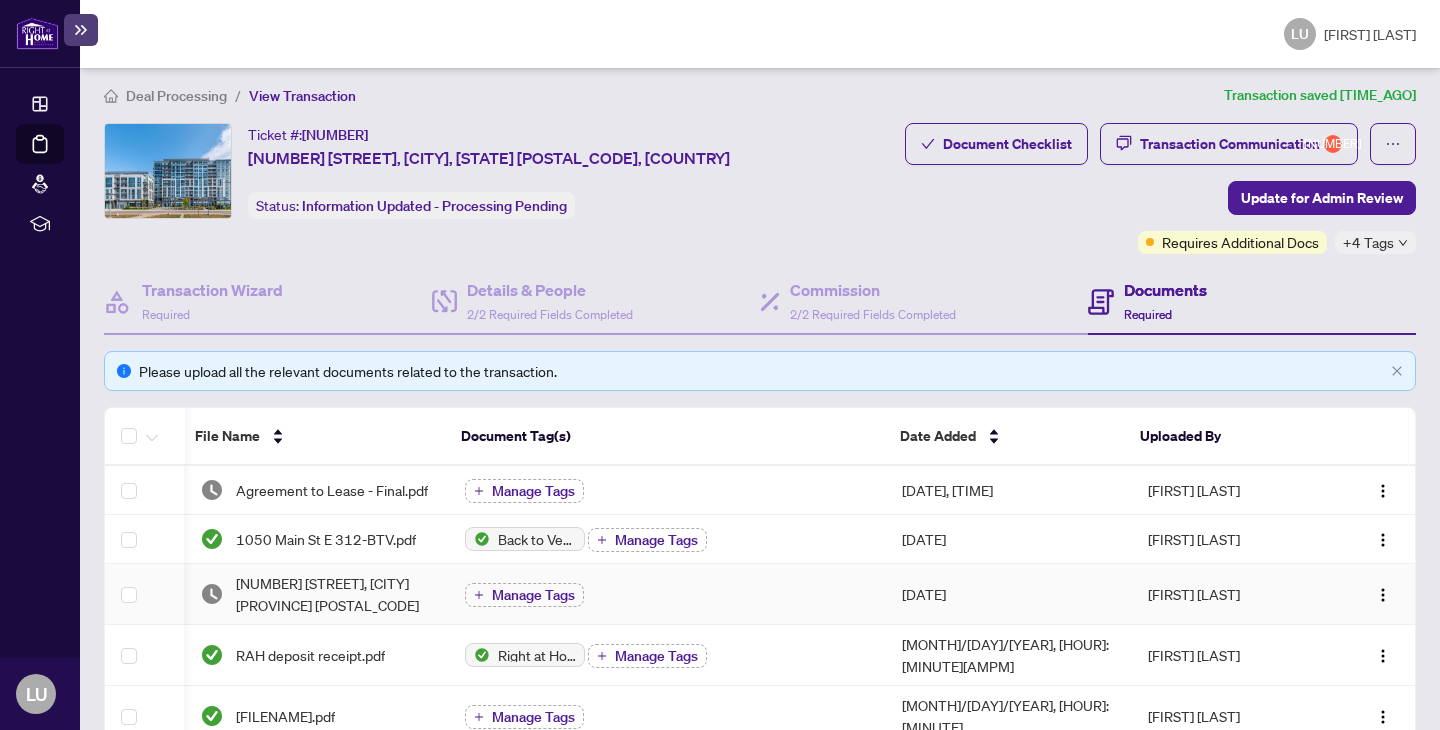 scroll, scrollTop: 0, scrollLeft: 0, axis: both 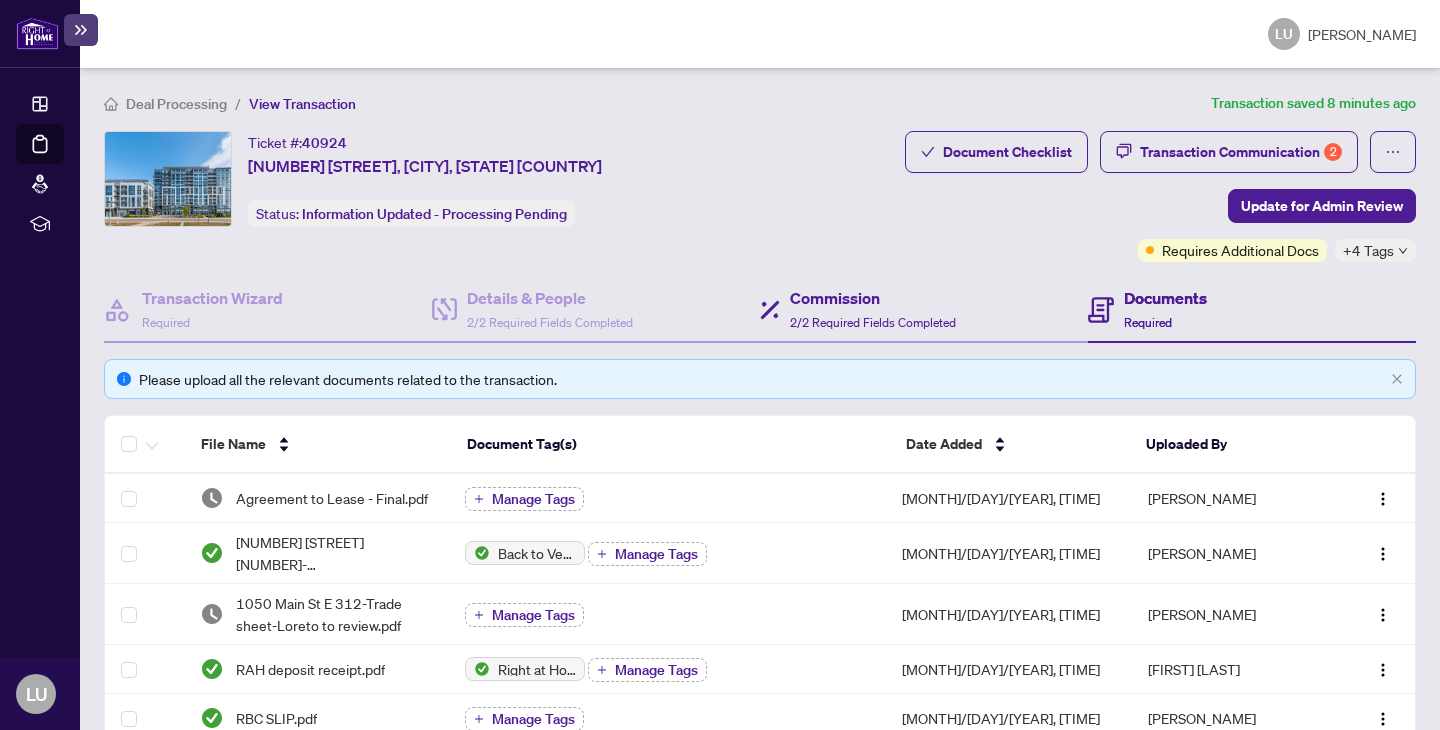 drag, startPoint x: 966, startPoint y: 287, endPoint x: 943, endPoint y: 285, distance: 23.086792 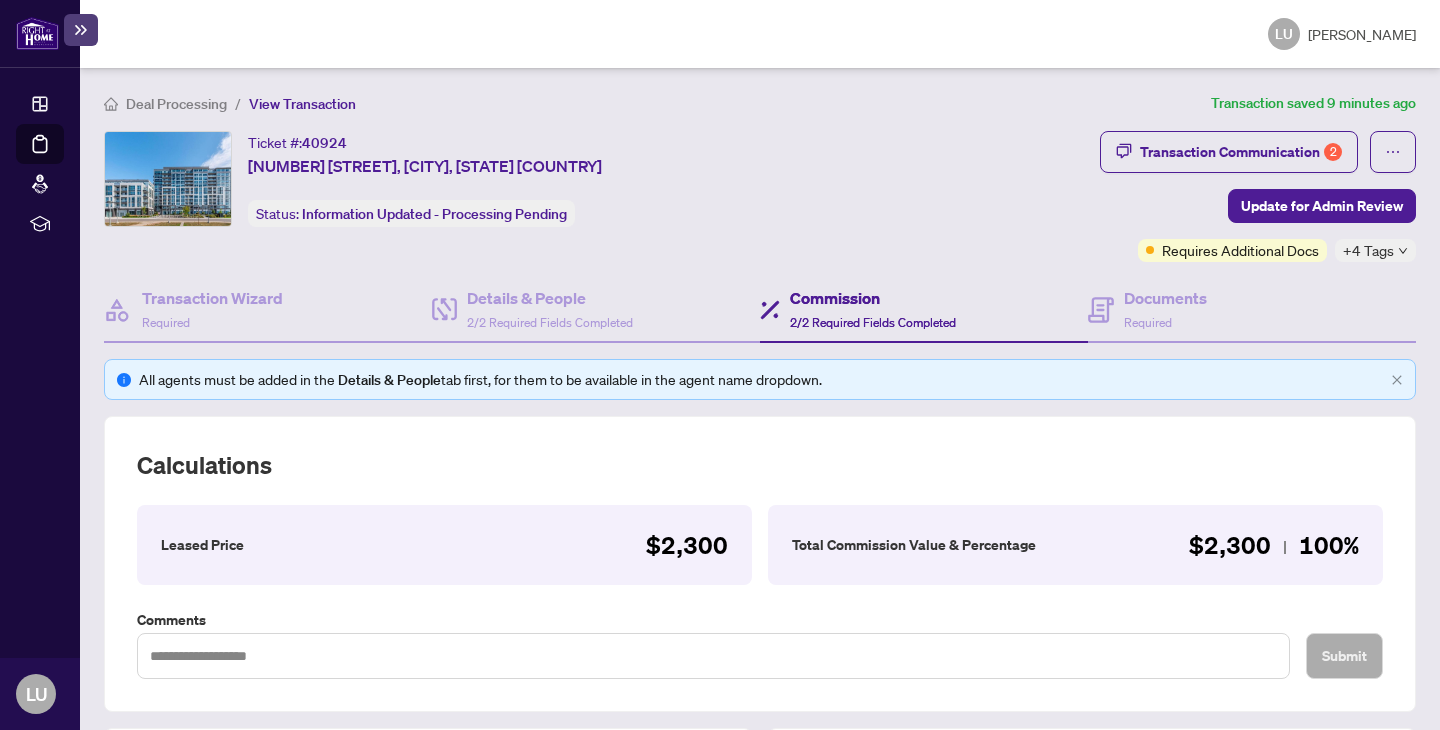 click on "Commission" at bounding box center [873, 298] 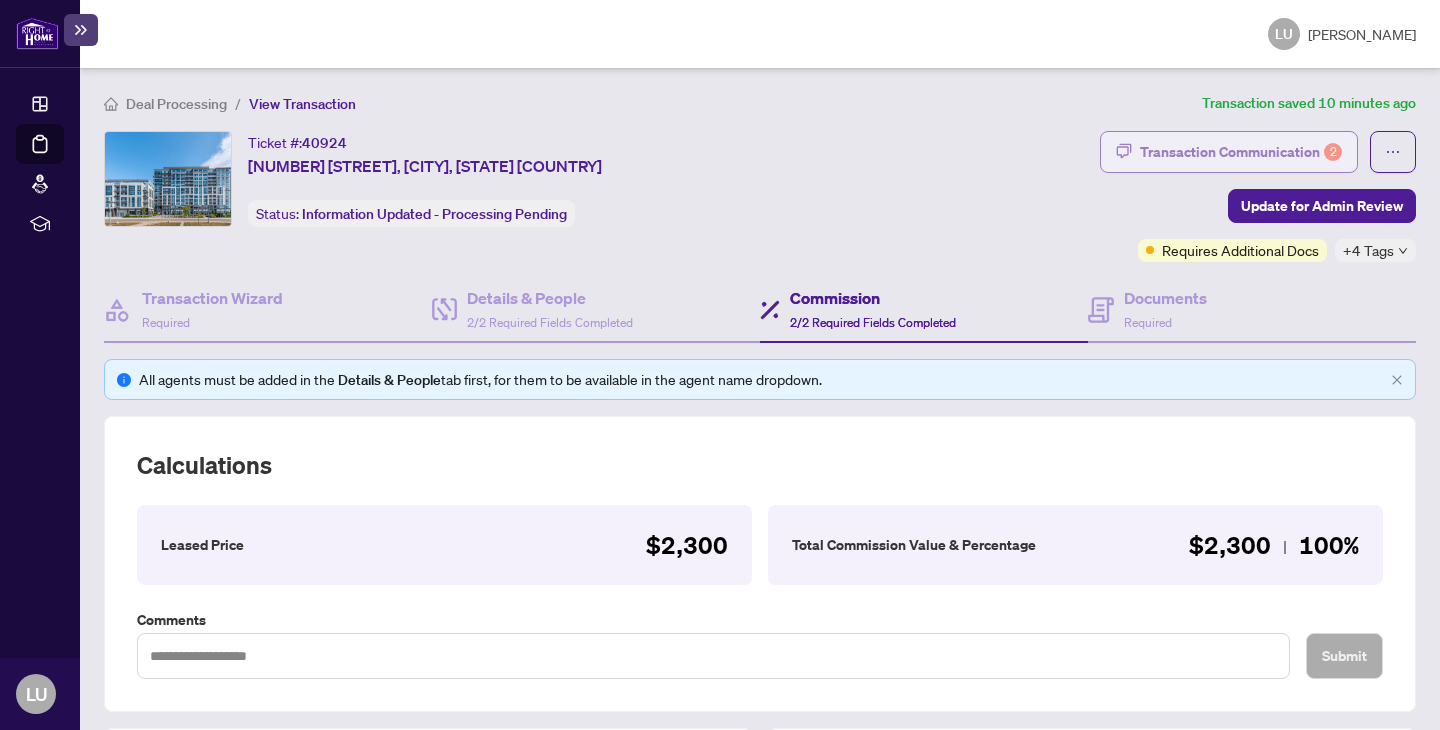 click on "Transaction Communication 2" at bounding box center (1241, 152) 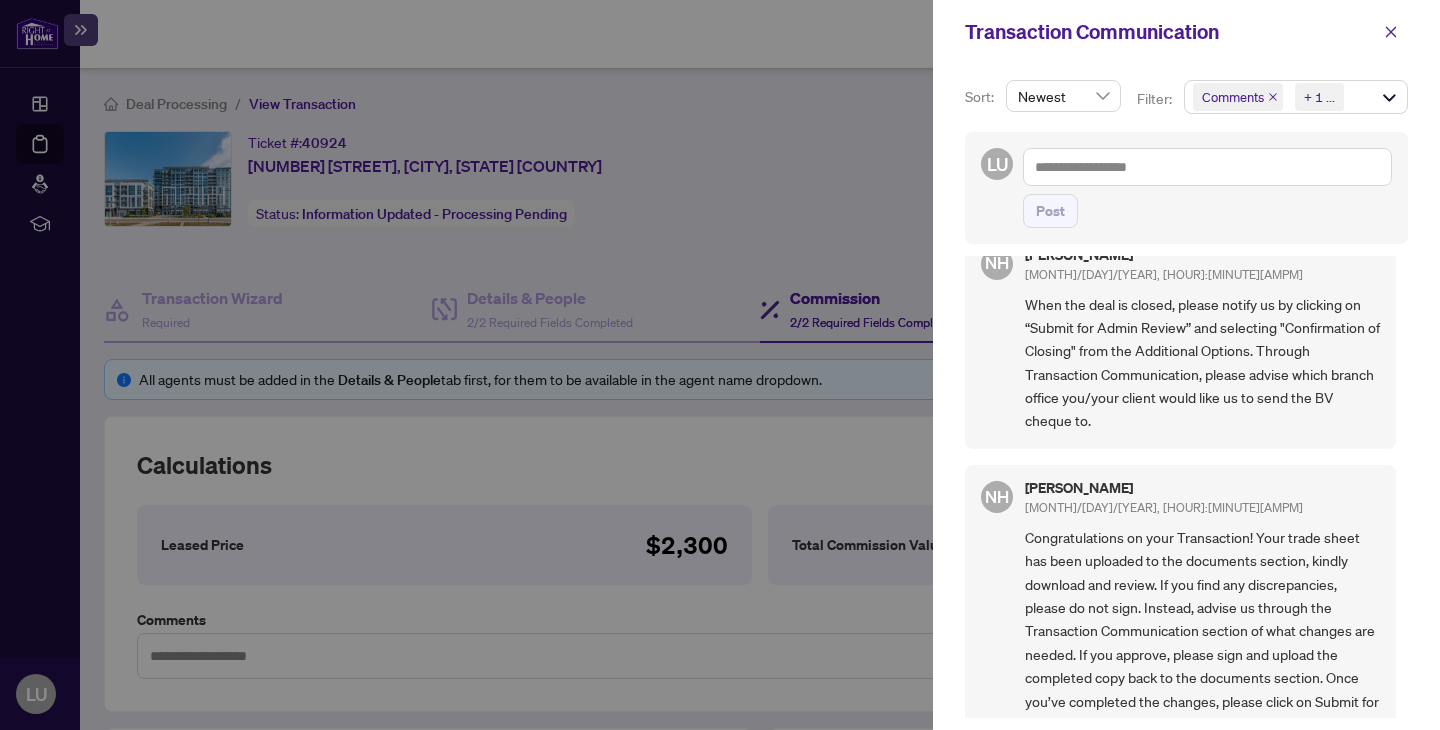 scroll, scrollTop: 315, scrollLeft: 0, axis: vertical 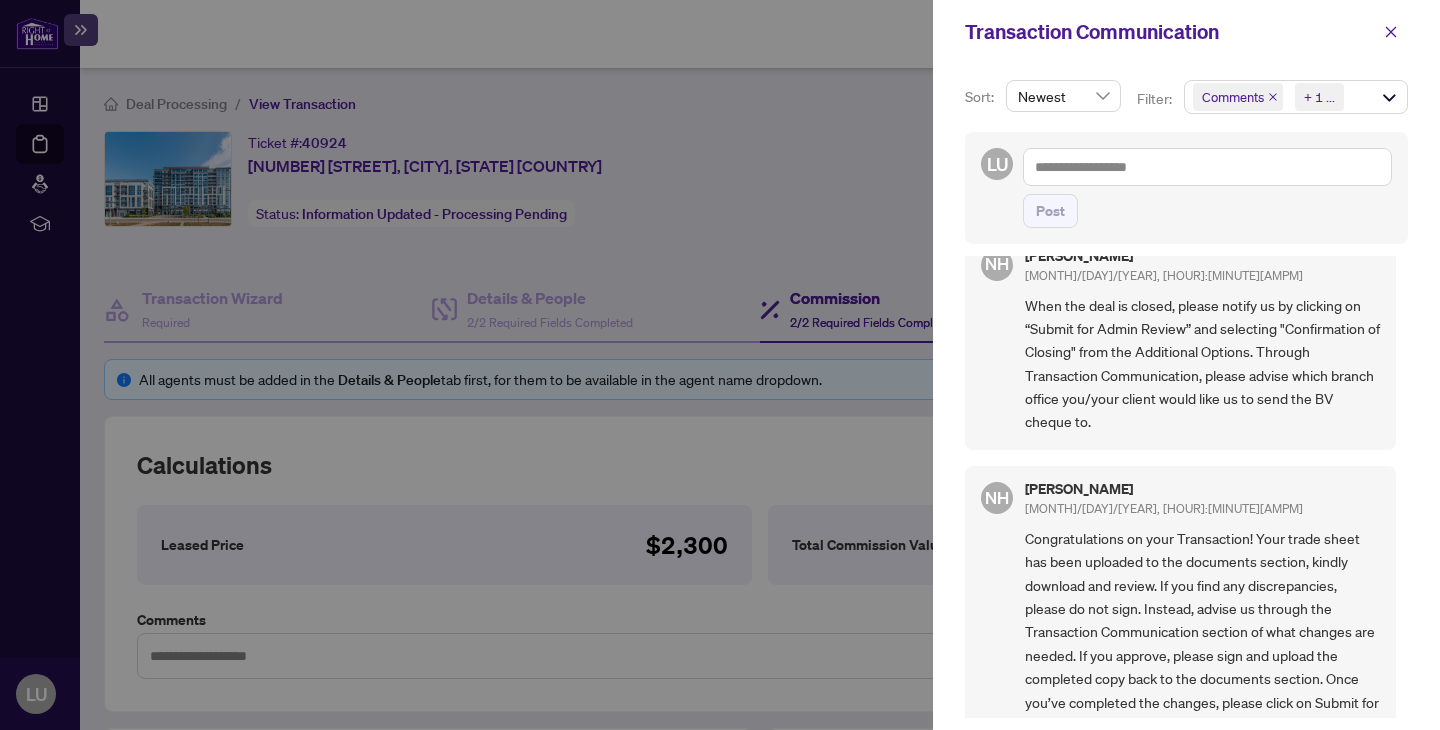 click at bounding box center (720, 365) 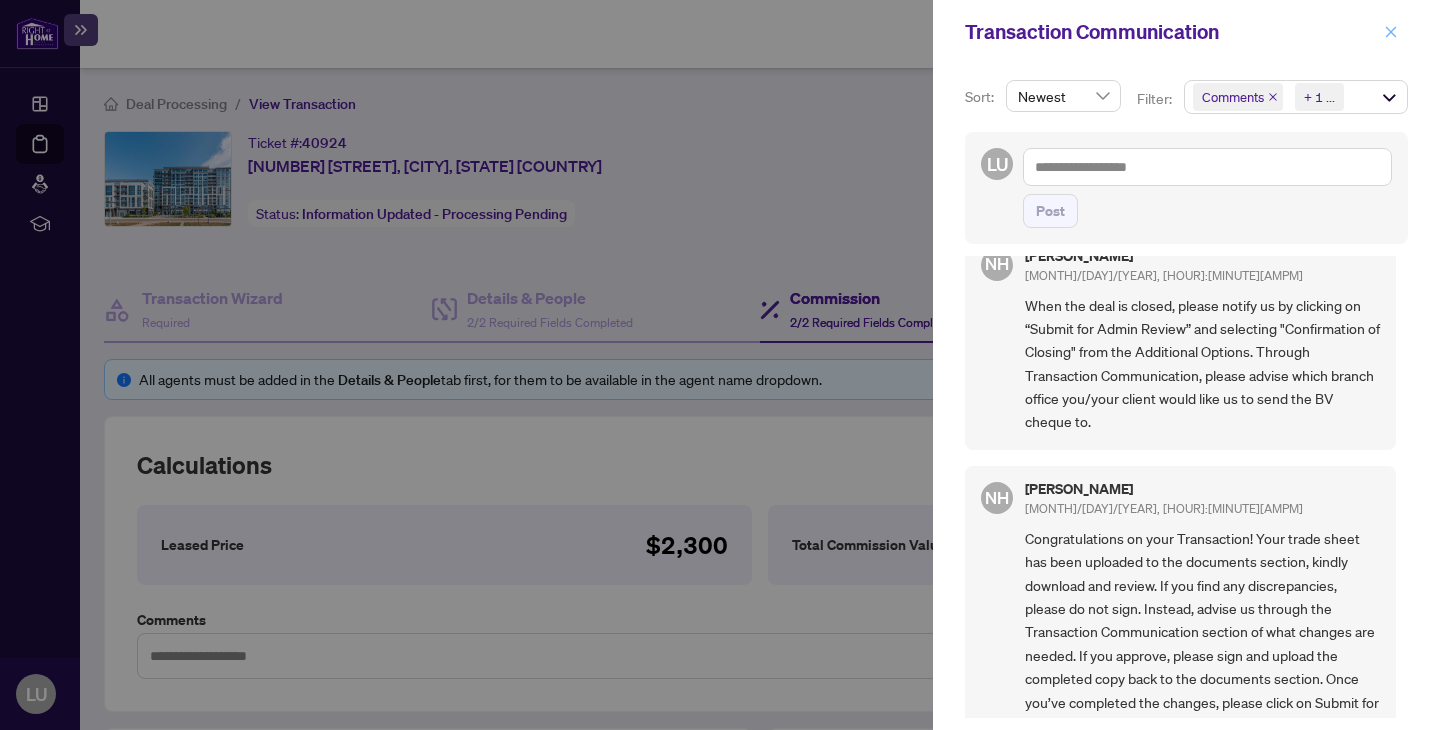 click at bounding box center (1391, 32) 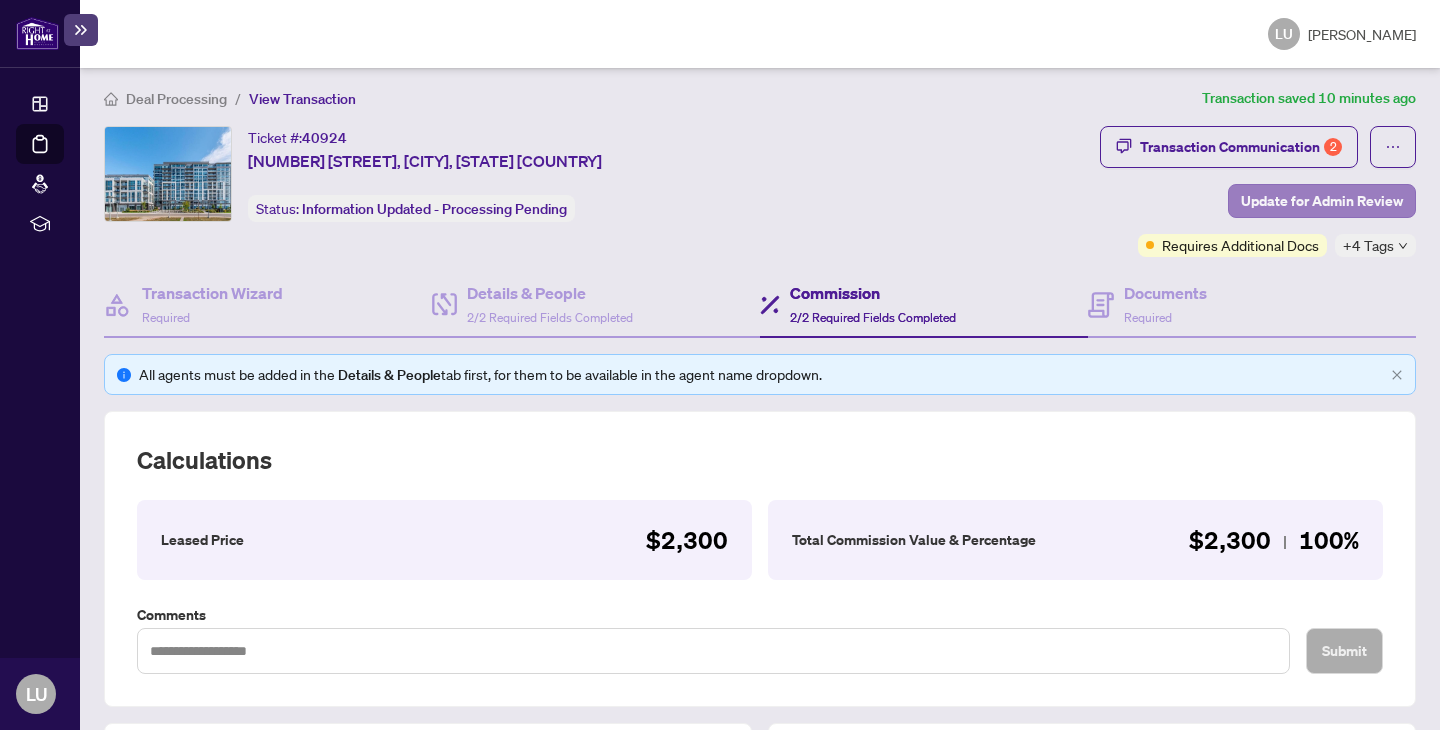 scroll, scrollTop: 0, scrollLeft: 0, axis: both 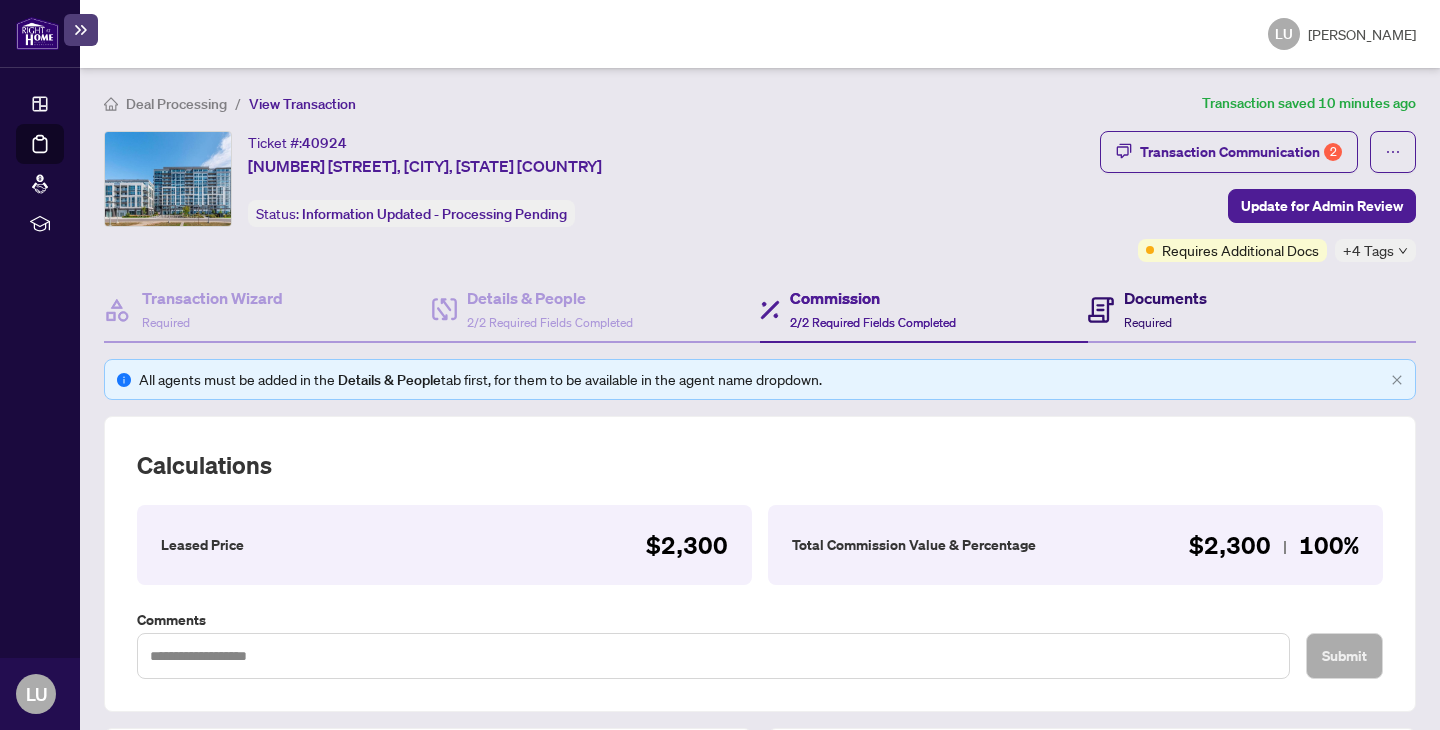 click on "Documents" at bounding box center [1165, 298] 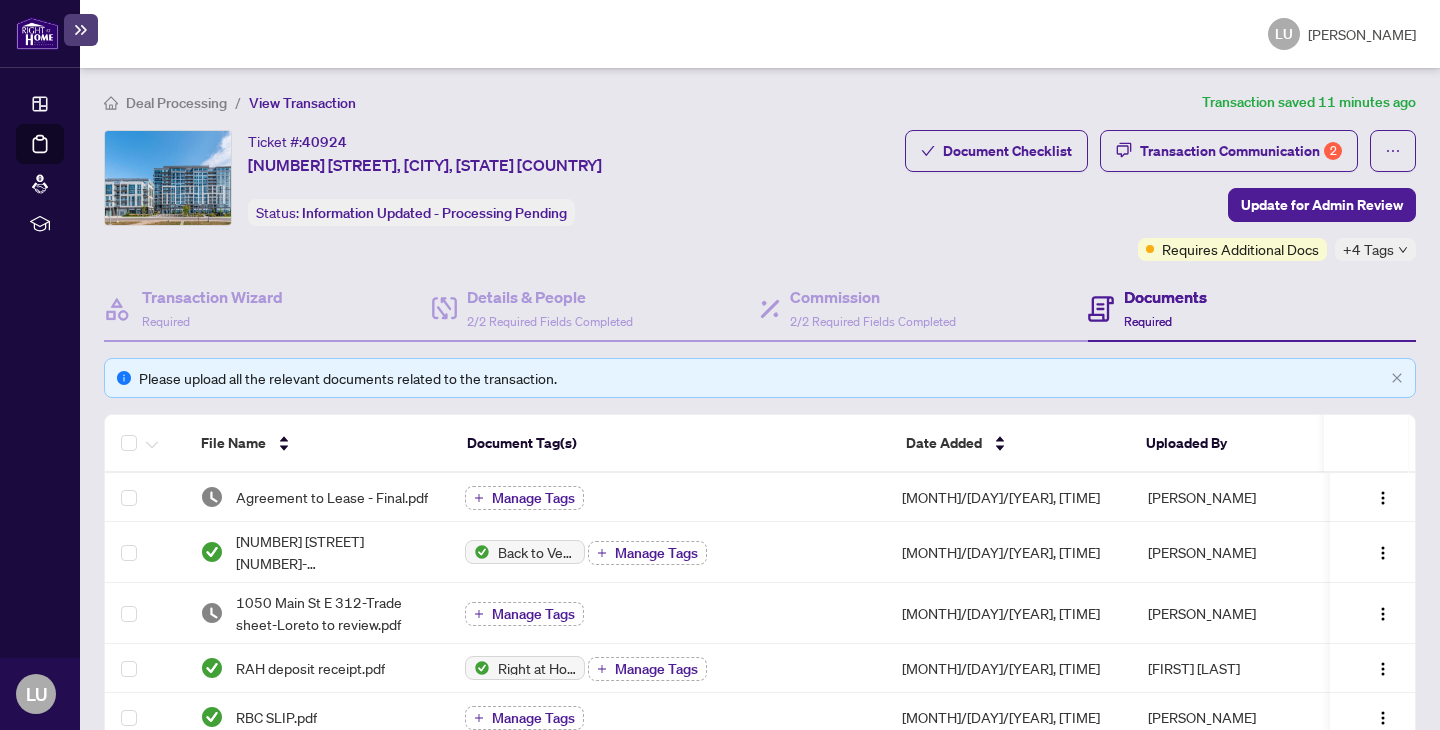 scroll, scrollTop: 0, scrollLeft: 0, axis: both 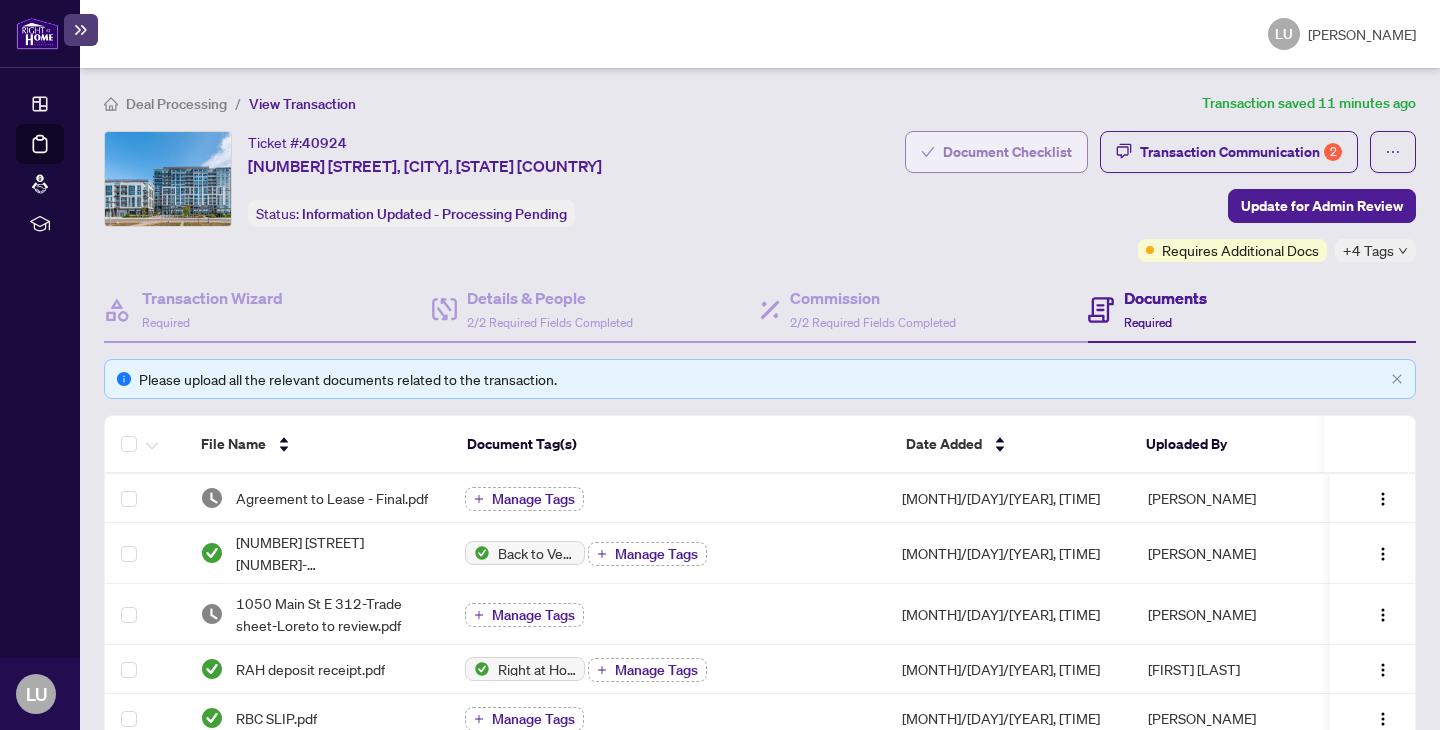click on "Document Checklist" at bounding box center (1007, 152) 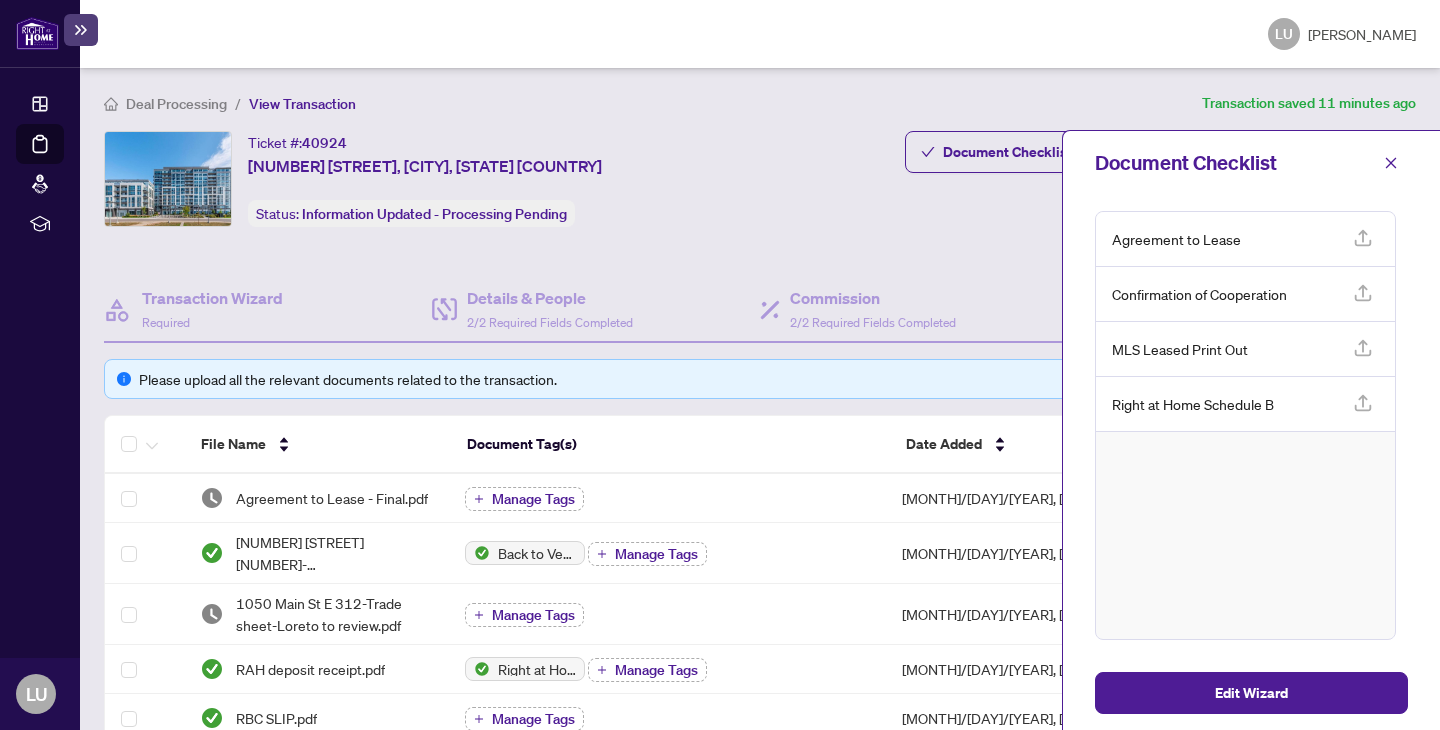 click on "Ticket #:  40924 312-1050 Main St, Milton, Ontario L9T 9M3, Canada Status:   Information Updated - Processing Pending Update for Admin Review" at bounding box center [500, 196] 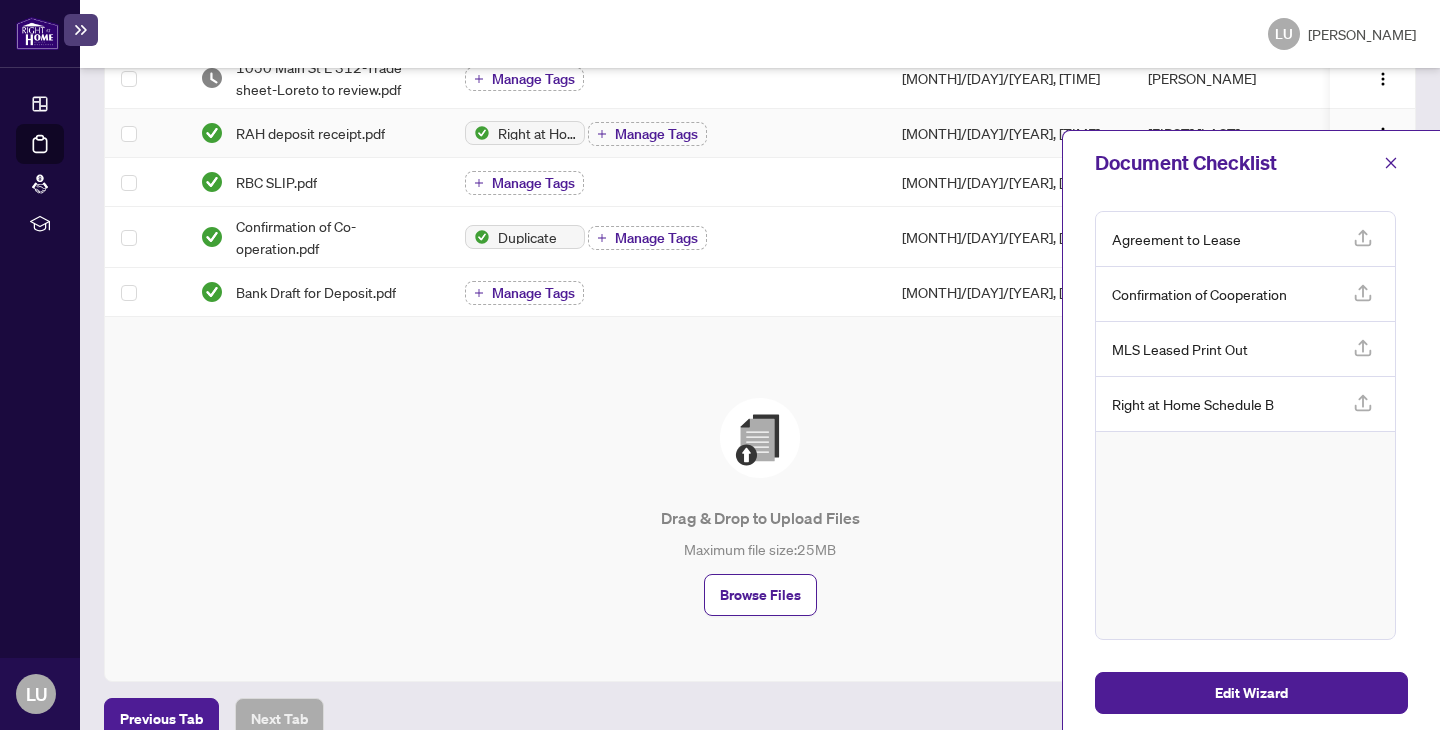 scroll, scrollTop: 556, scrollLeft: 0, axis: vertical 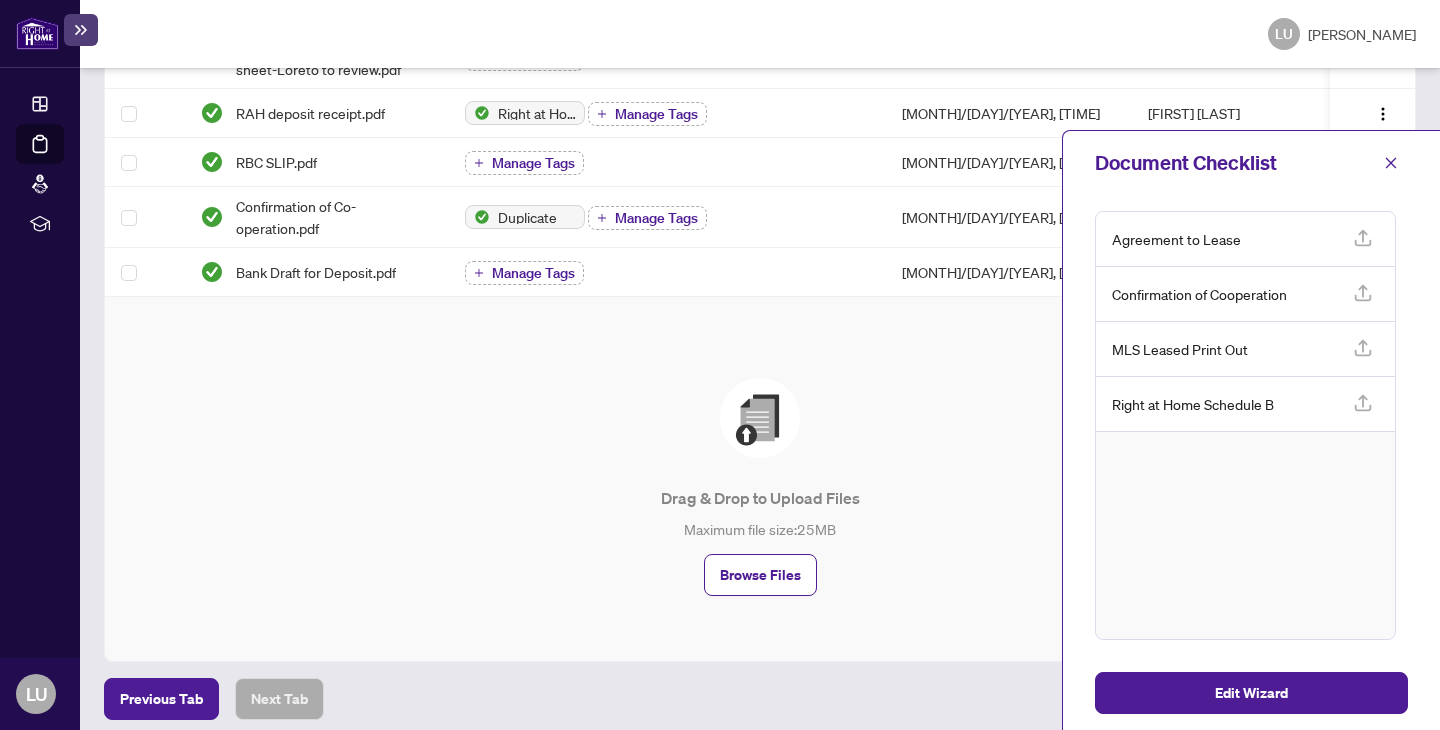 click on "Drag & Drop to Upload Files Maximum file size:  25  MB Browse Files" at bounding box center [760, 487] 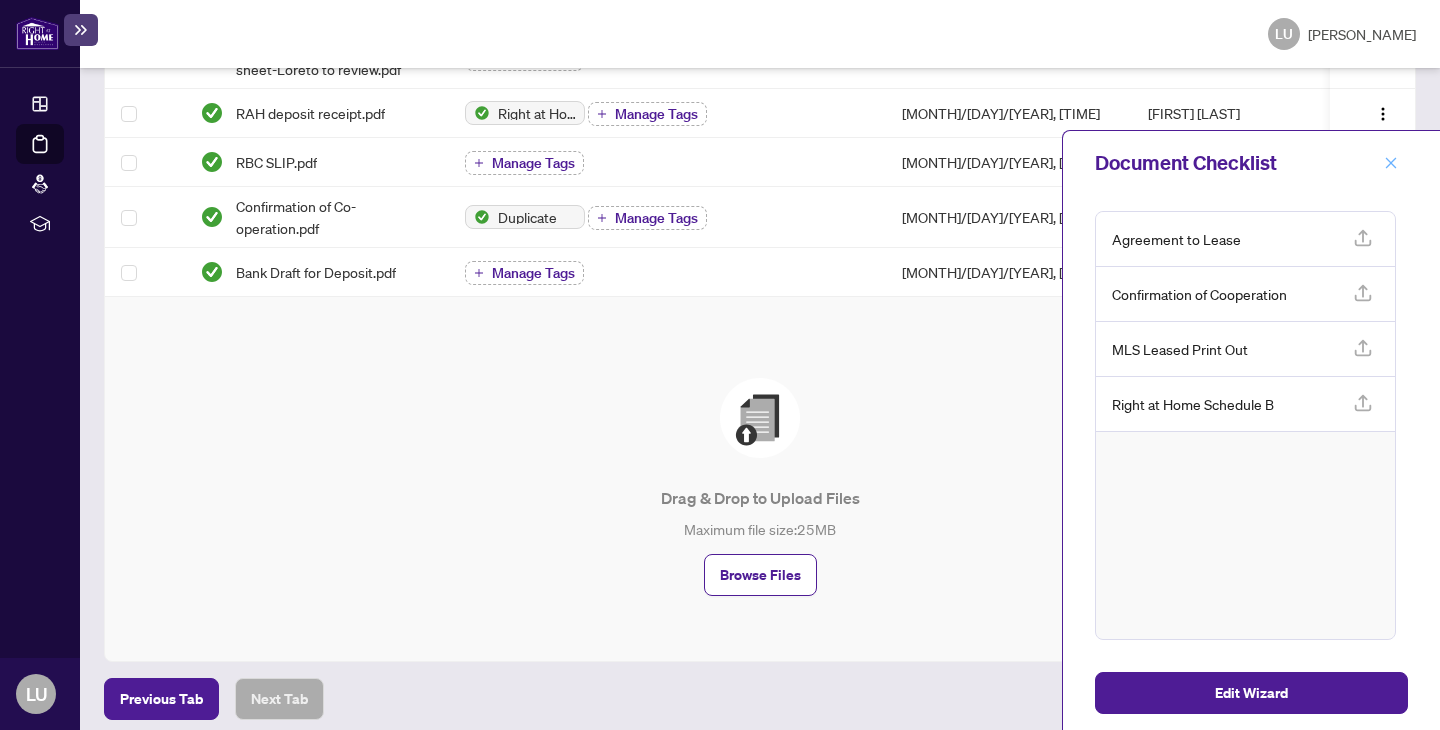 click at bounding box center (1391, 163) 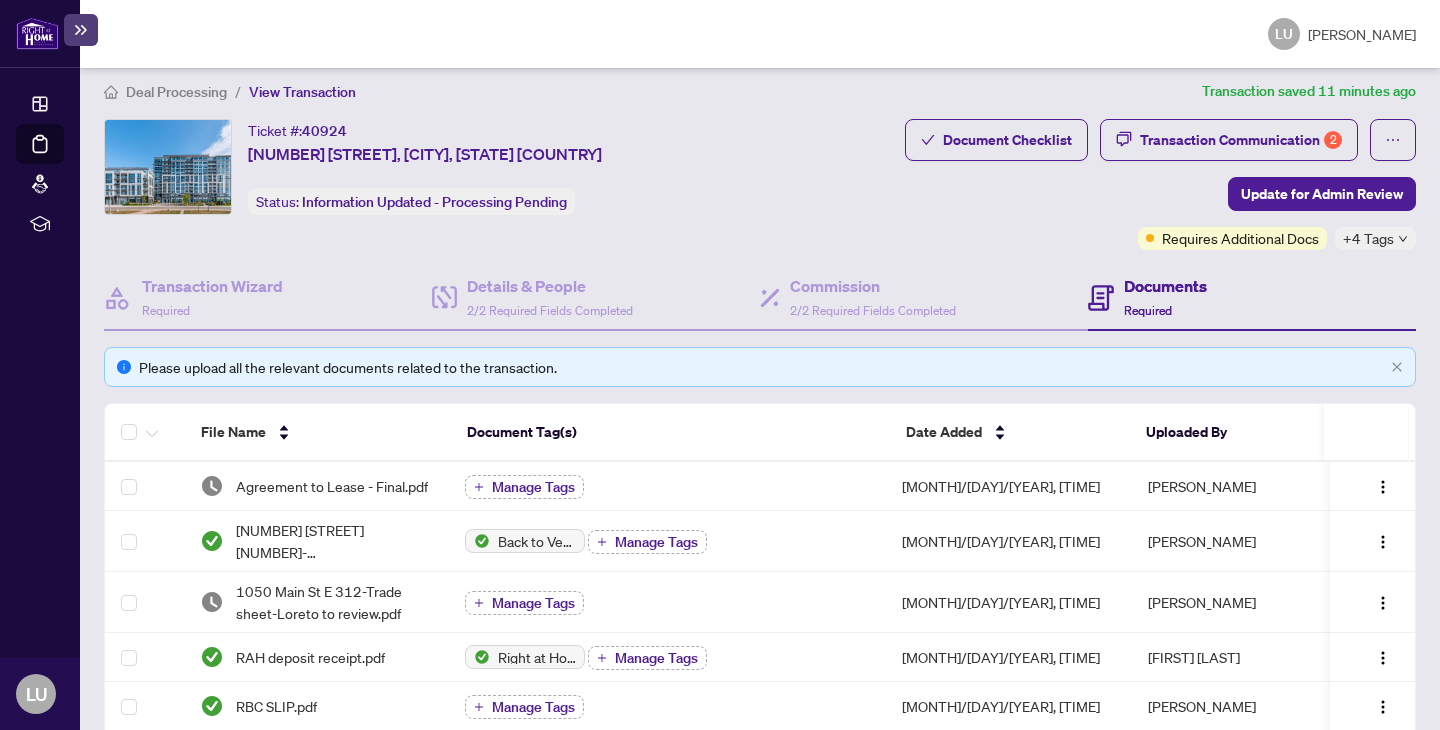 scroll, scrollTop: 0, scrollLeft: 0, axis: both 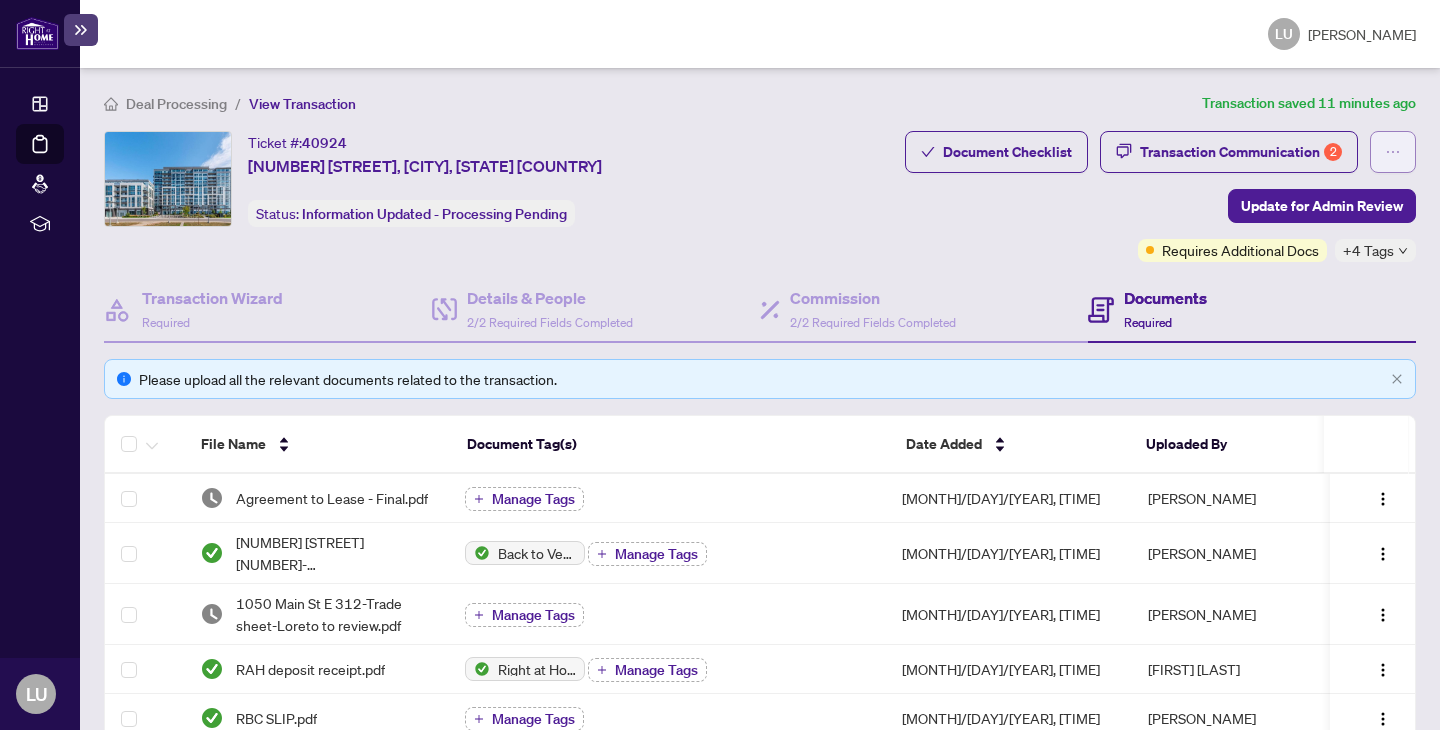 click at bounding box center [1393, 152] 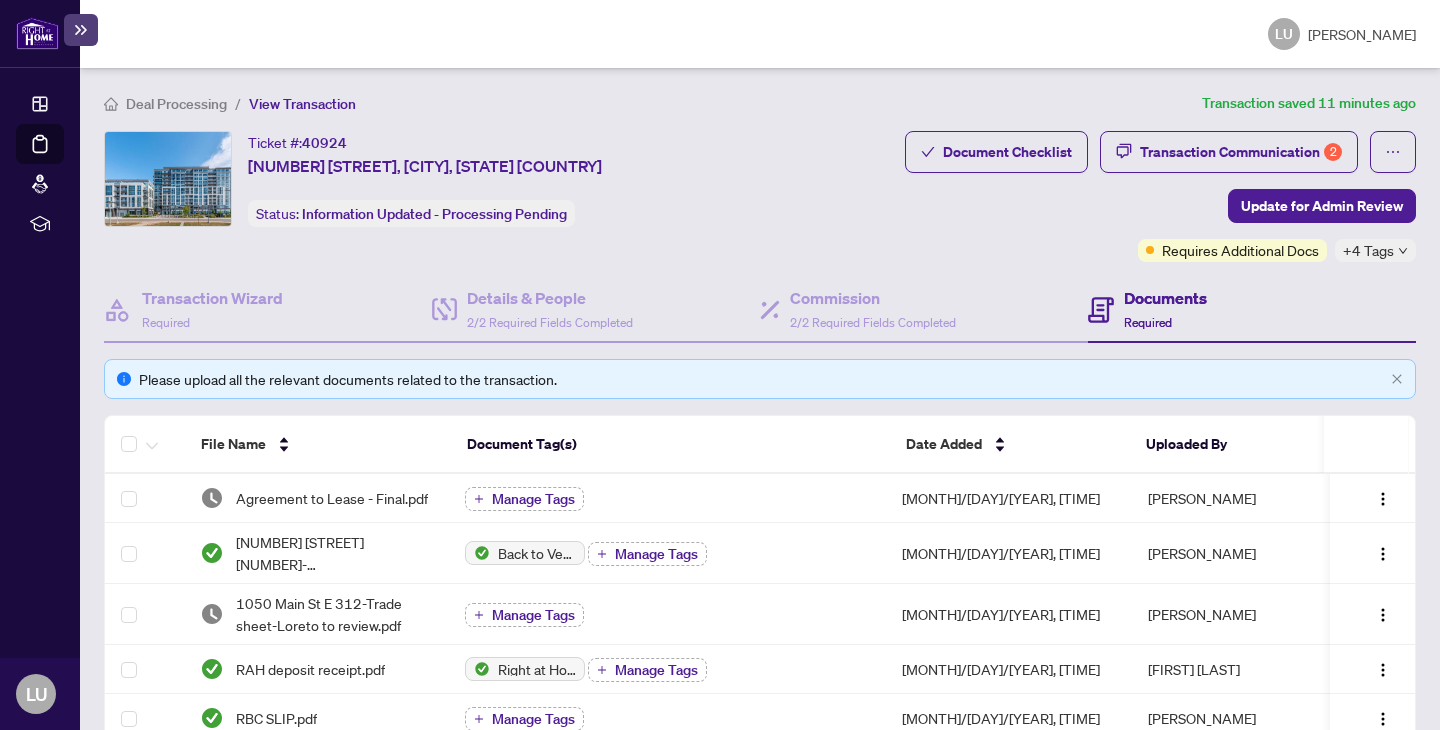 click on "Document Checklist Transaction Communication 2 Update for Admin Review Requires Additional Docs +4 Tags" at bounding box center (1160, 196) 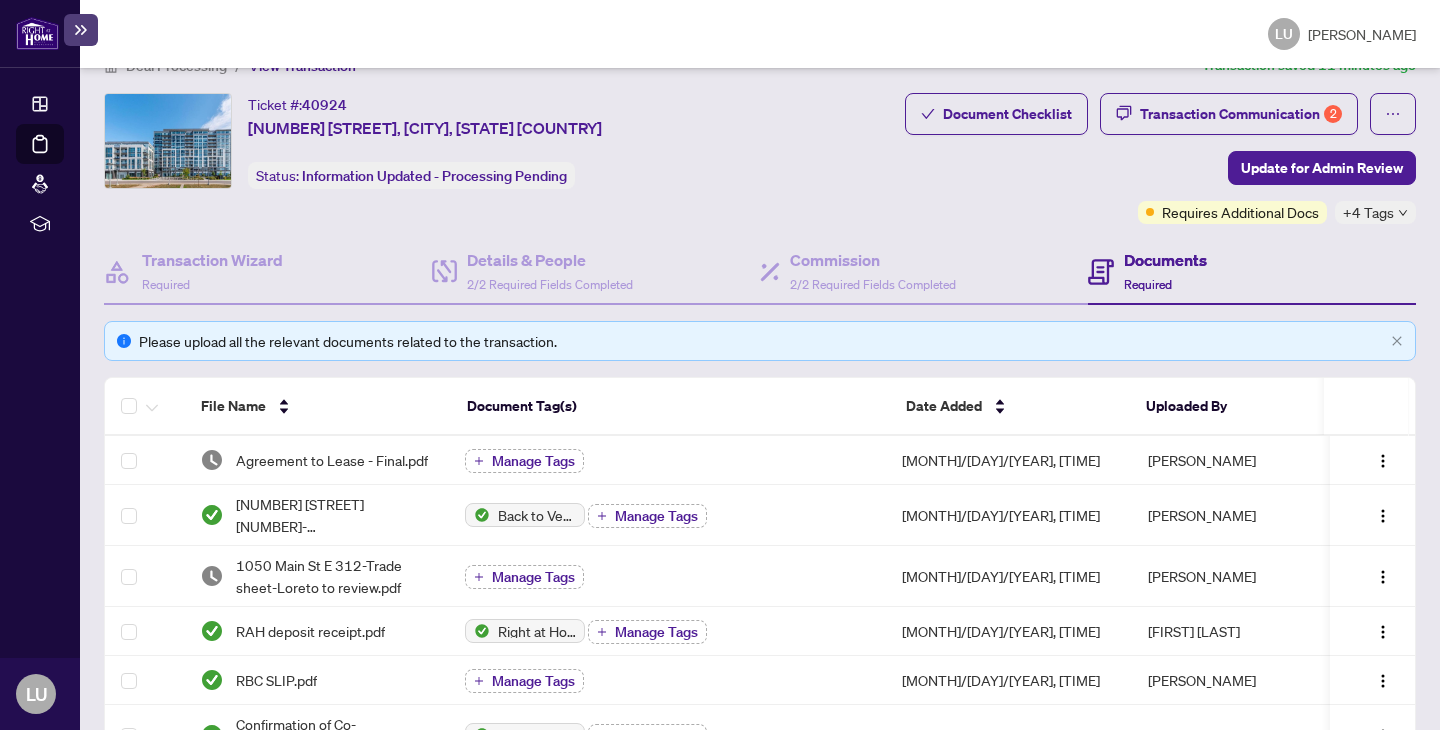 scroll, scrollTop: 33, scrollLeft: 0, axis: vertical 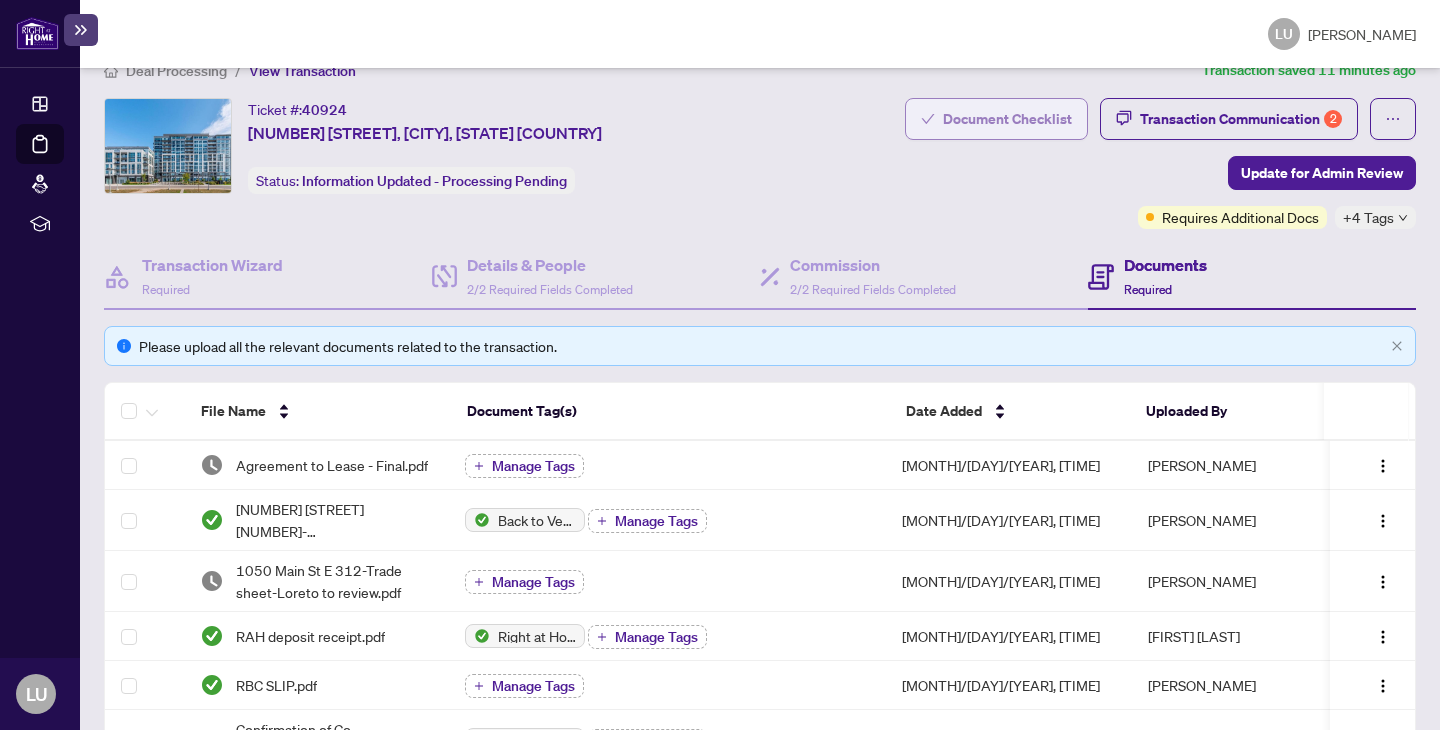 click on "Document Checklist" at bounding box center (1007, 119) 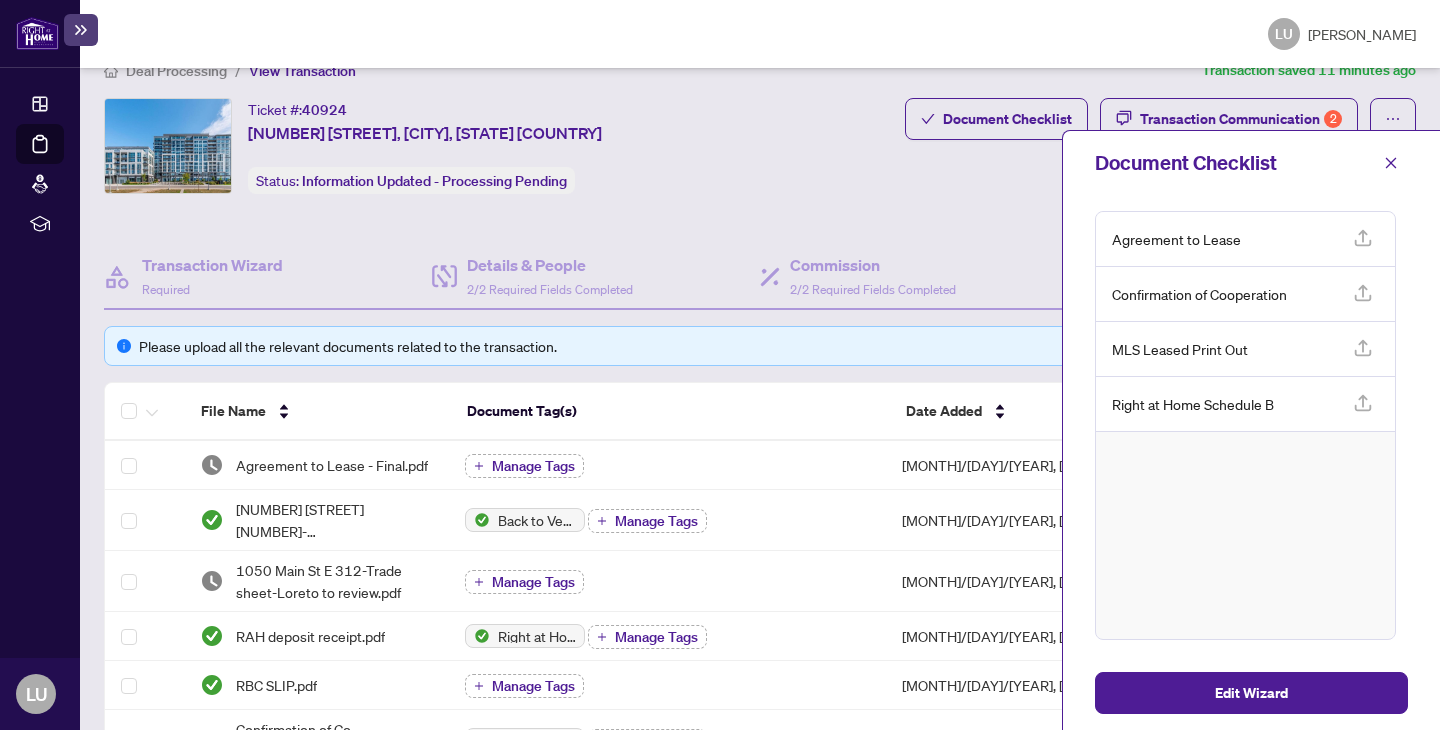 click on "Ticket #:  40924 312-1050 Main St, Milton, Ontario L9T 9M3, Canada Status:   Information Updated - Processing Pending Update for Admin Review" at bounding box center (500, 146) 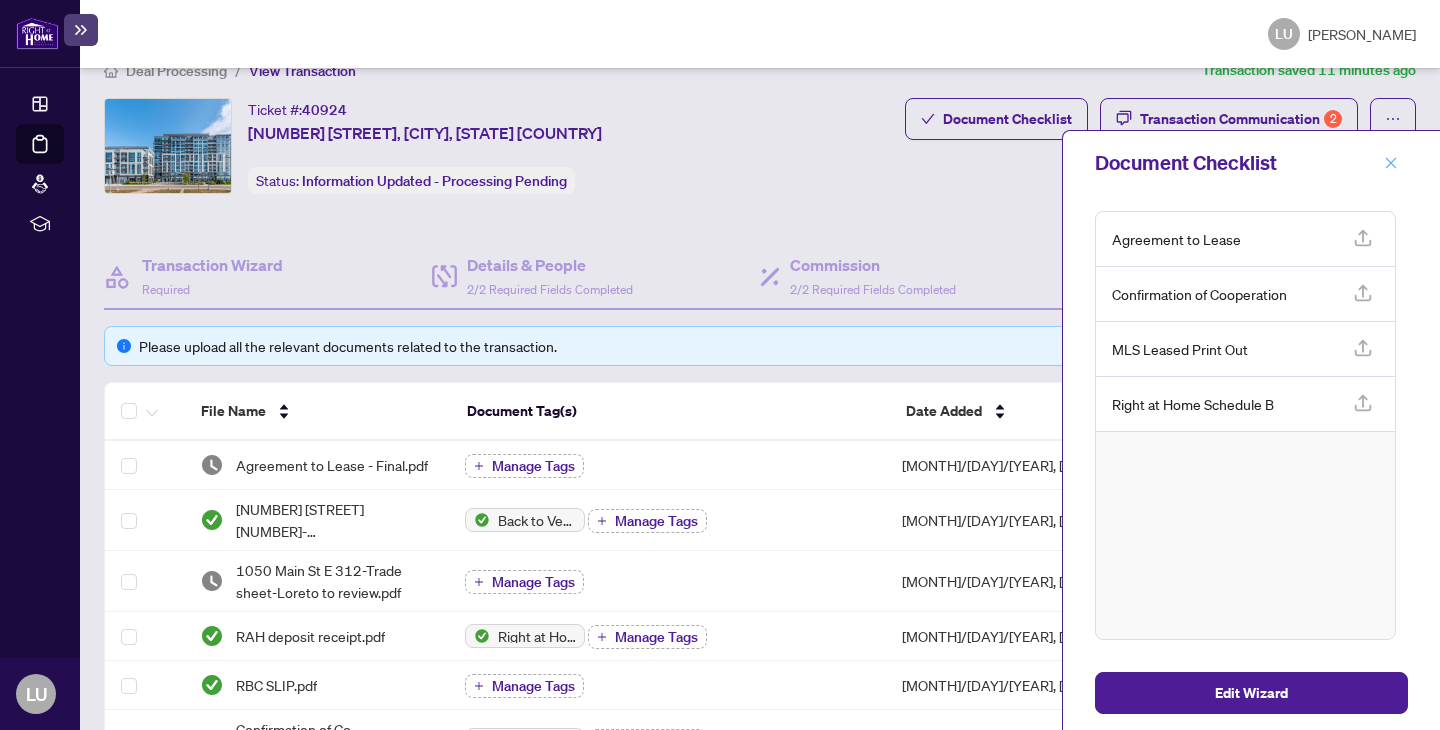 click at bounding box center (1391, 163) 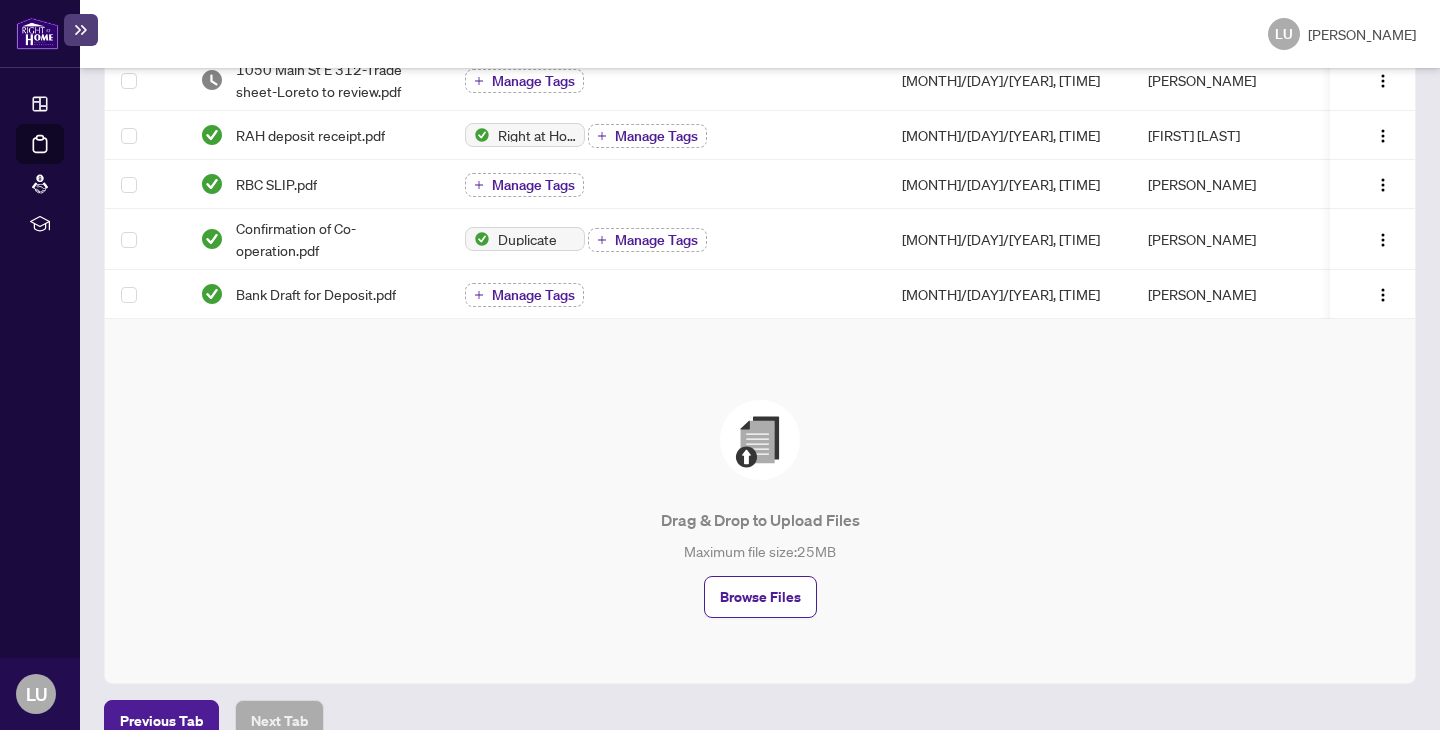 scroll, scrollTop: 556, scrollLeft: 0, axis: vertical 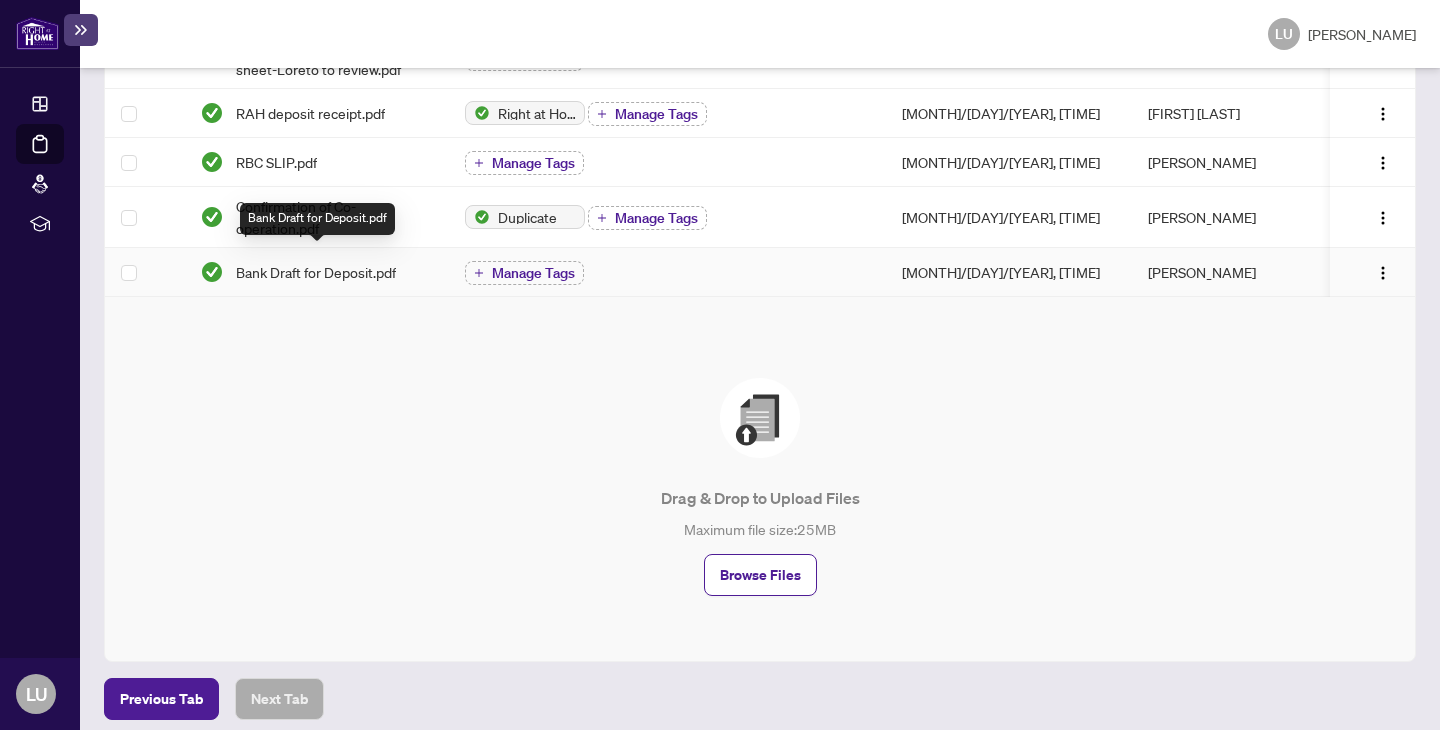 click on "Bank Draft for Deposit.pdf" at bounding box center (316, 272) 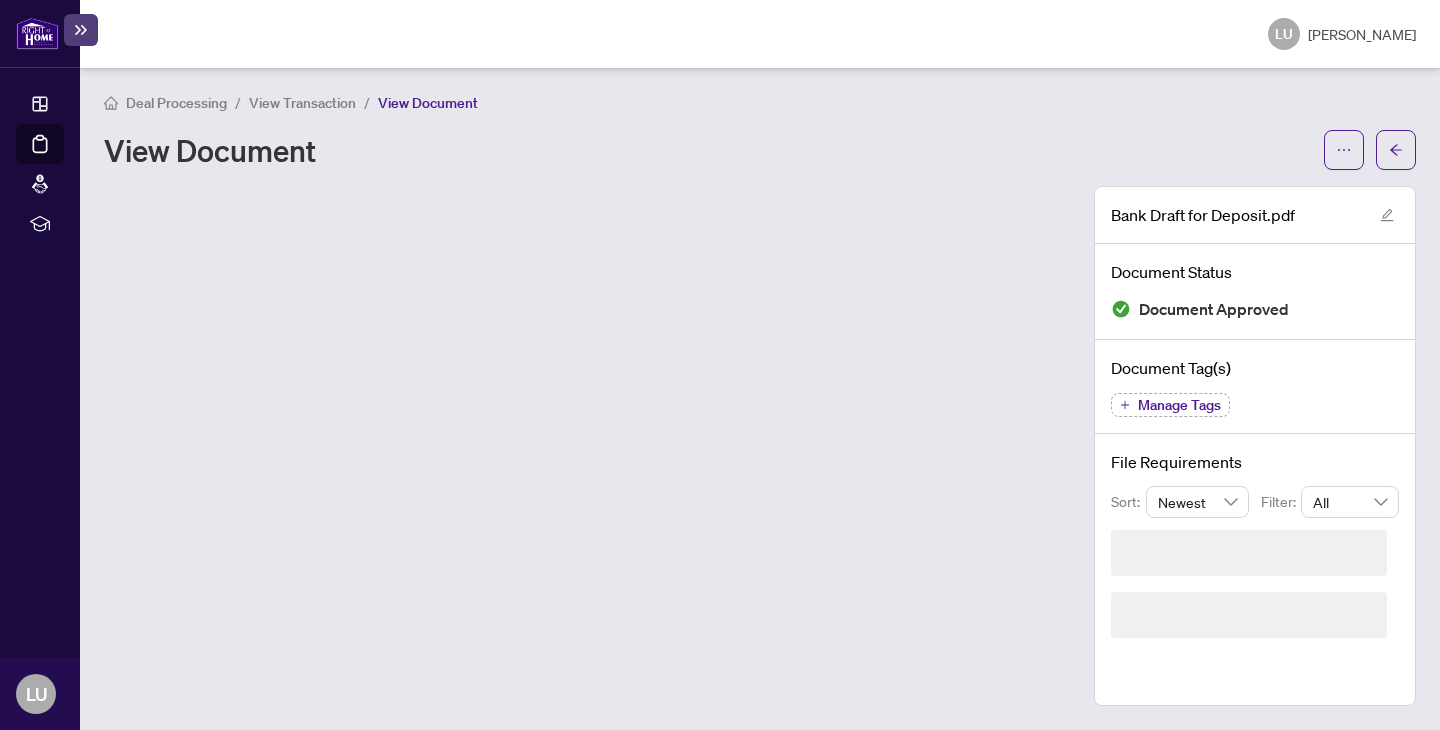scroll, scrollTop: 0, scrollLeft: 0, axis: both 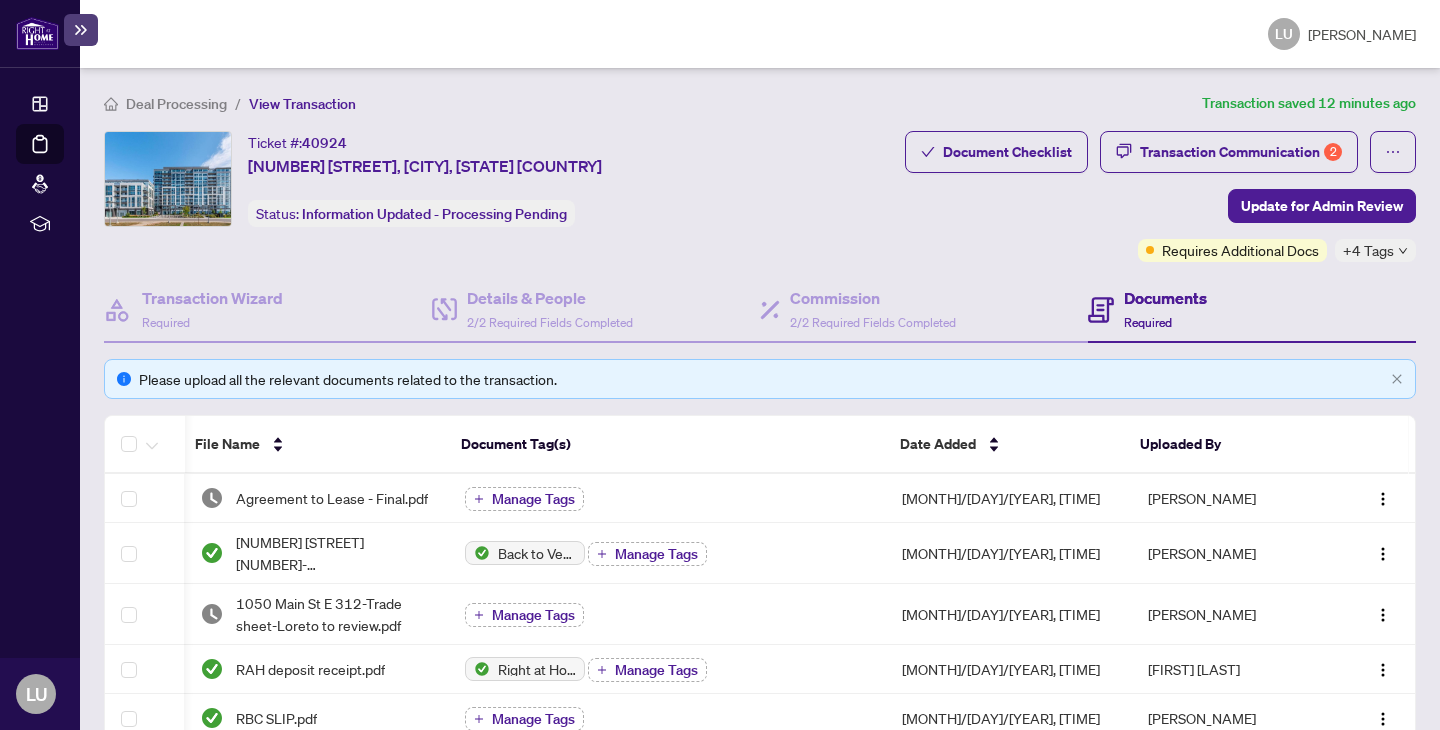 click at bounding box center (1403, 251) 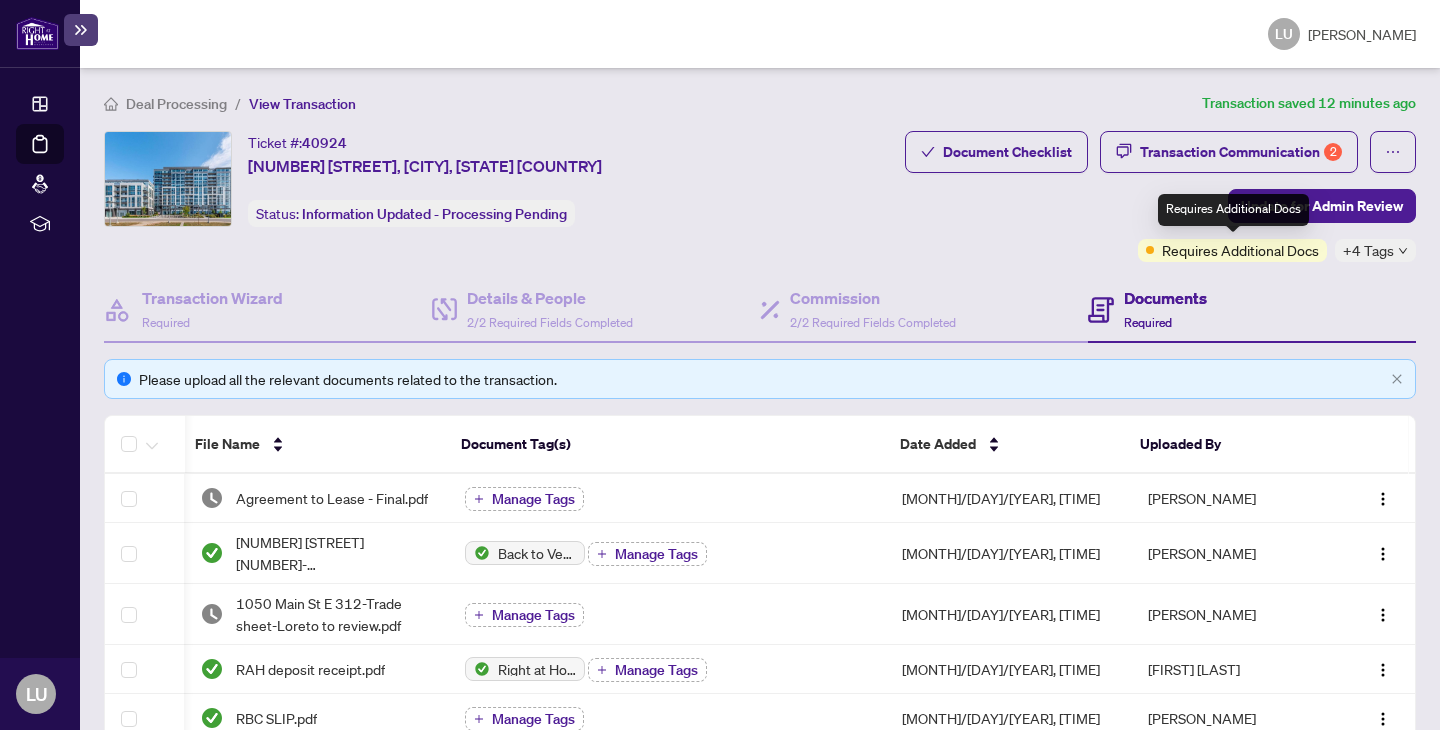 click on "Requires Additional Docs" at bounding box center (1240, 250) 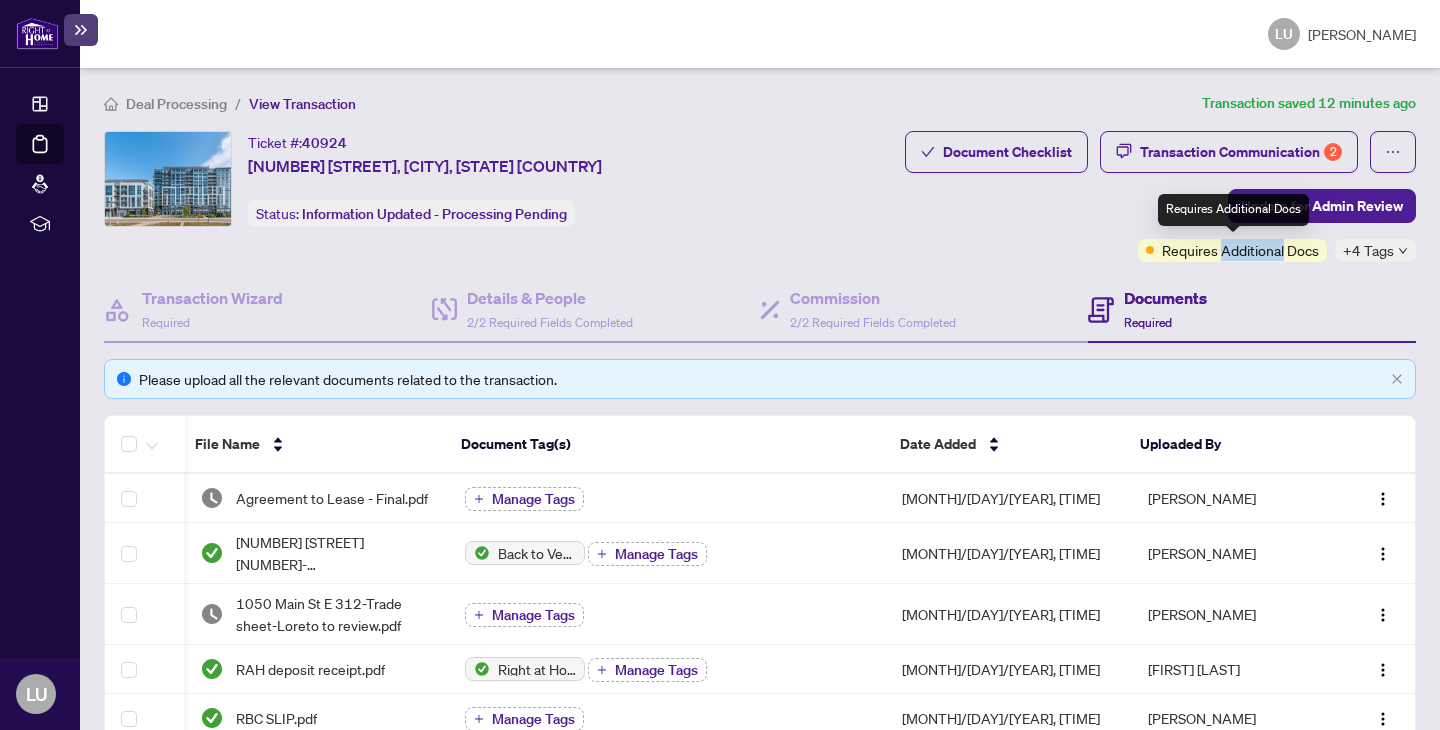 click on "Requires Additional Docs" at bounding box center (1240, 250) 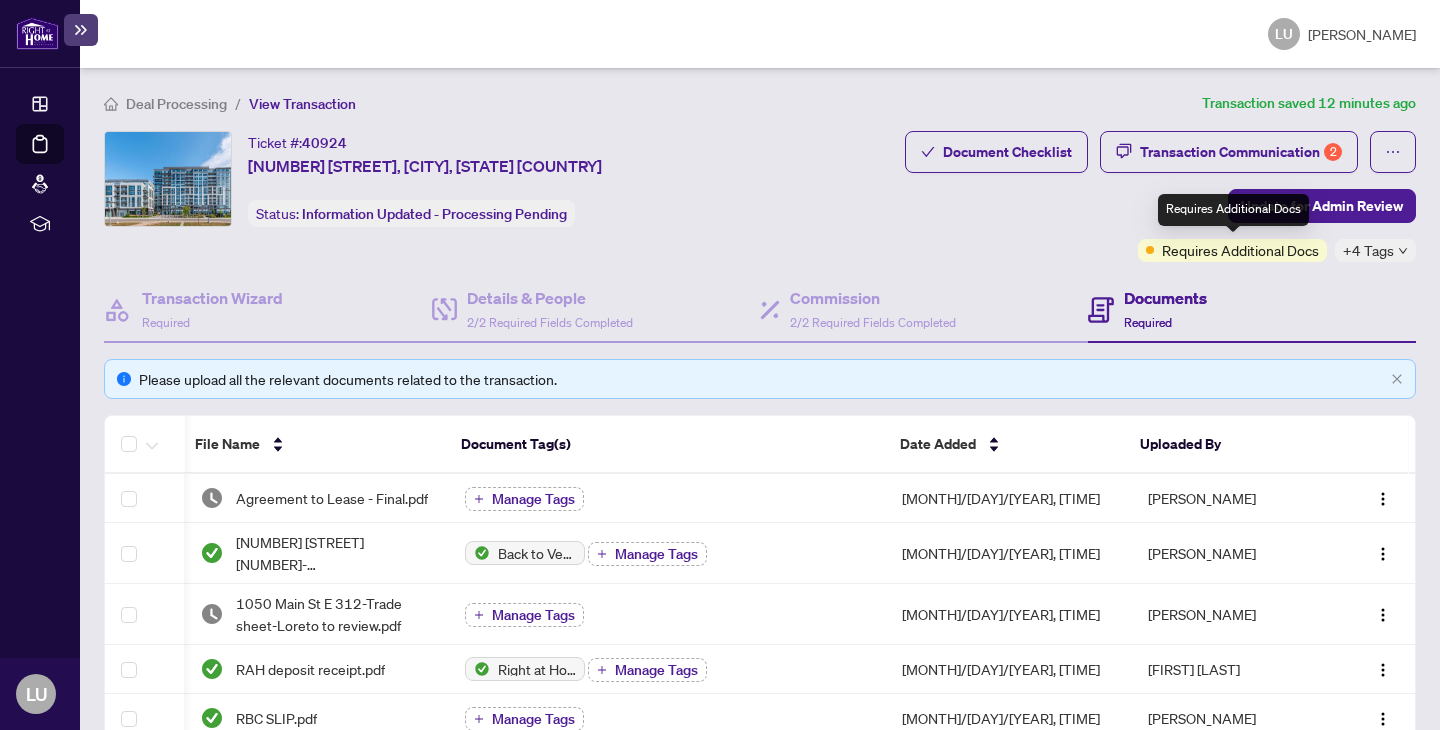 click on "Requires Additional Docs" at bounding box center (1240, 250) 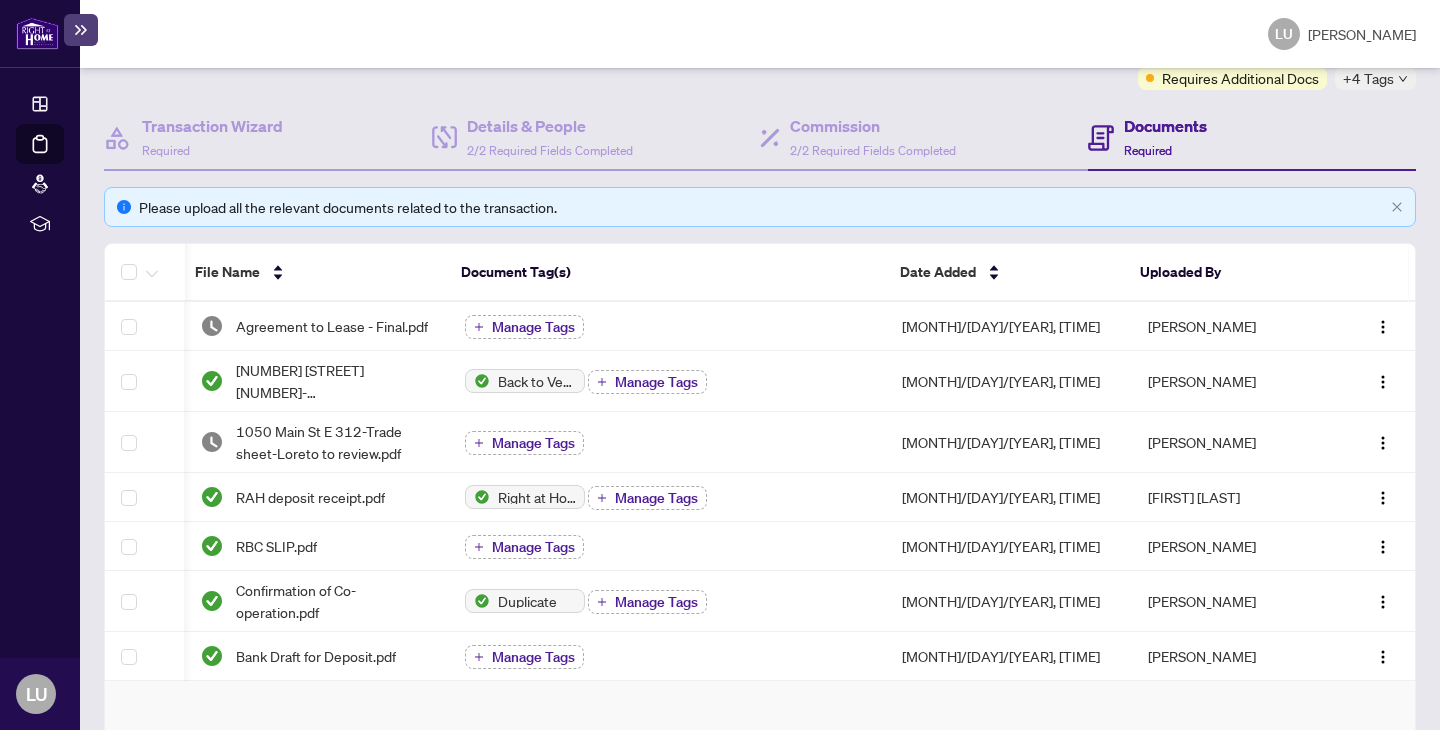scroll, scrollTop: 199, scrollLeft: 0, axis: vertical 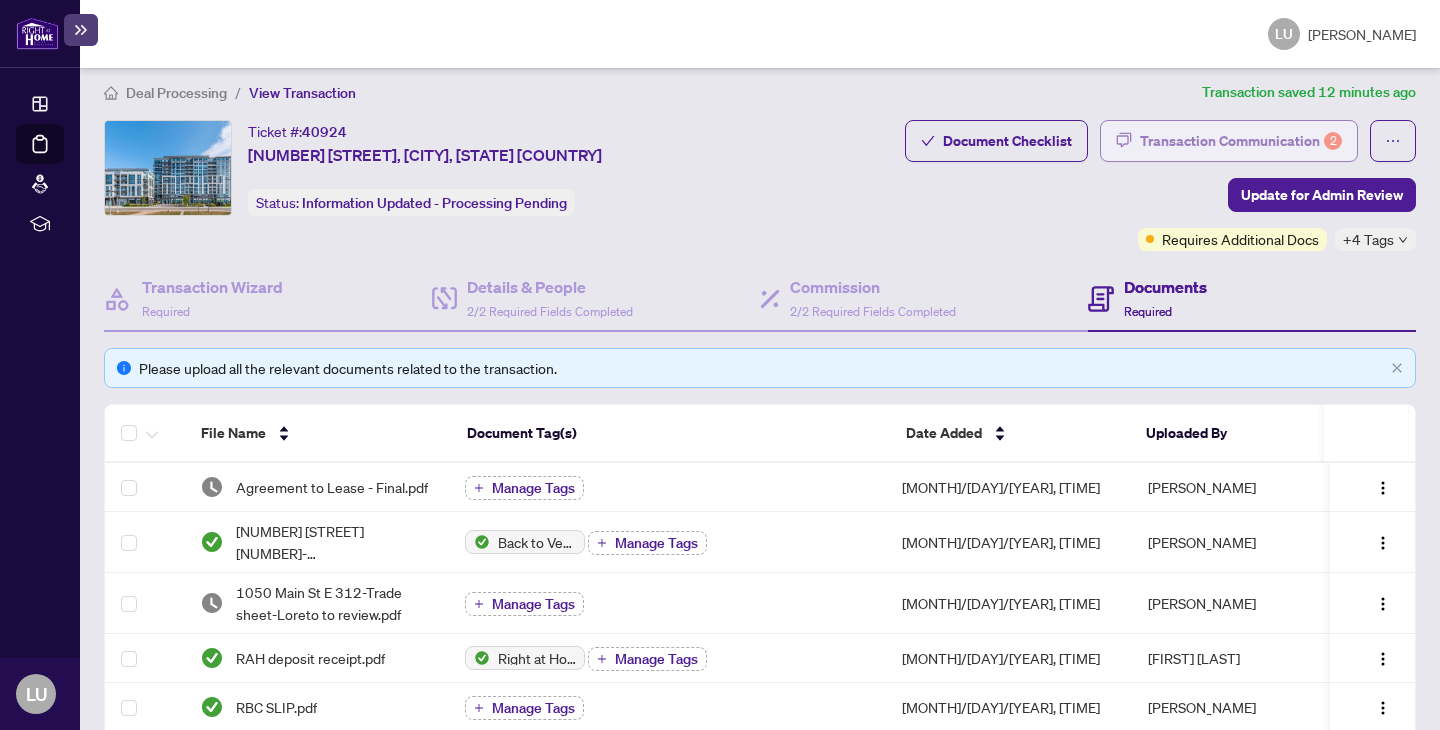 click on "Transaction Communication 2" at bounding box center (1241, 141) 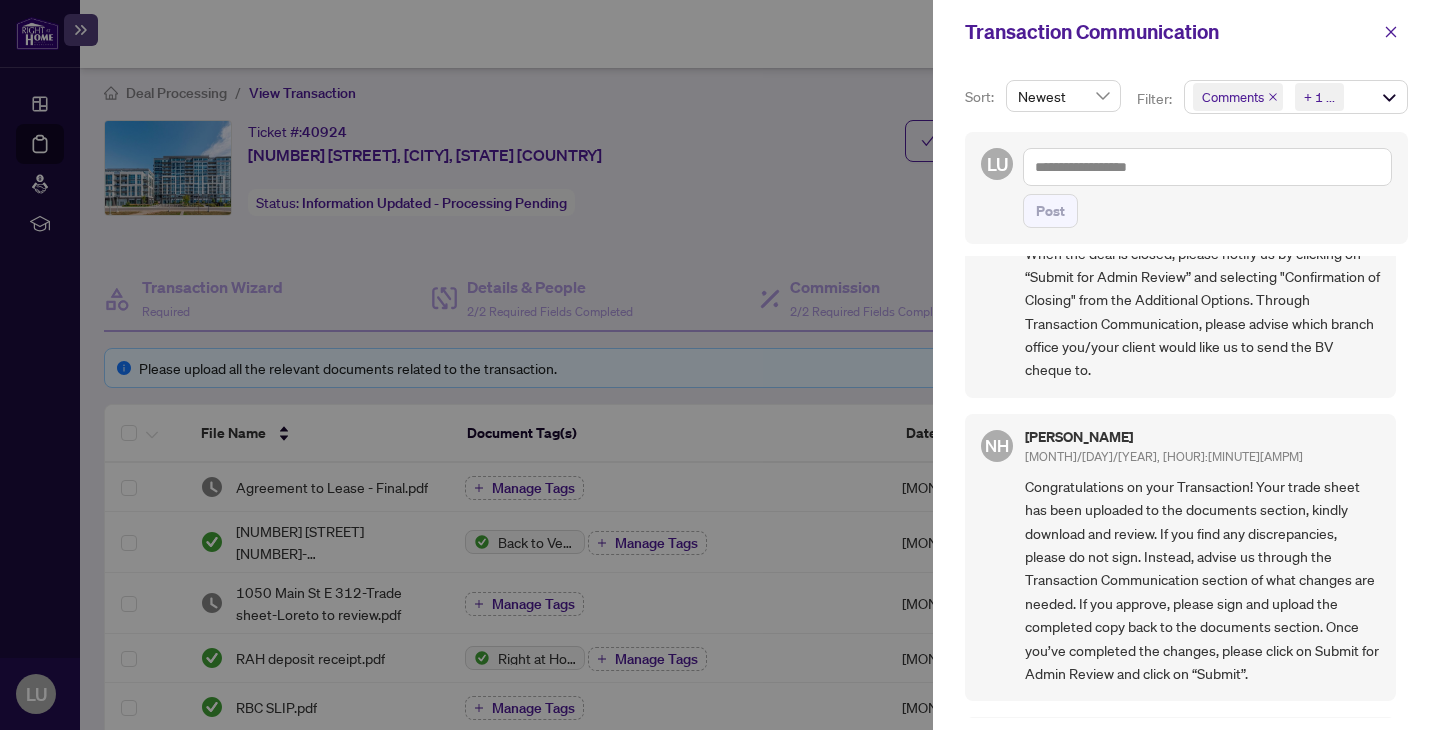 scroll, scrollTop: 362, scrollLeft: 0, axis: vertical 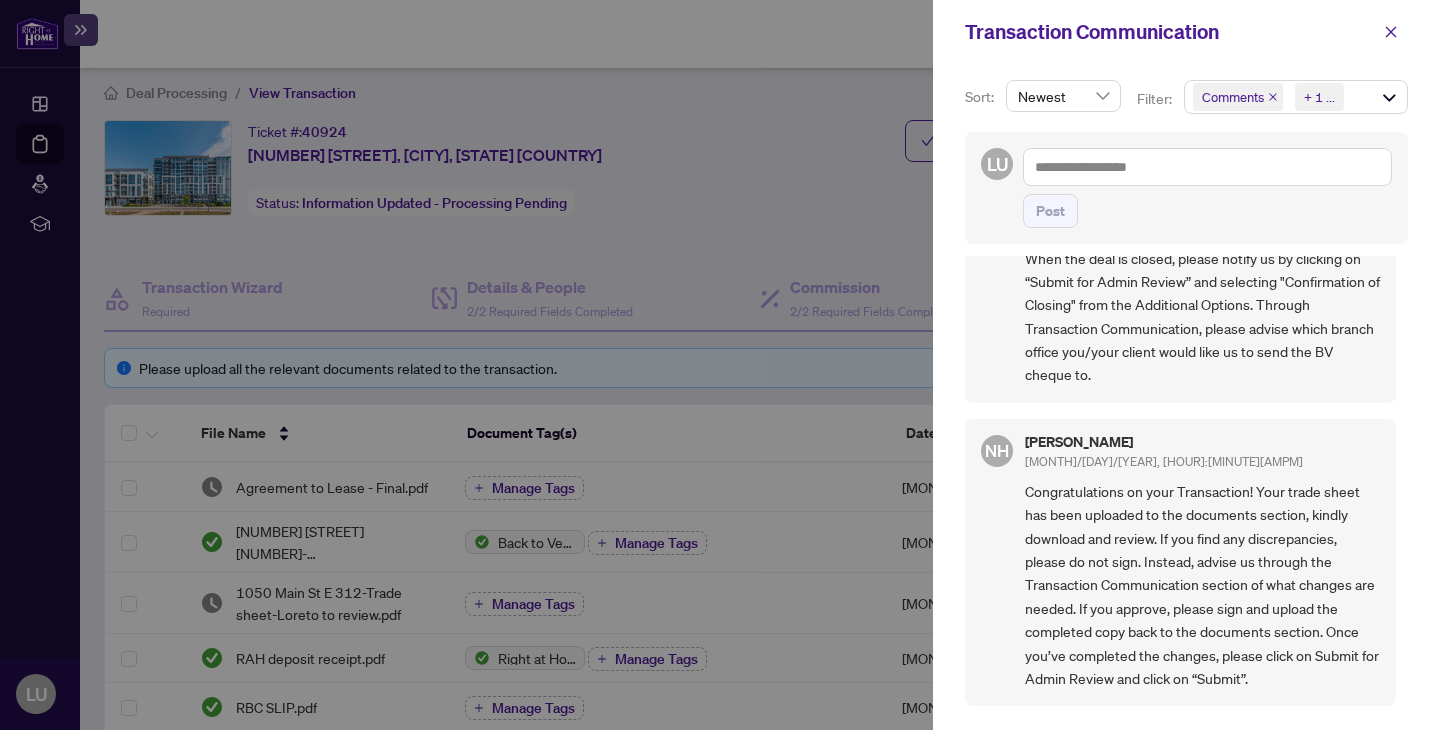 click at bounding box center [720, 365] 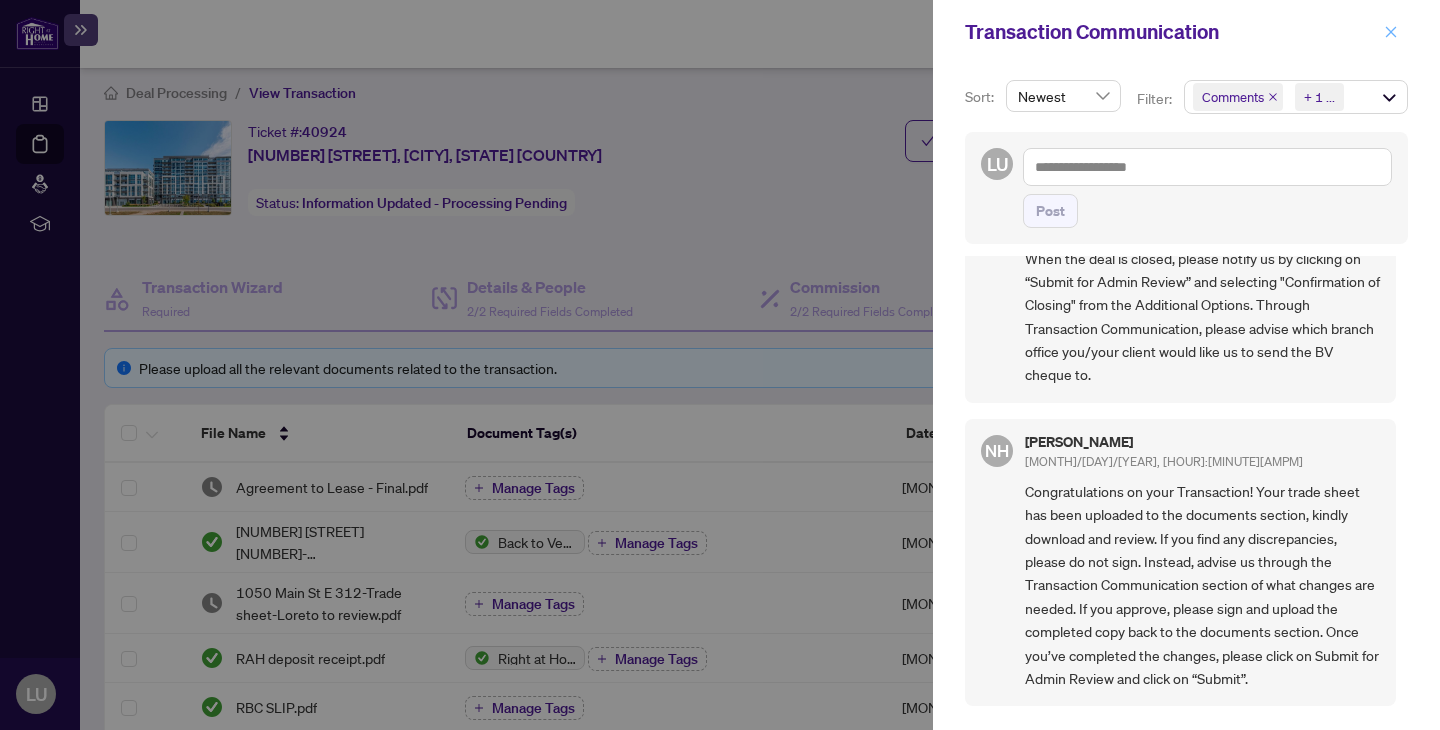 click at bounding box center [1391, 32] 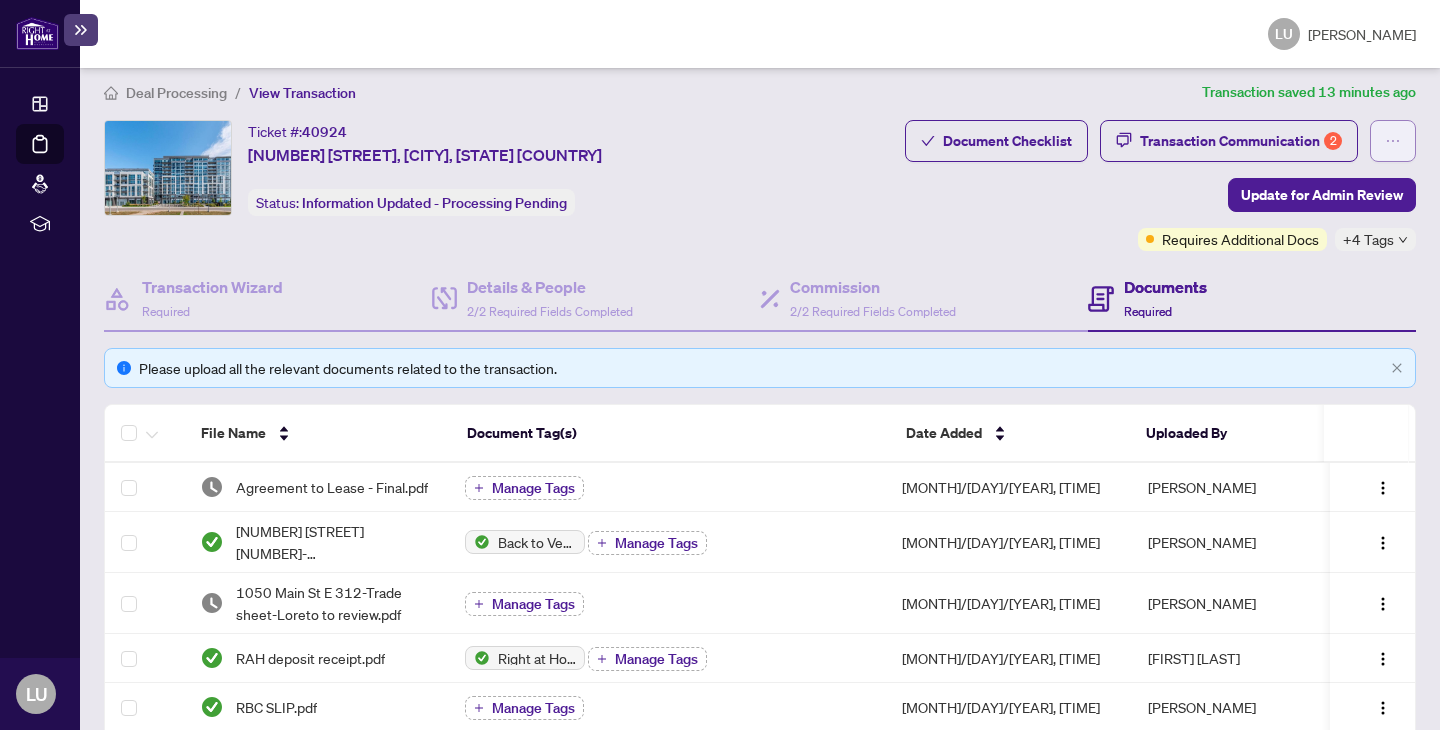 click at bounding box center (1393, 141) 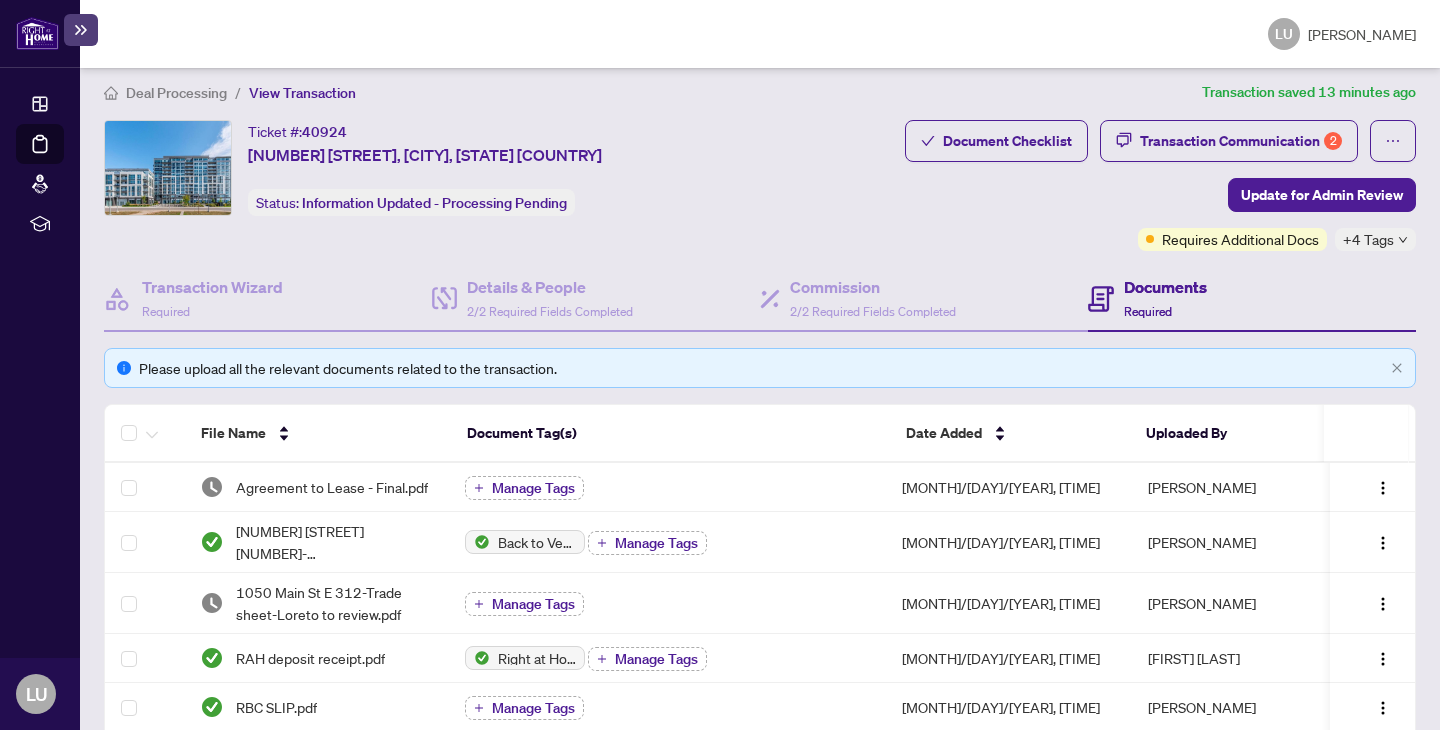click on "Document Checklist Transaction Communication 2 Update for Admin Review Requires Additional Docs +4 Tags" at bounding box center [1160, 185] 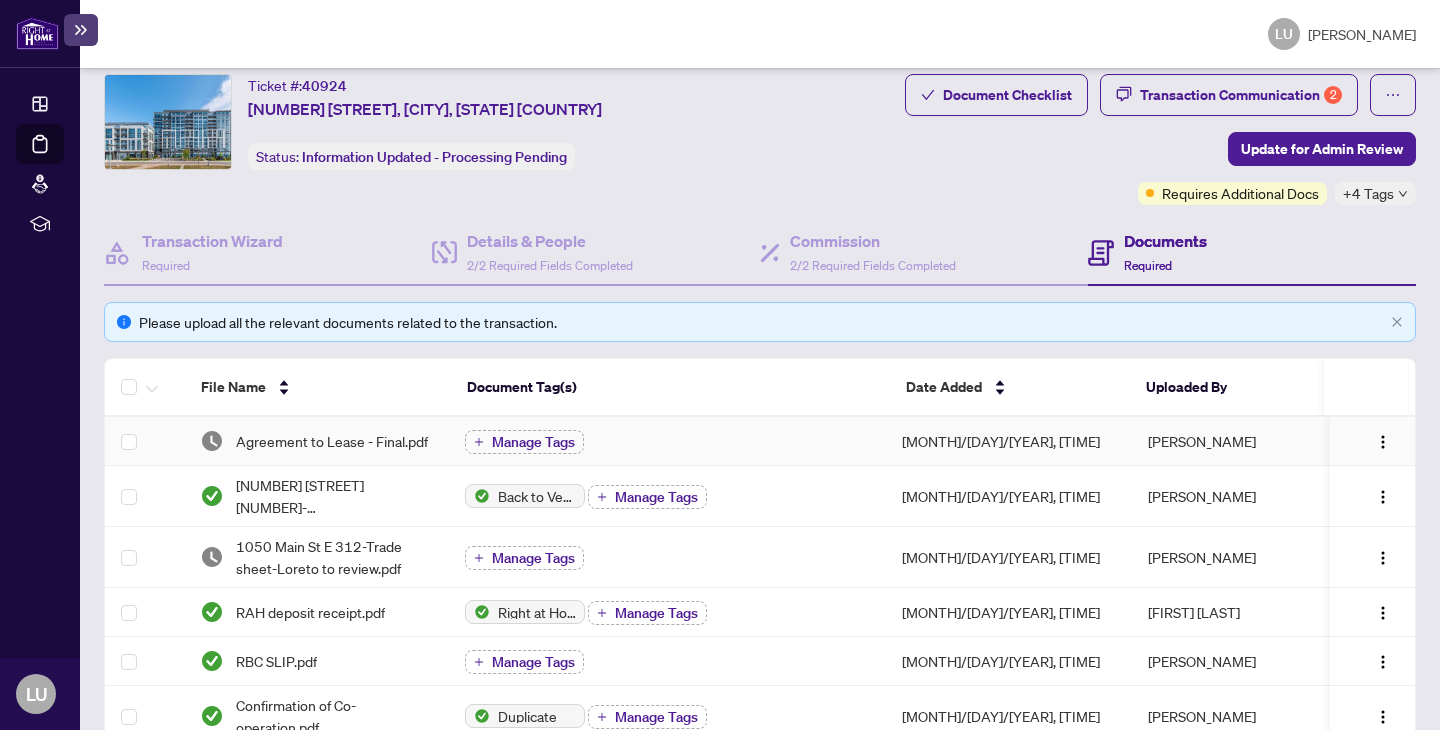scroll, scrollTop: 0, scrollLeft: 0, axis: both 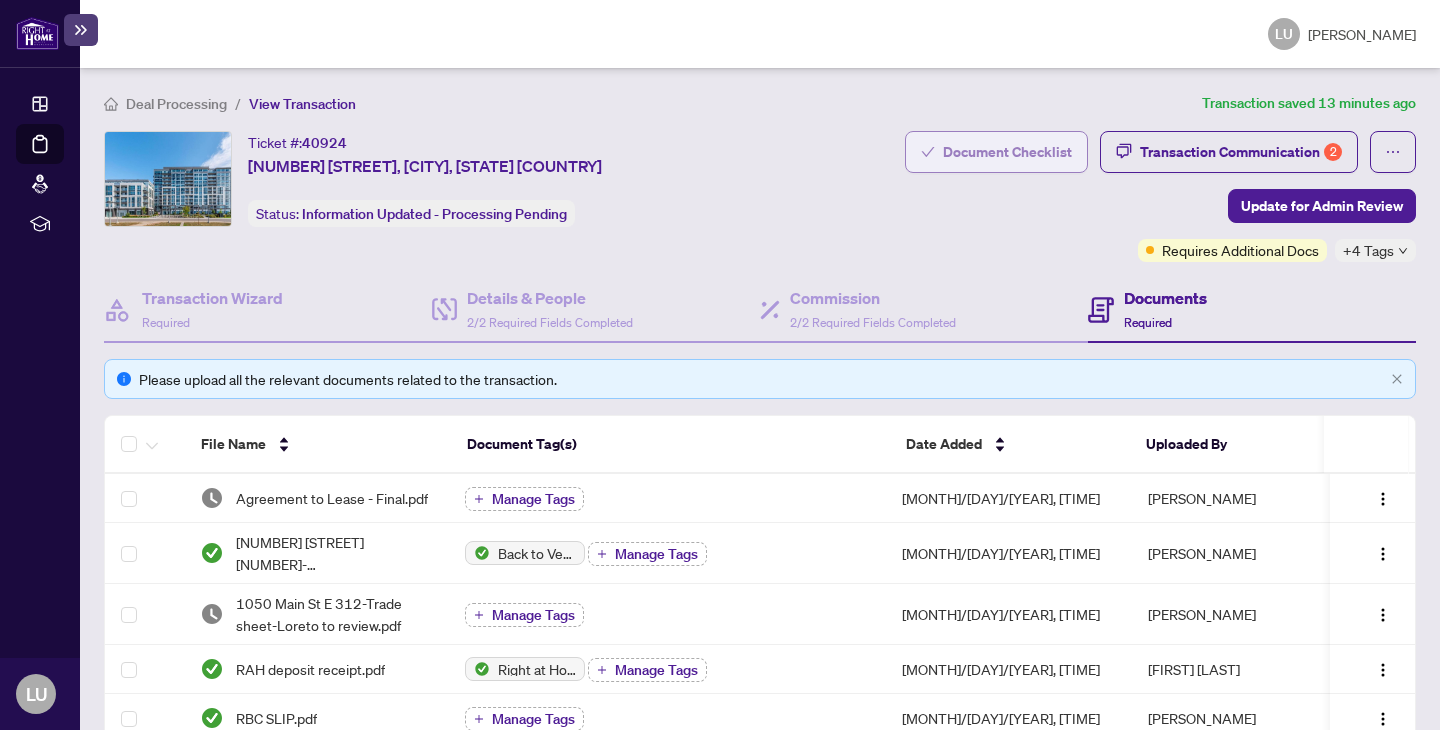 click on "Document Checklist" at bounding box center (1007, 152) 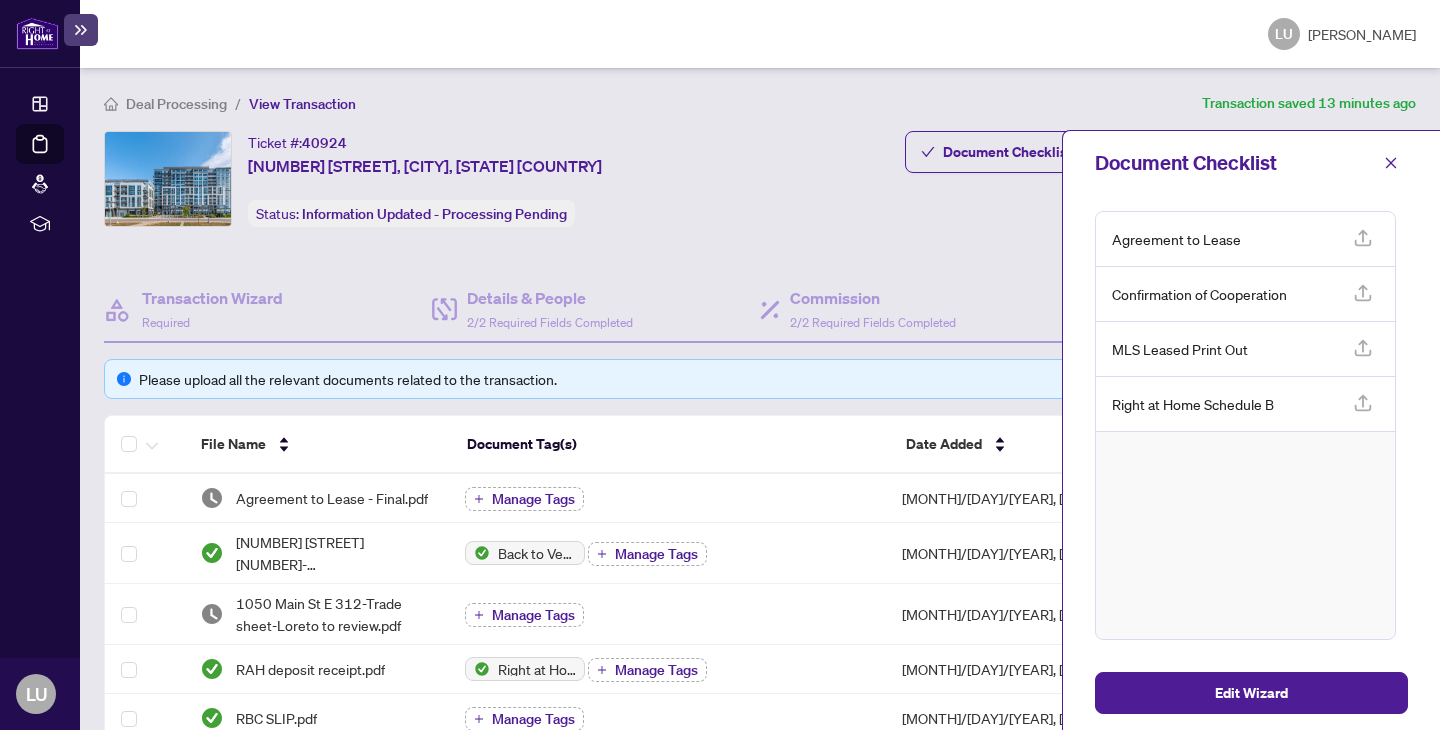 click on "Document Checklist Transaction Communication 2 Update for Admin Review Requires Additional Docs +4 Tags" at bounding box center [1160, 196] 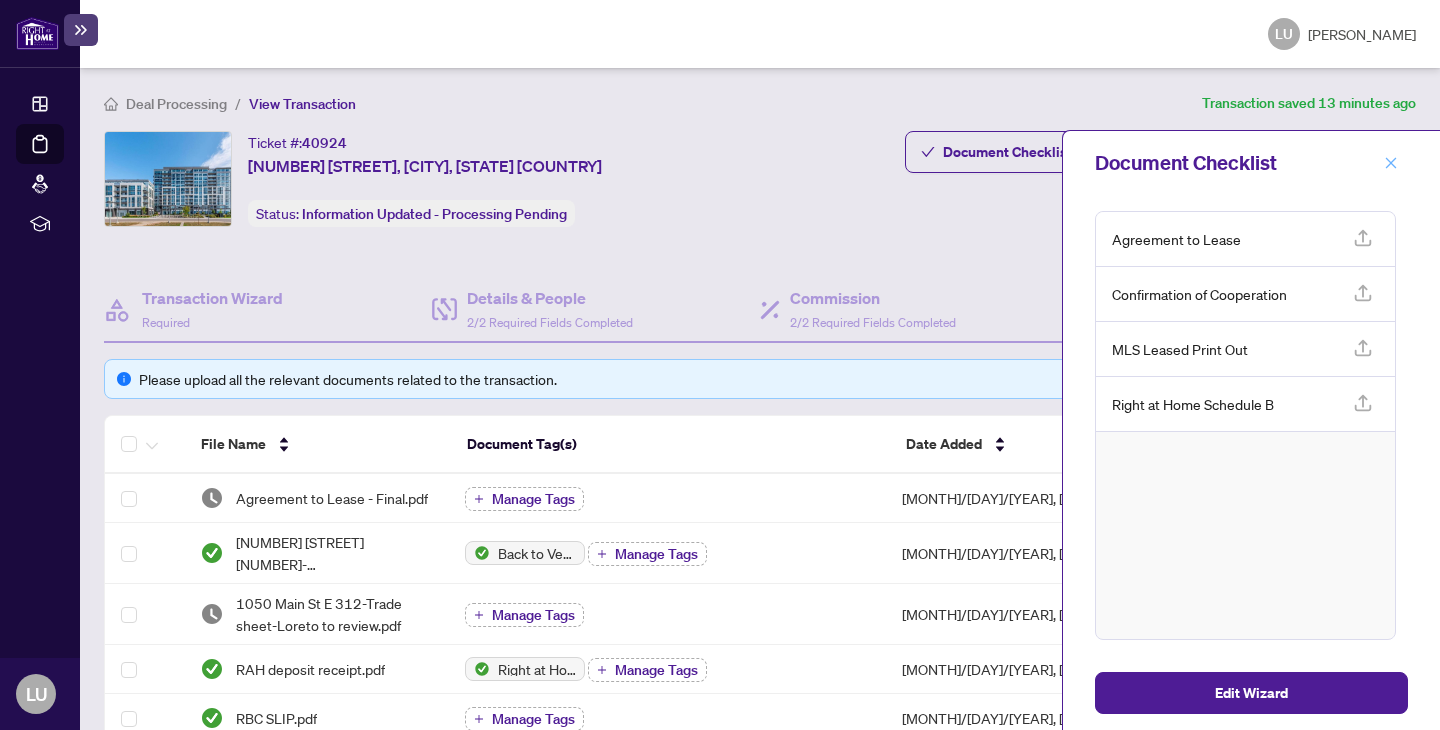 click at bounding box center (1391, 163) 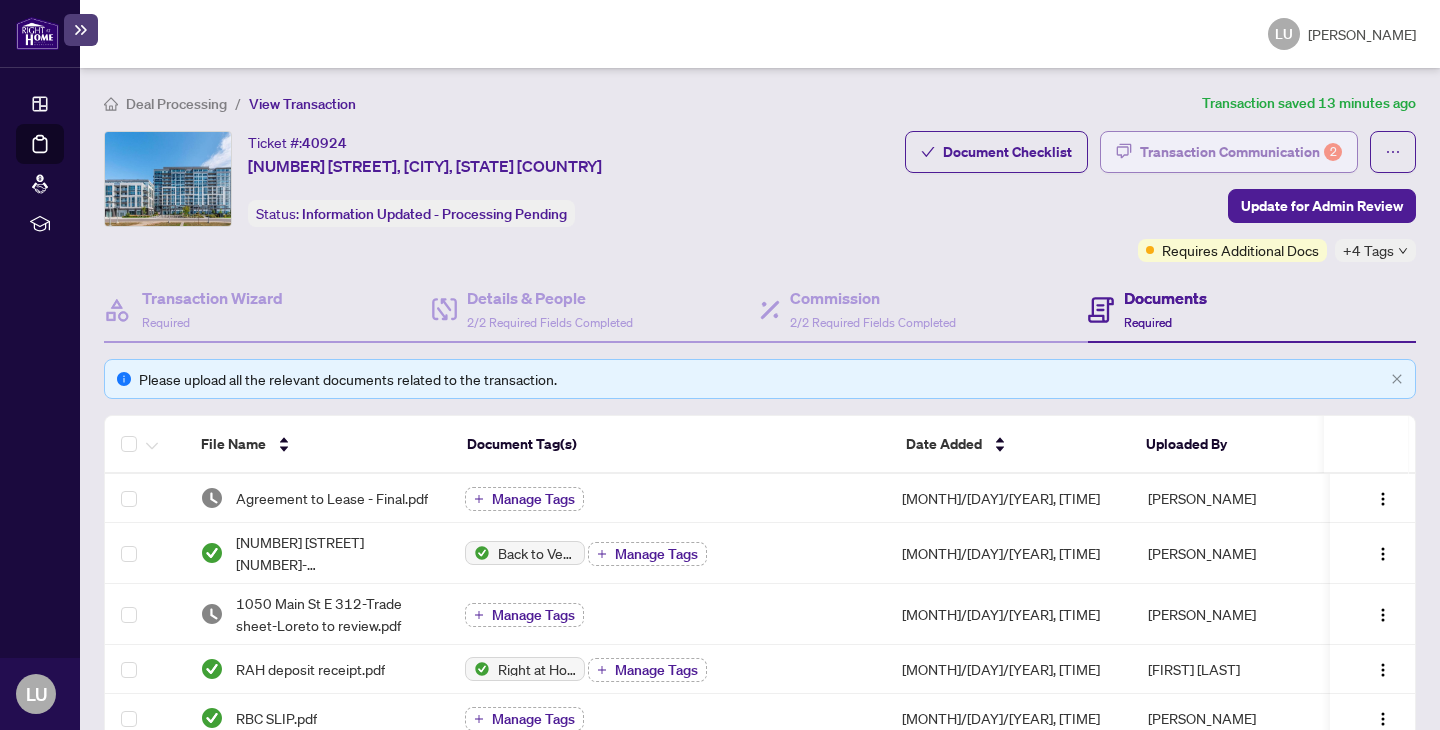 click on "Transaction Communication 2" at bounding box center [1241, 152] 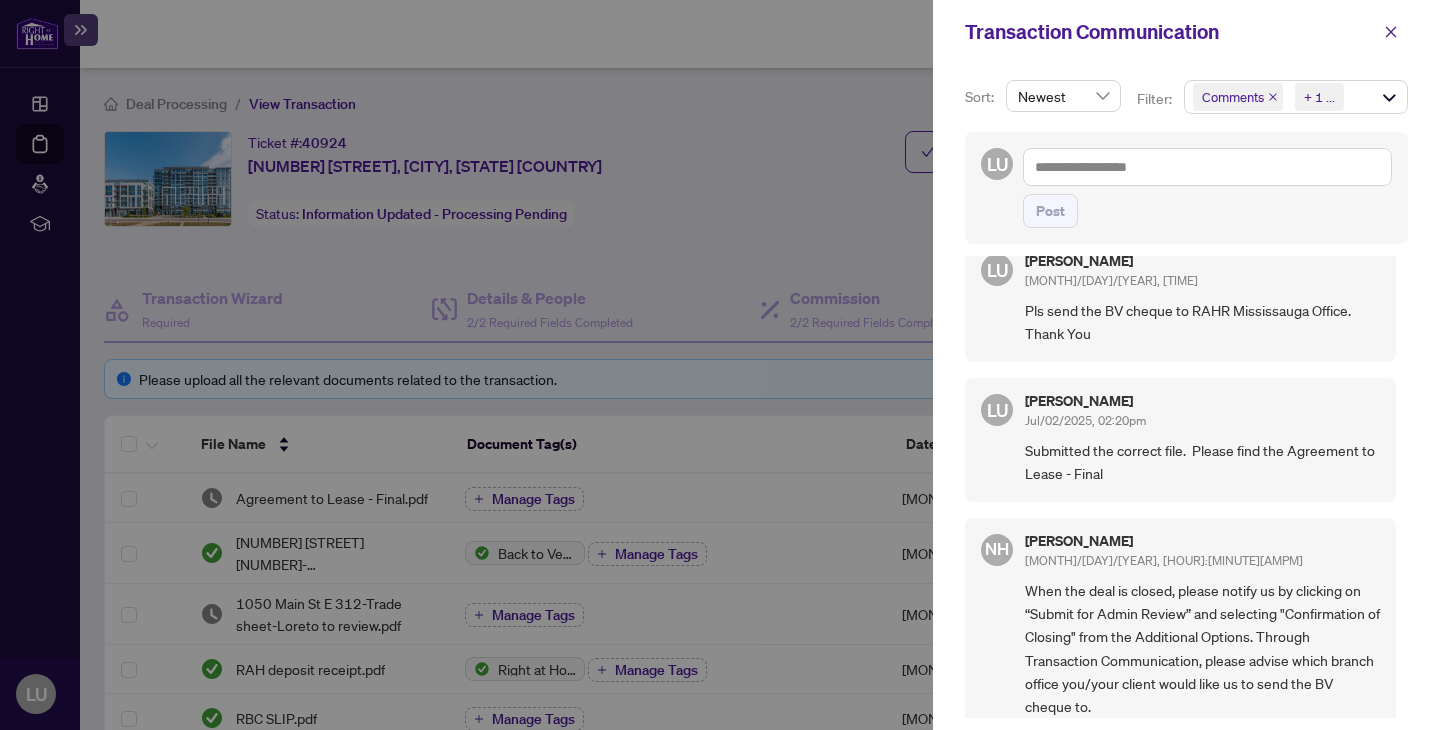 scroll, scrollTop: 0, scrollLeft: 0, axis: both 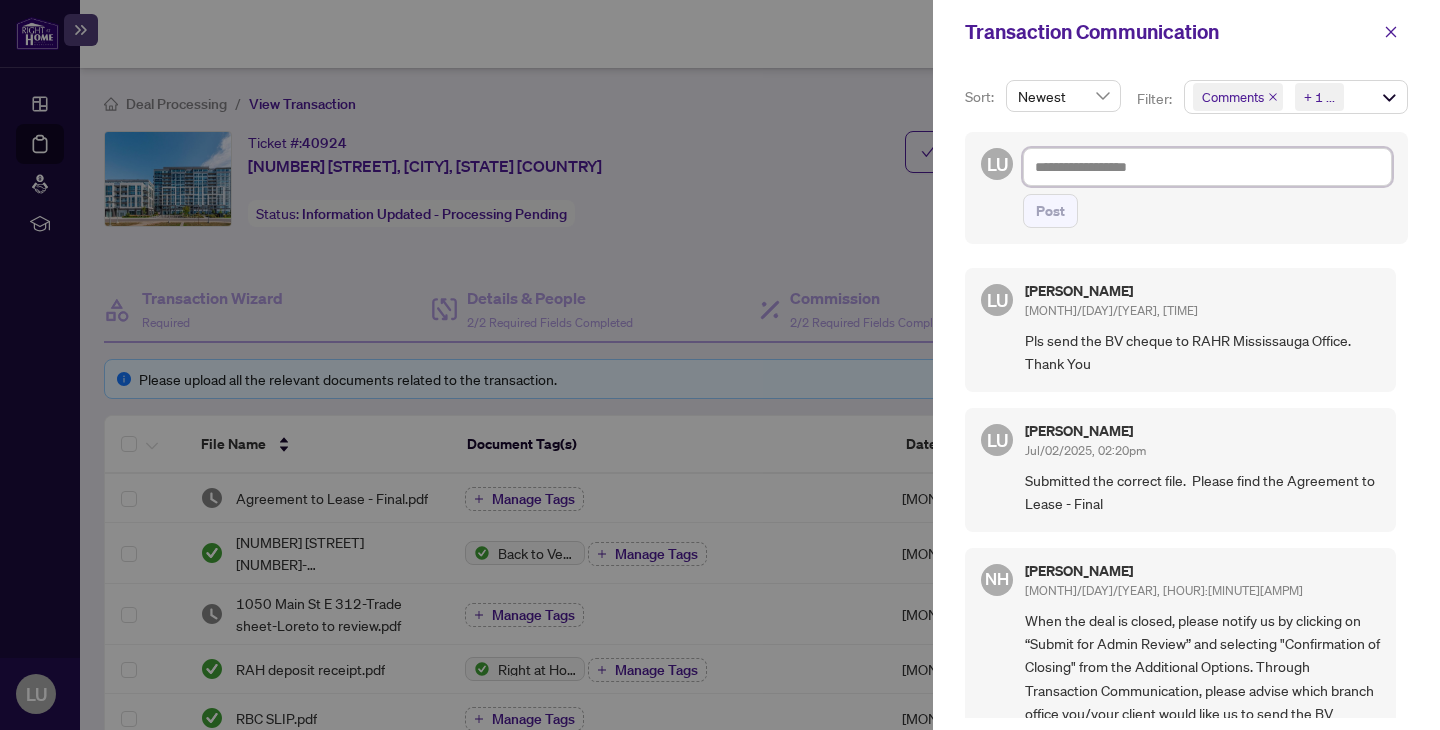 click at bounding box center (1207, 167) 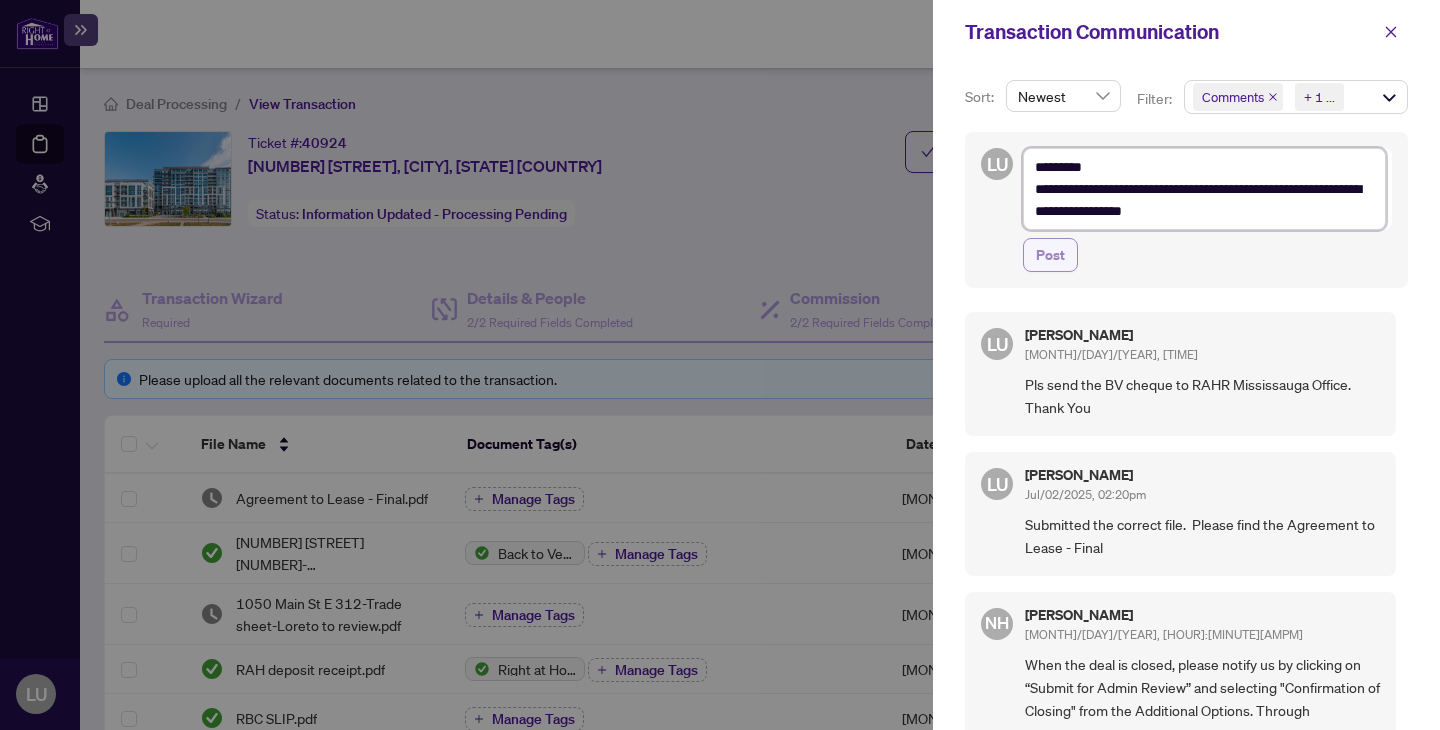 type on "**********" 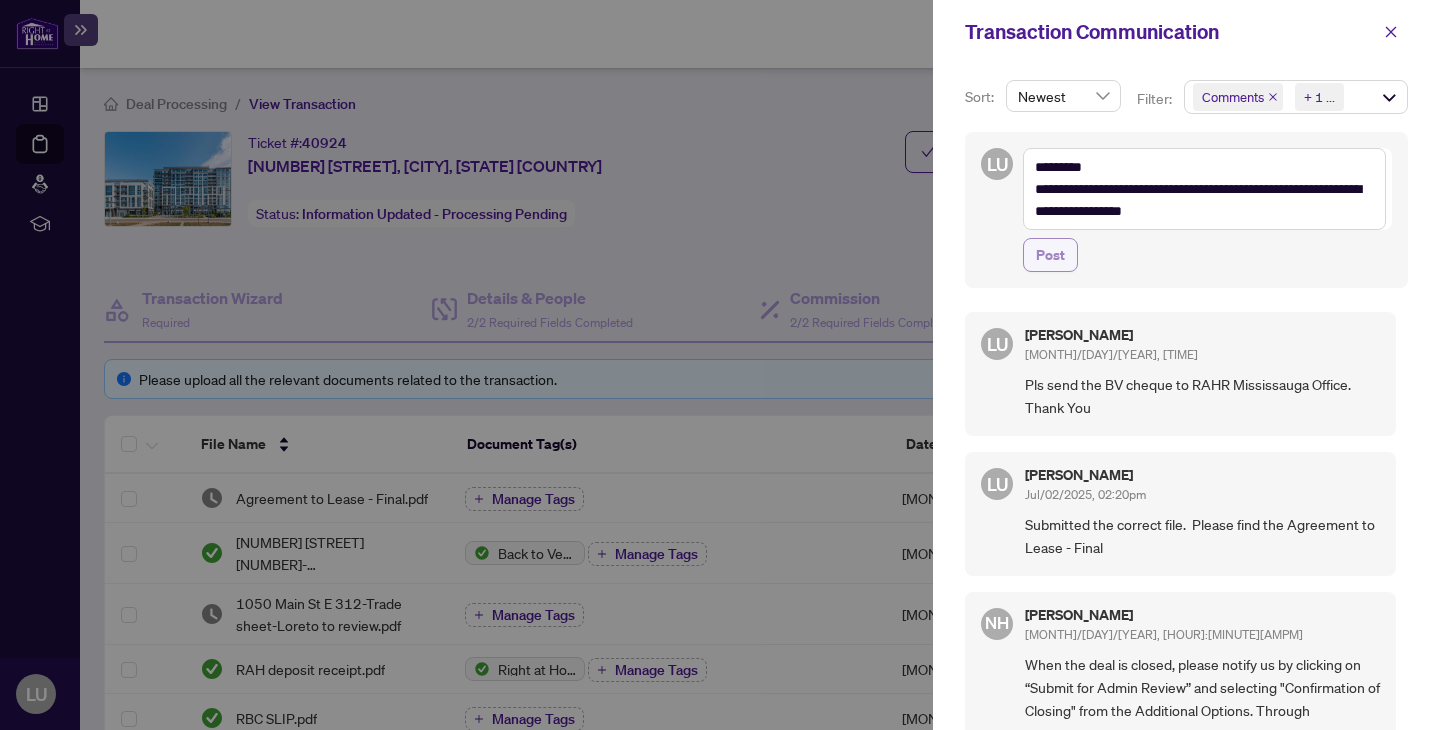 click on "Post" at bounding box center [1050, 255] 